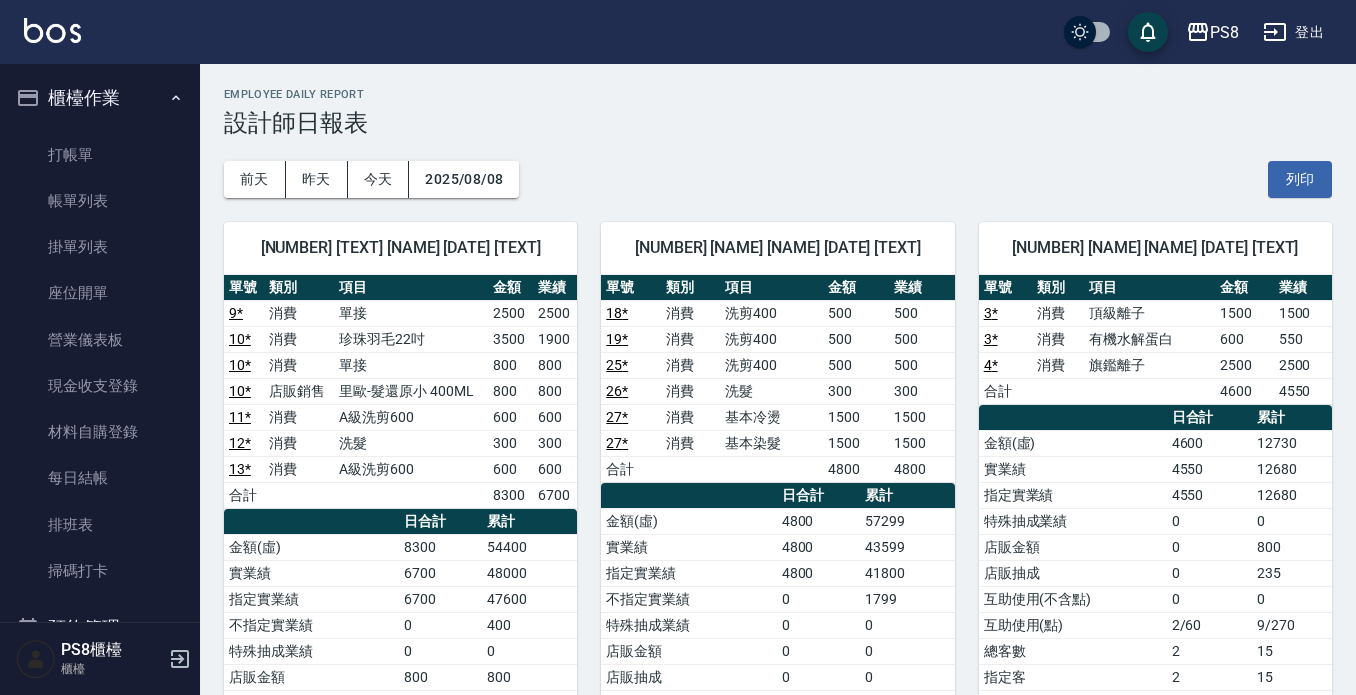 scroll, scrollTop: 1093, scrollLeft: 0, axis: vertical 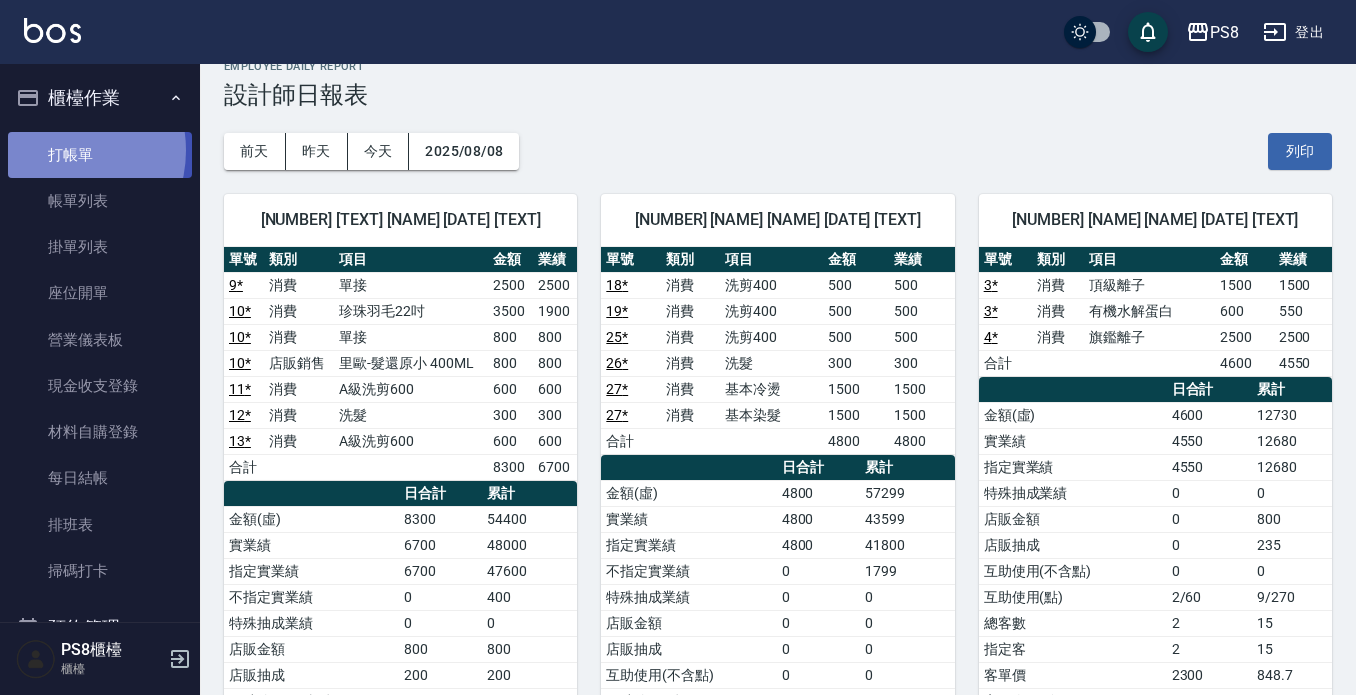click on "打帳單" at bounding box center (100, 155) 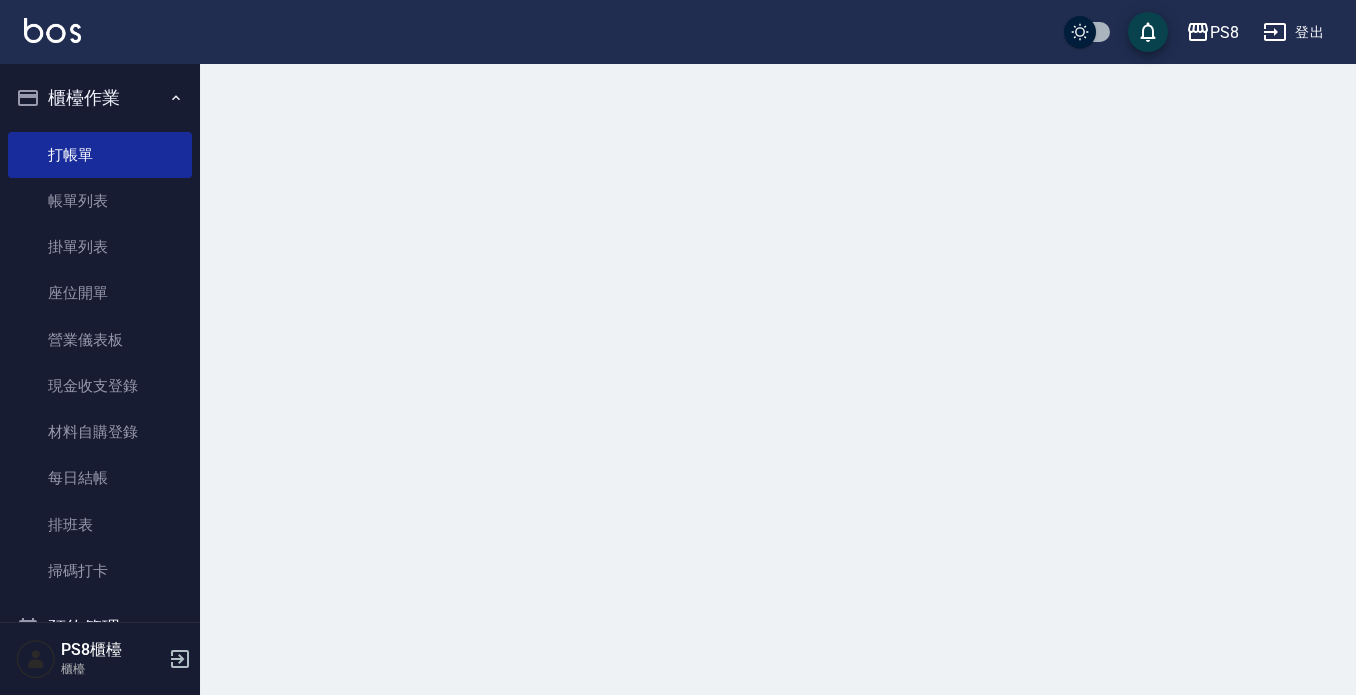 scroll, scrollTop: 0, scrollLeft: 0, axis: both 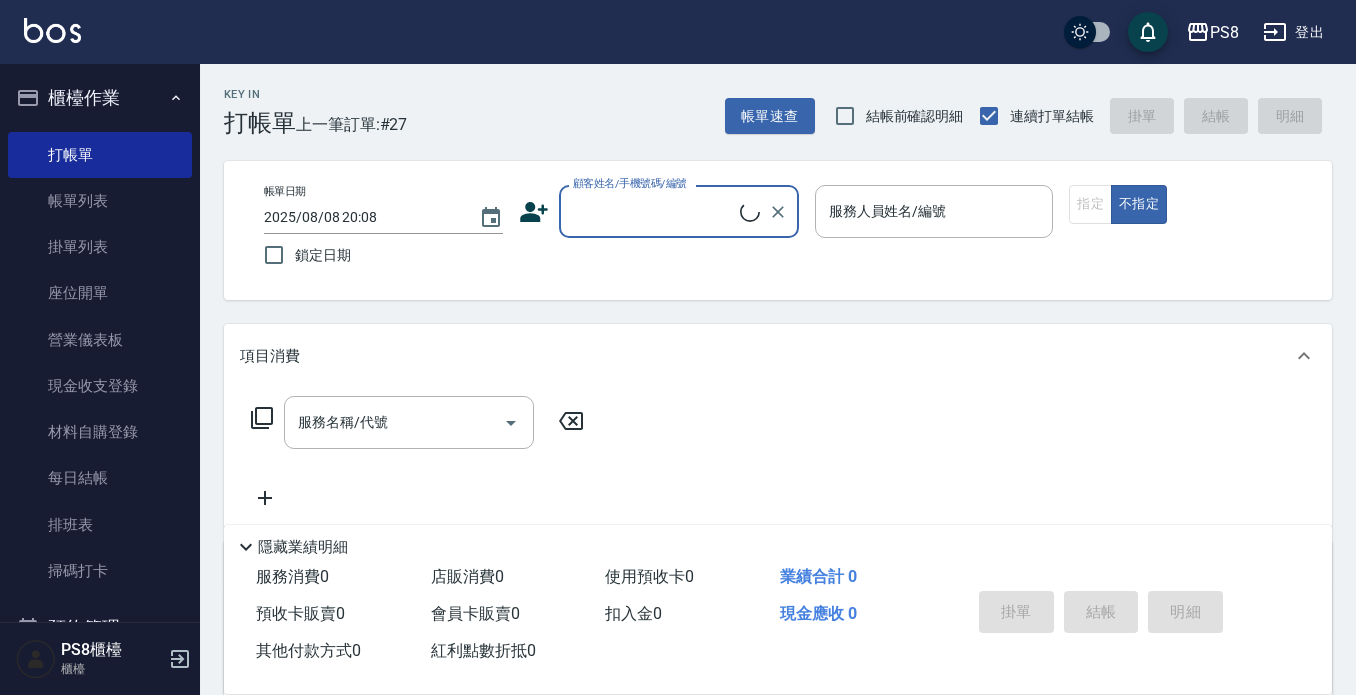 click on "顧客姓名/手機號碼/編號" at bounding box center [654, 211] 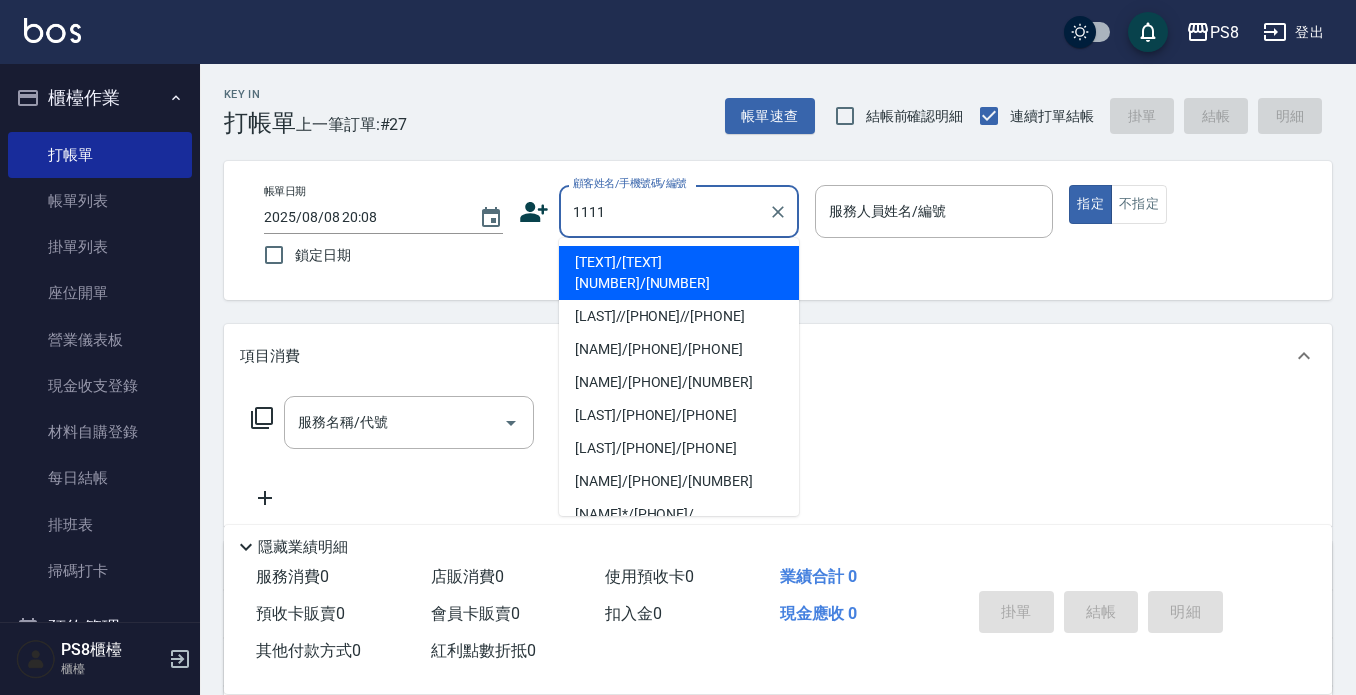 click on "[TEXT]/[TEXT][NUMBER]/[NUMBER]" at bounding box center (679, 273) 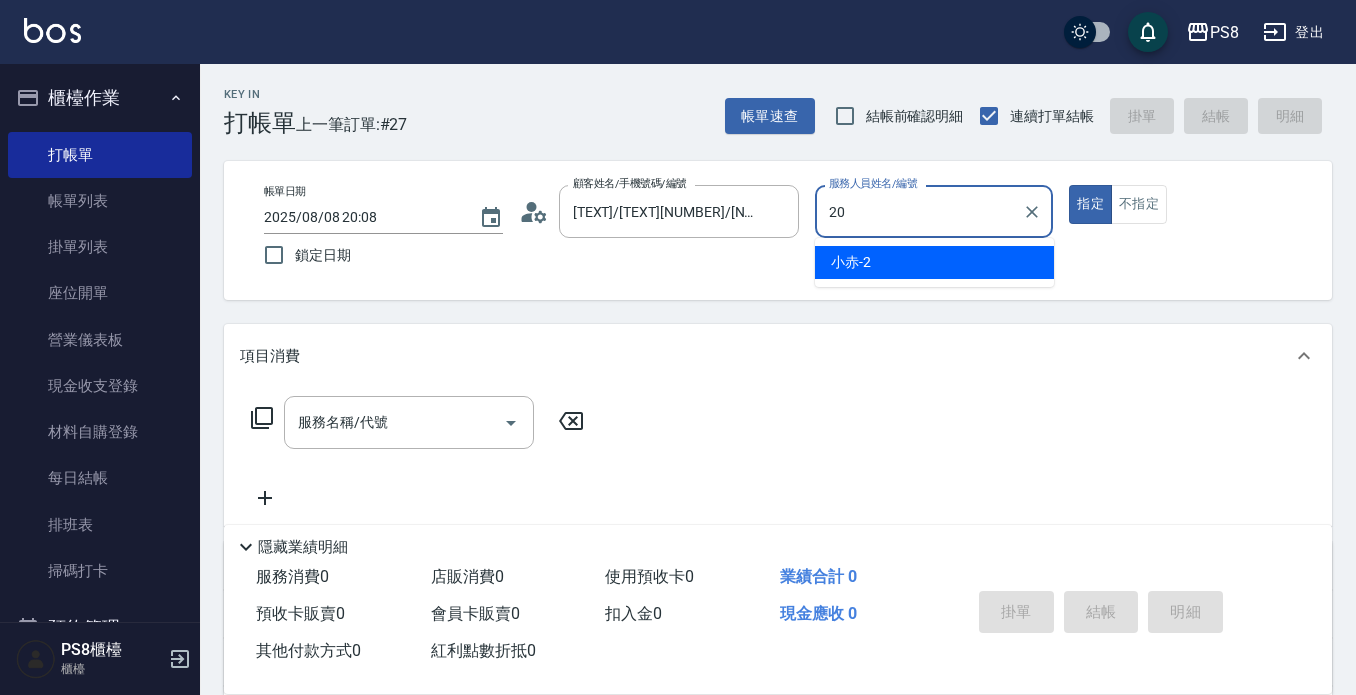 type on "KJ-20" 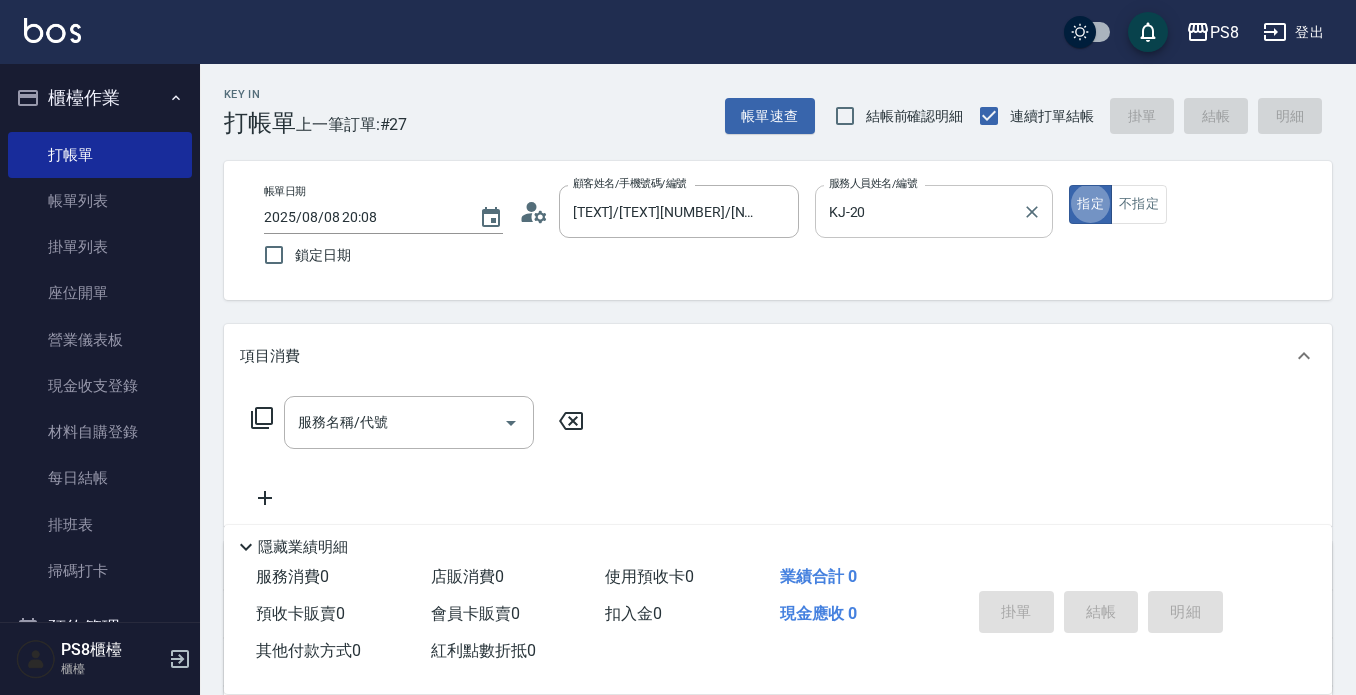 type on "true" 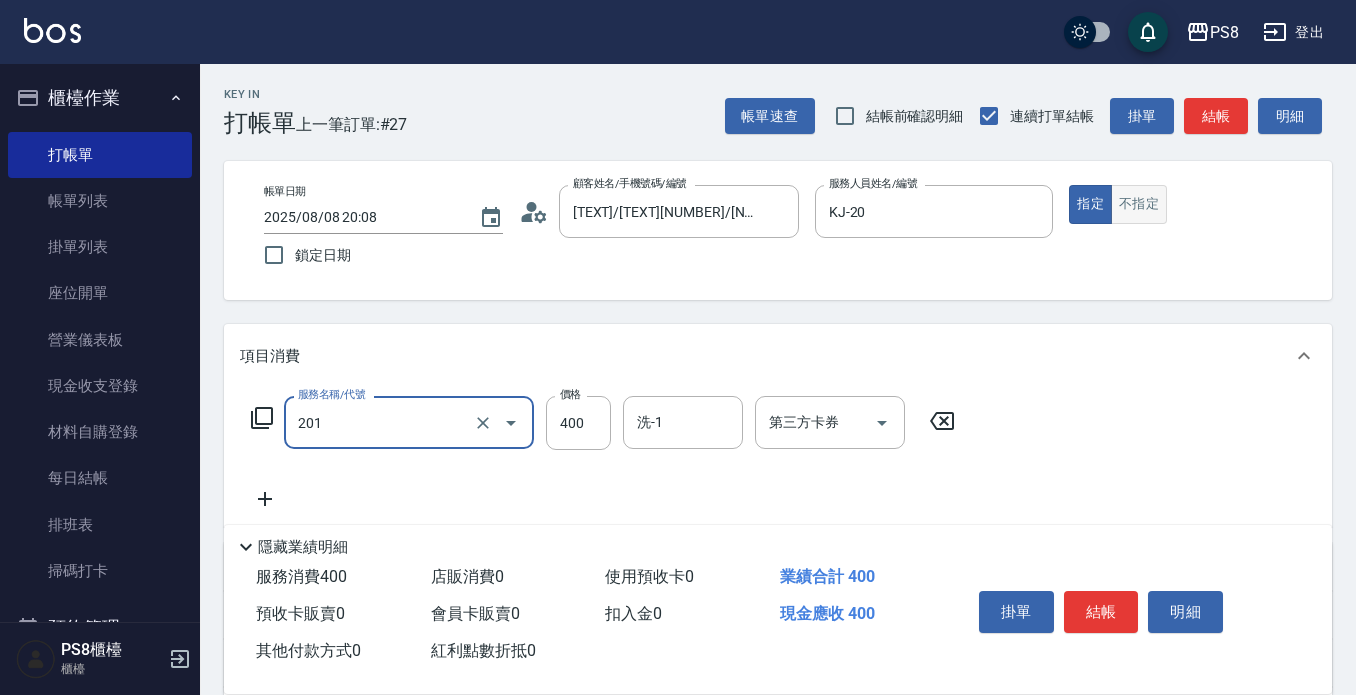 type on "洗剪400(201)" 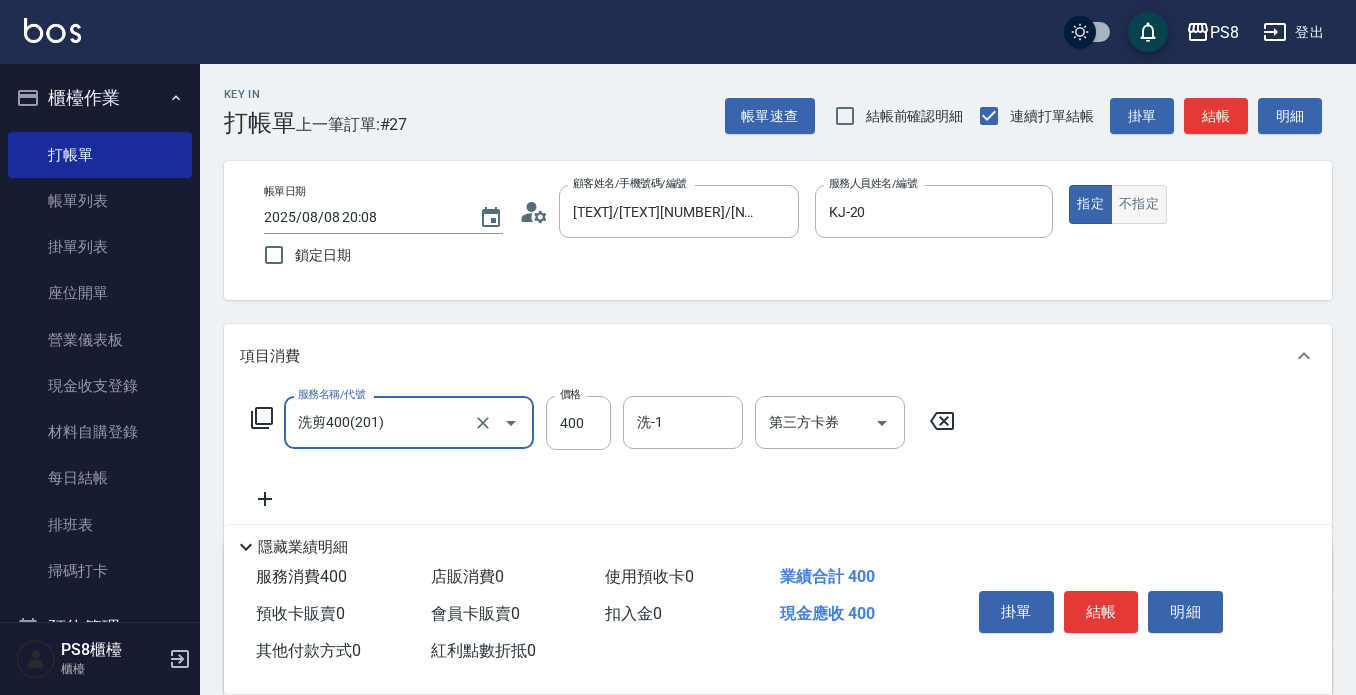 click on "不指定" at bounding box center (1139, 204) 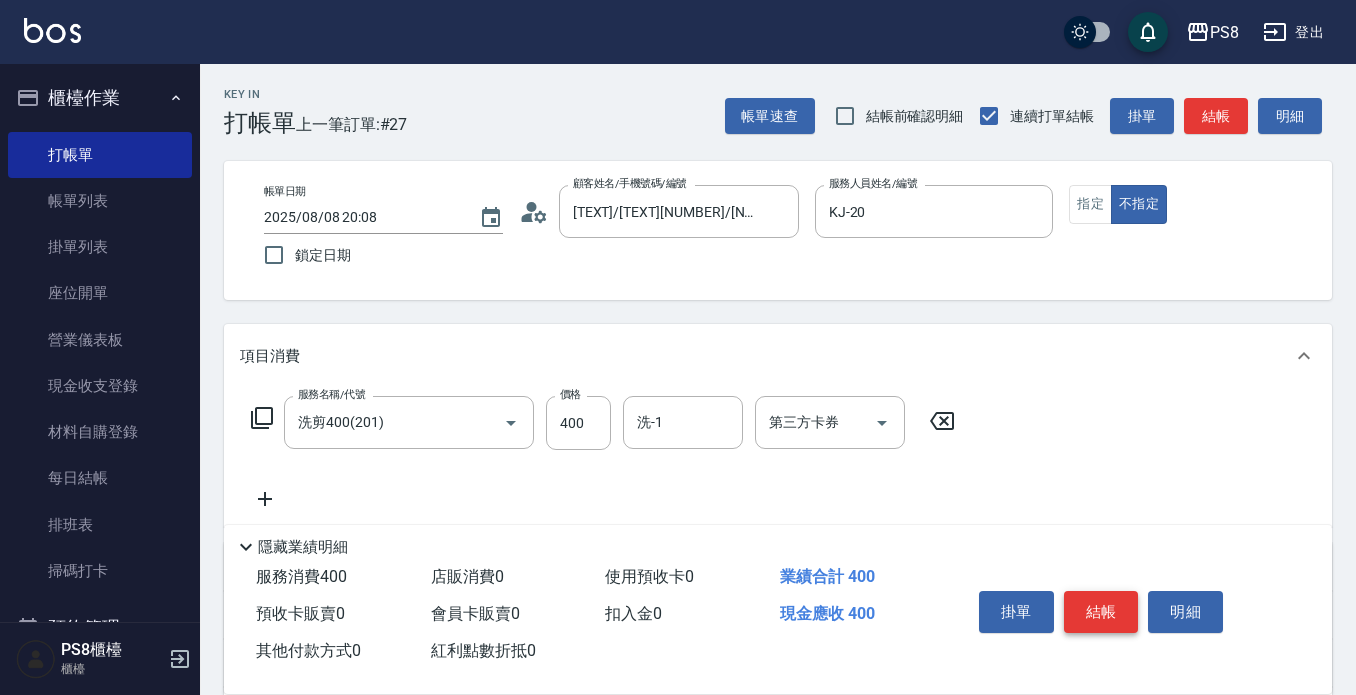 click on "結帳" at bounding box center (1101, 612) 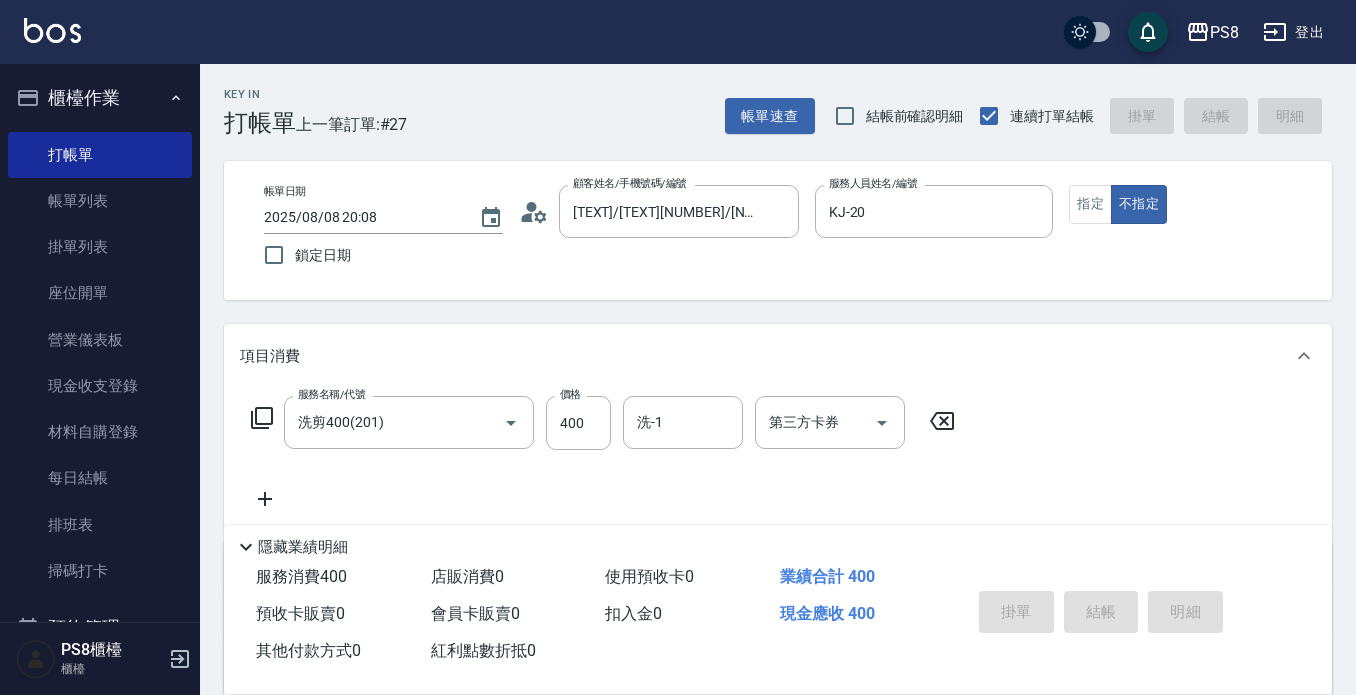 type 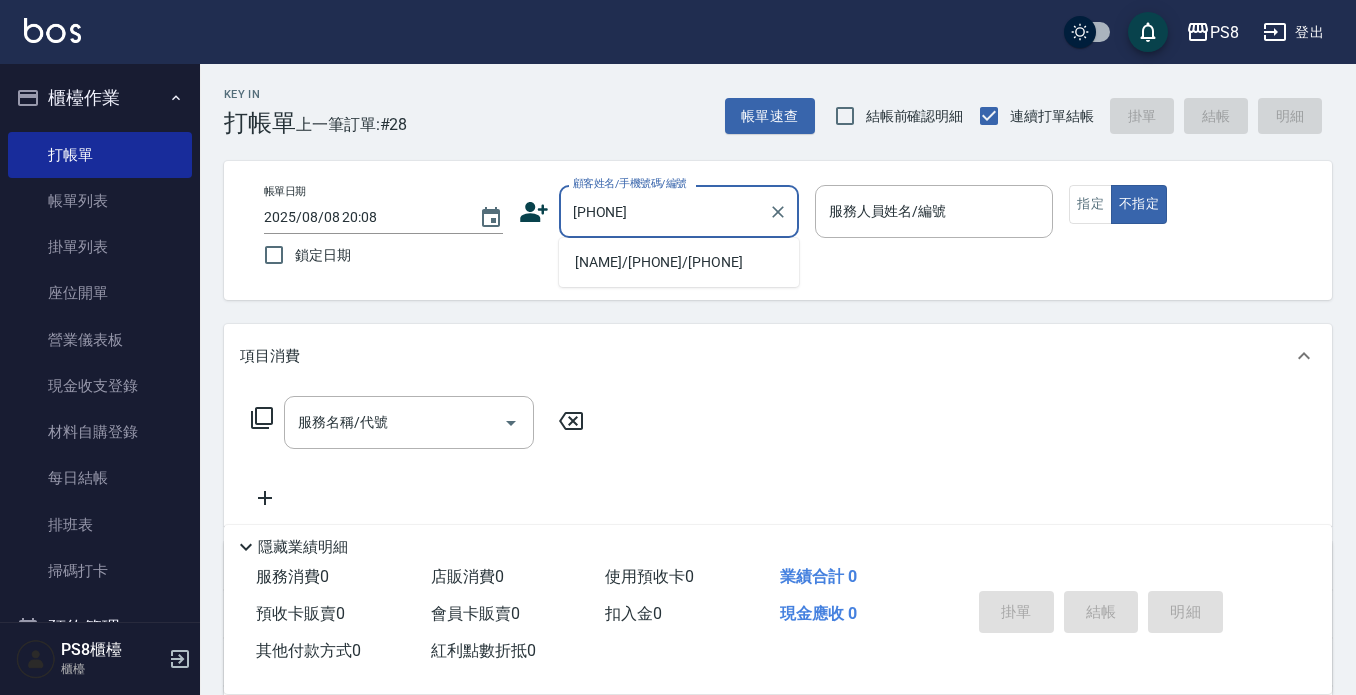 click on "[NAME]/[PHONE]/[PHONE]" at bounding box center (679, 262) 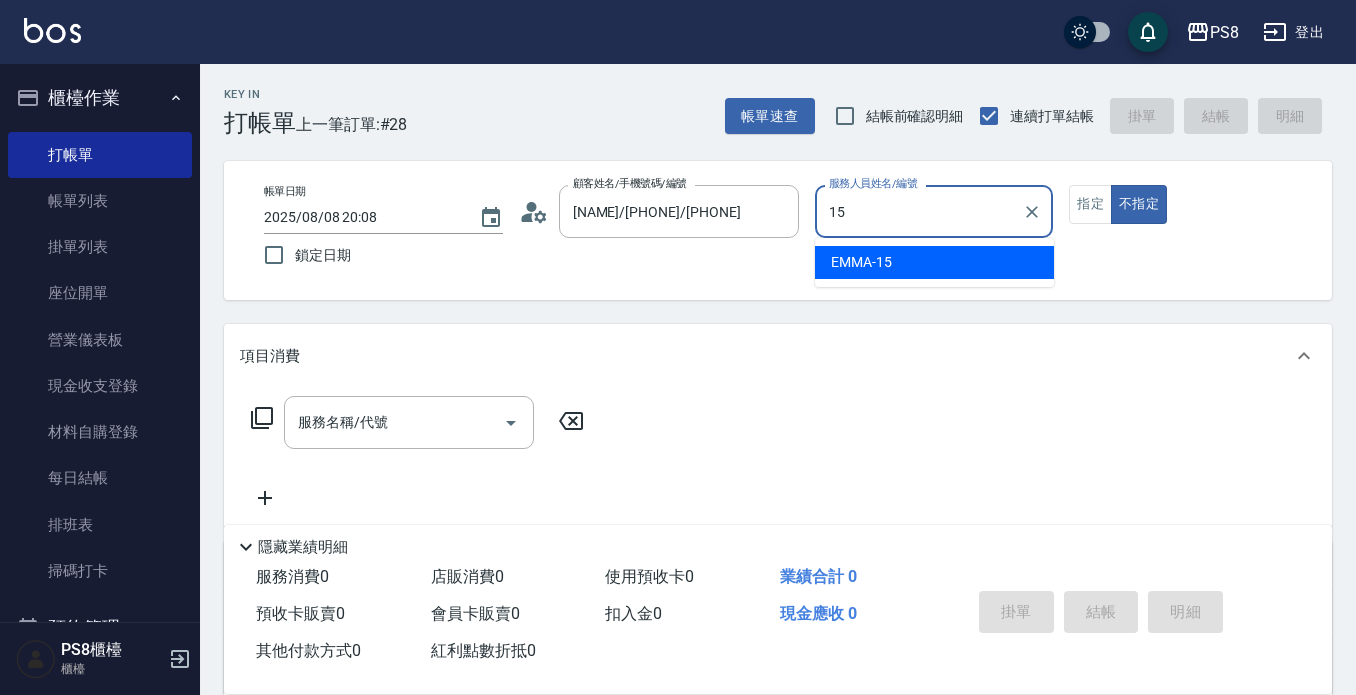 type on "EMMA-15" 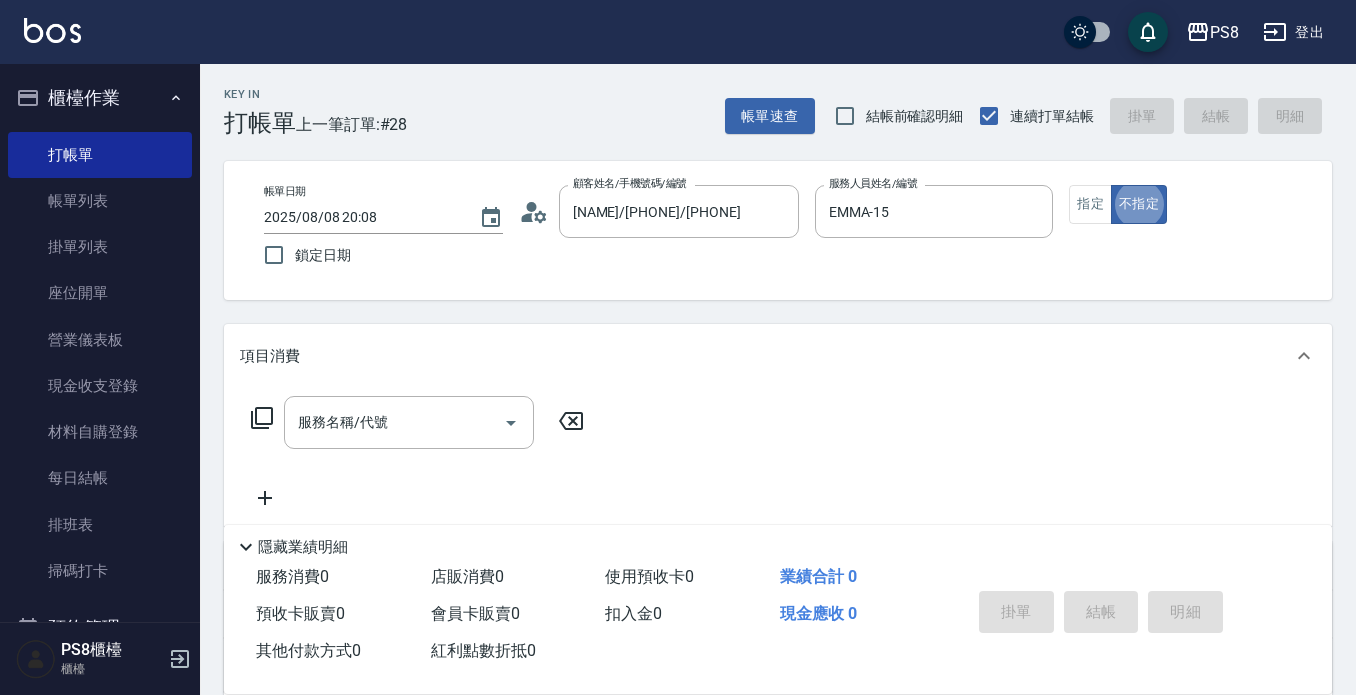 type on "false" 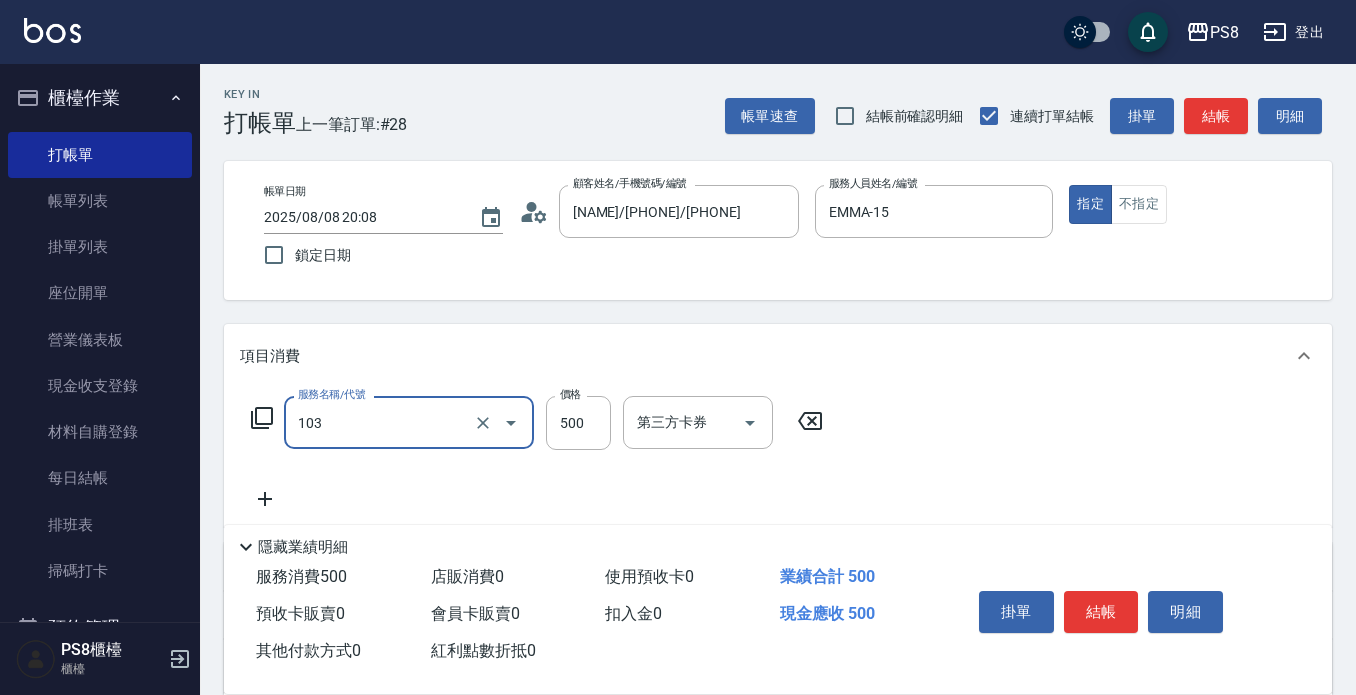 type on "B級洗剪500(103)" 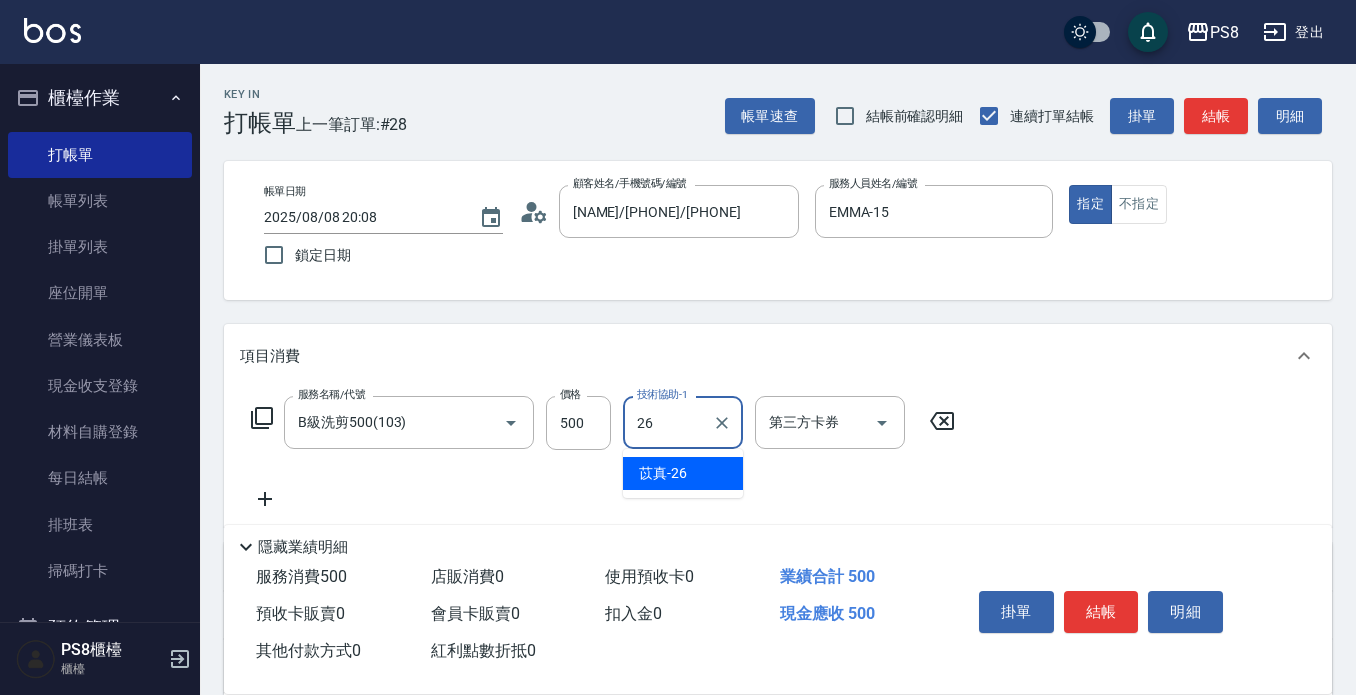 type on "苡真-26" 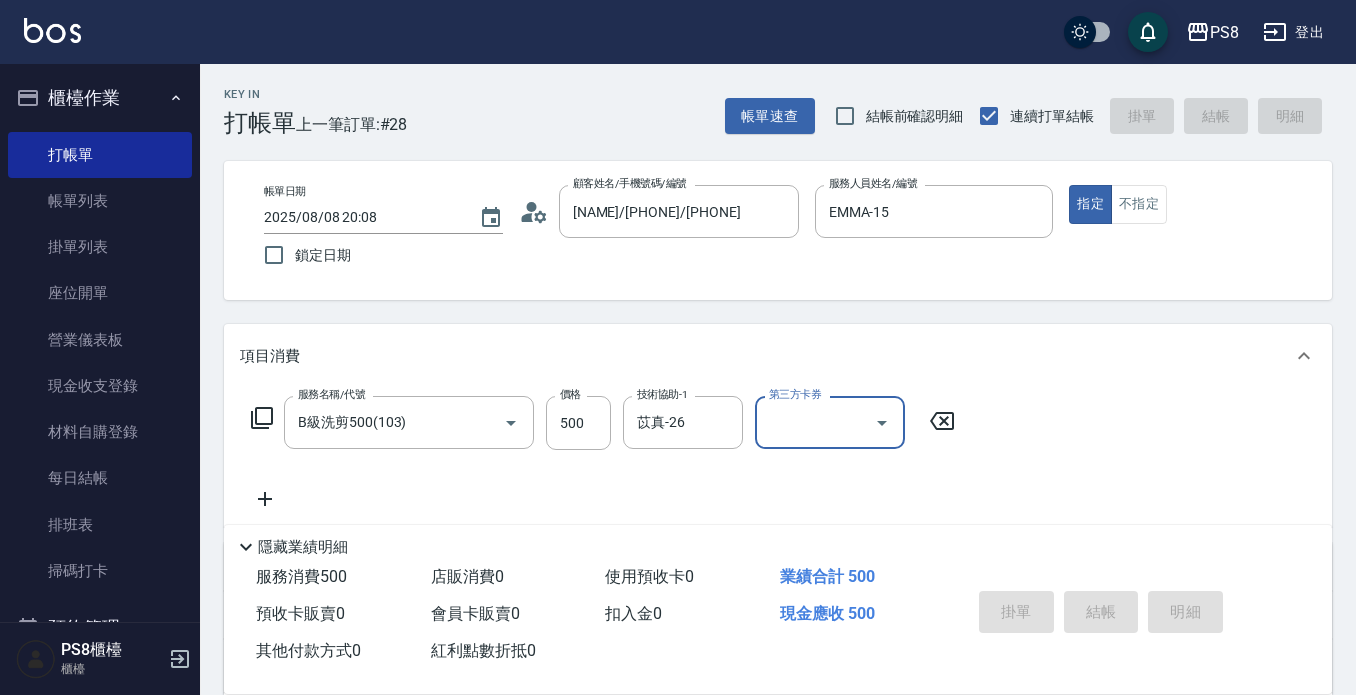 type on "2025/08/08 20:20" 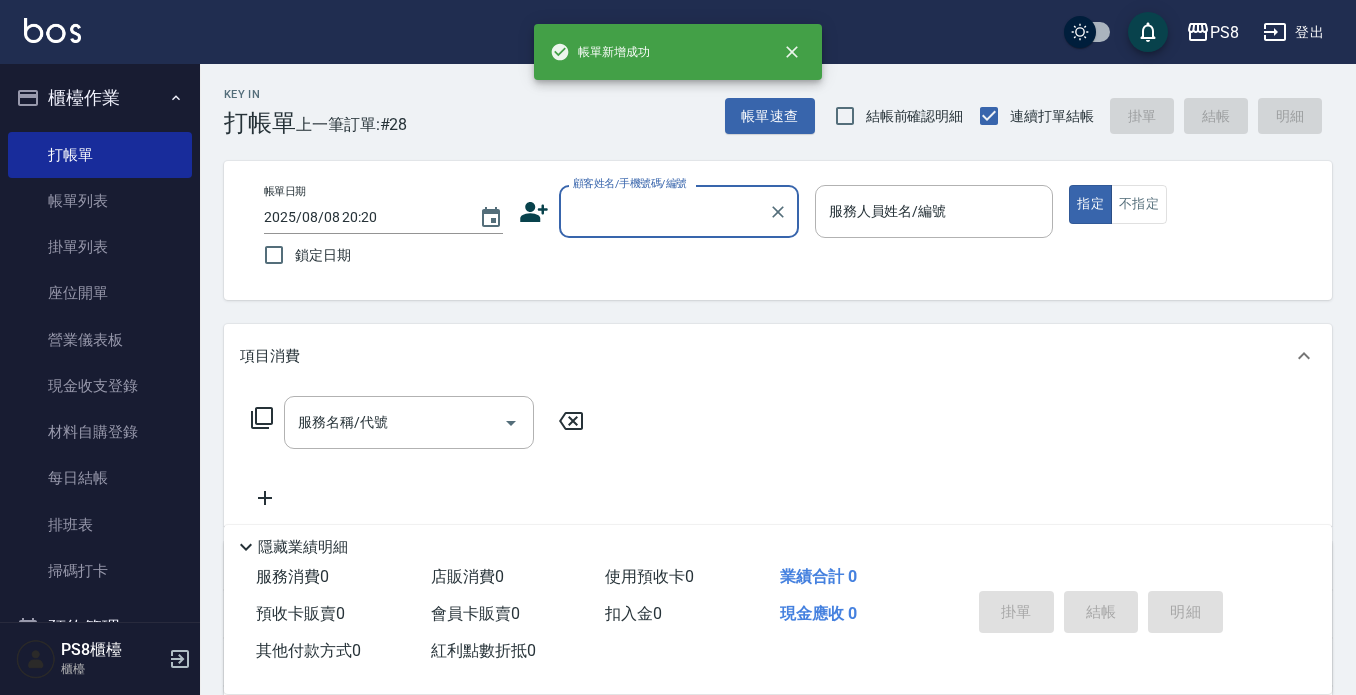scroll, scrollTop: 0, scrollLeft: 0, axis: both 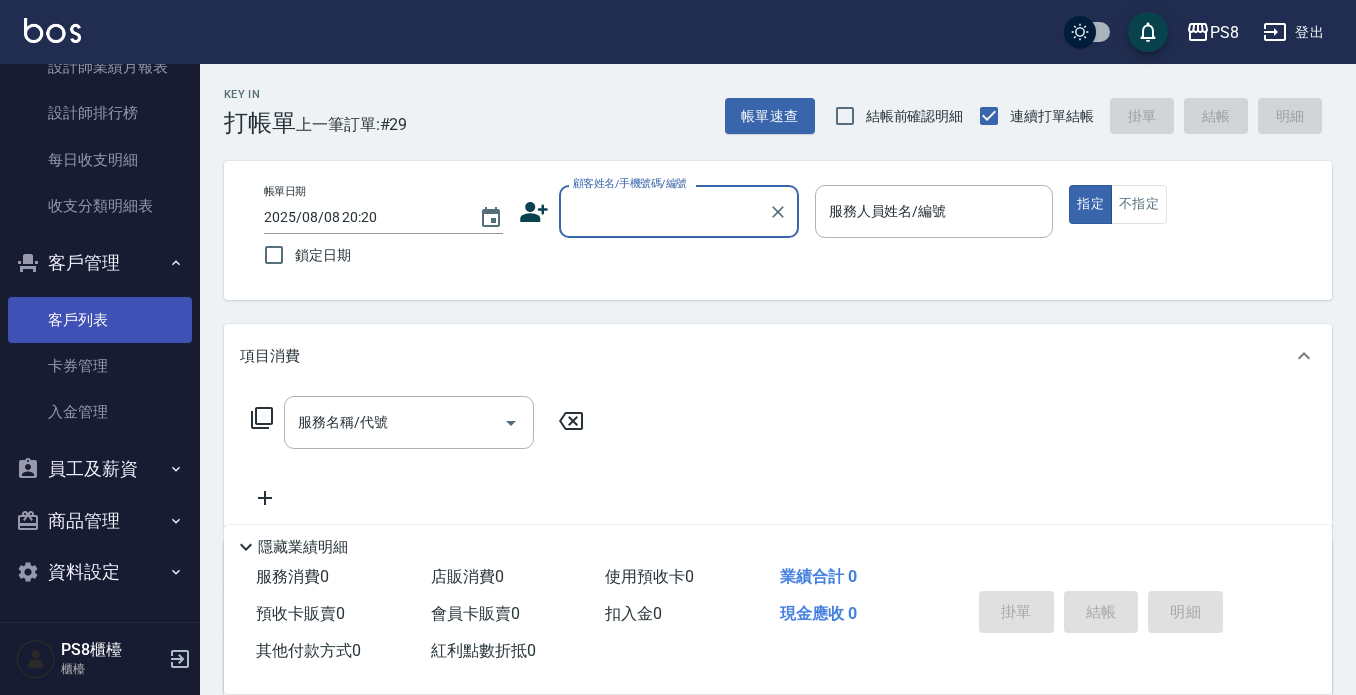click on "客戶列表" at bounding box center [100, 320] 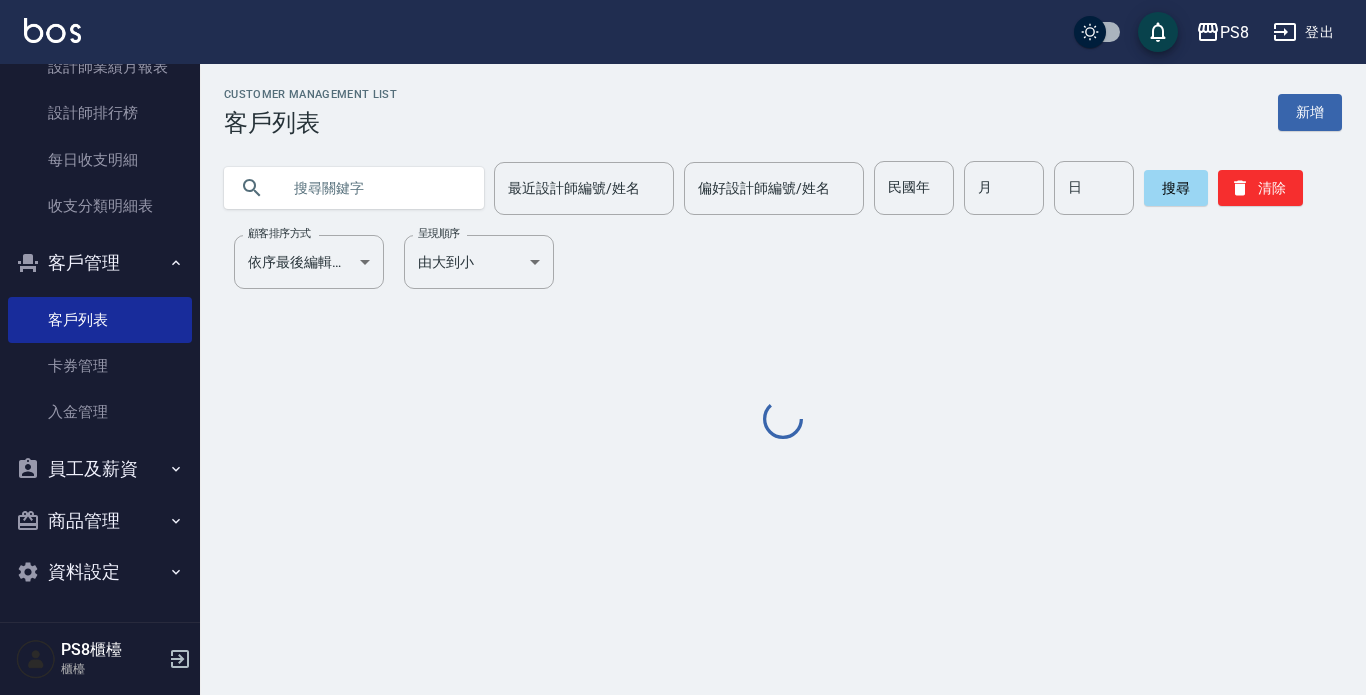 drag, startPoint x: 397, startPoint y: 203, endPoint x: 416, endPoint y: 194, distance: 21.023796 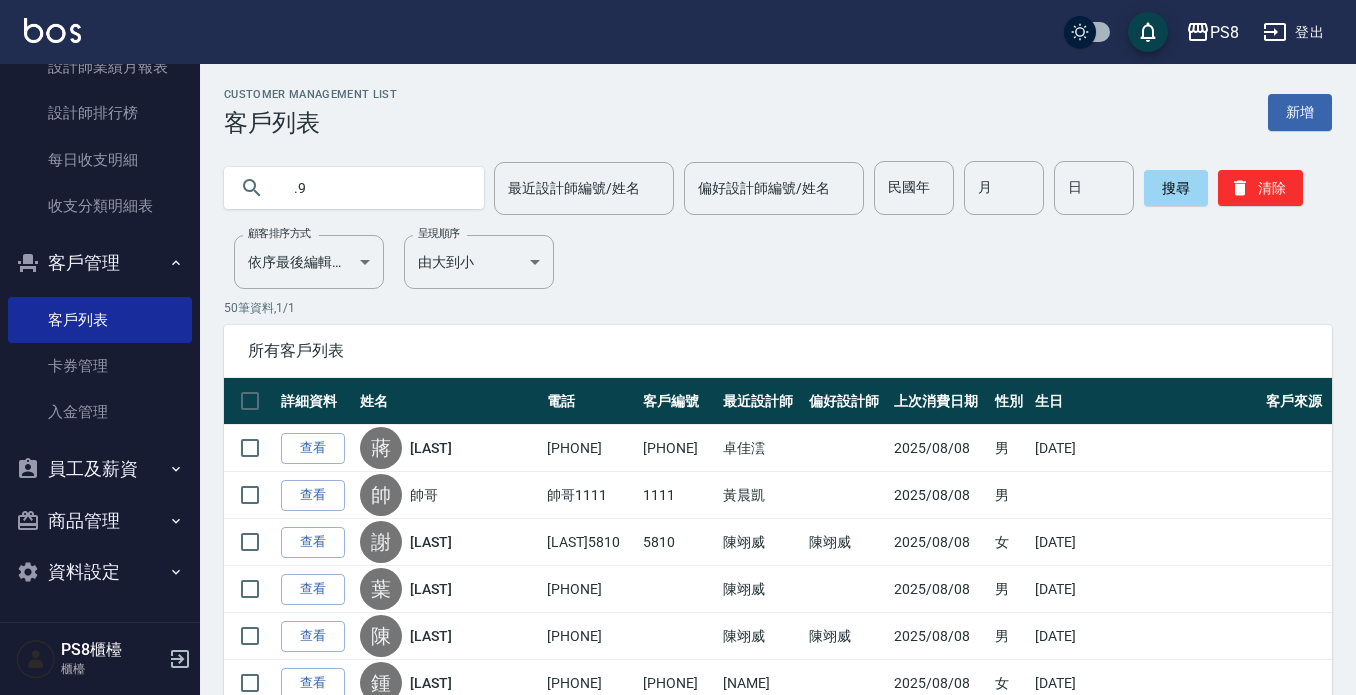 type on "." 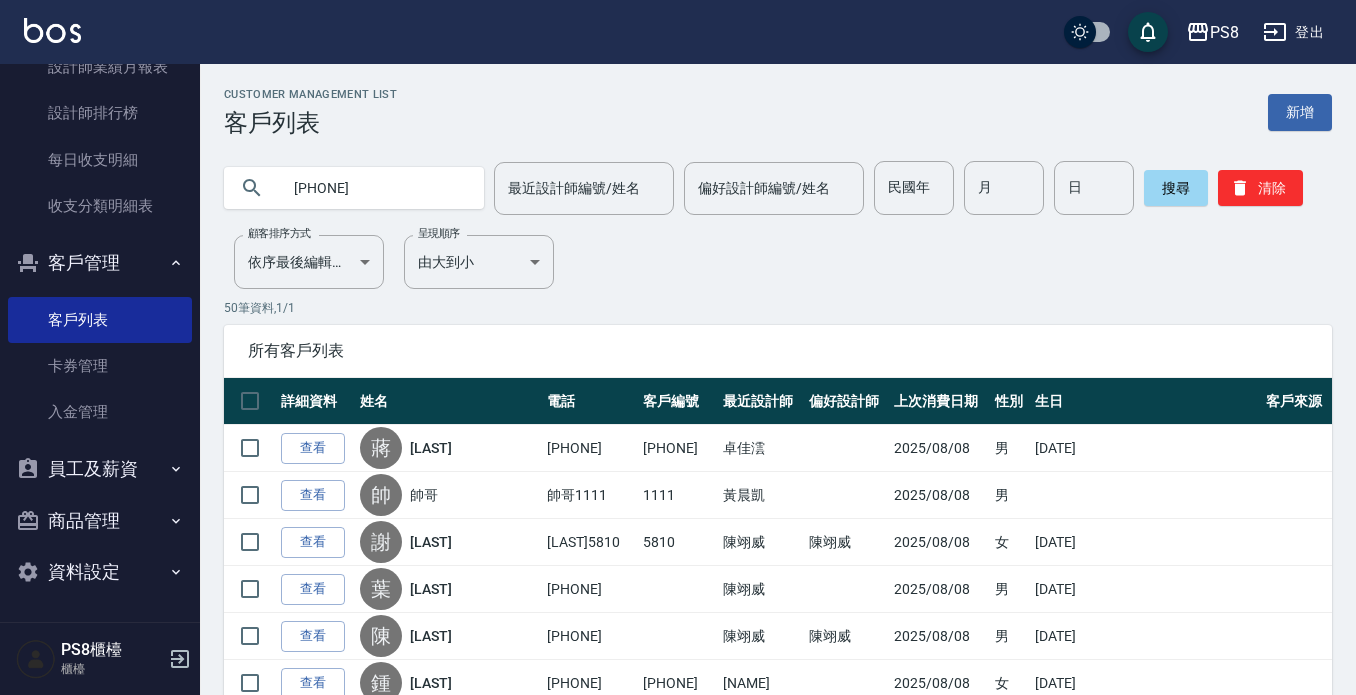 type on "[PHONE]" 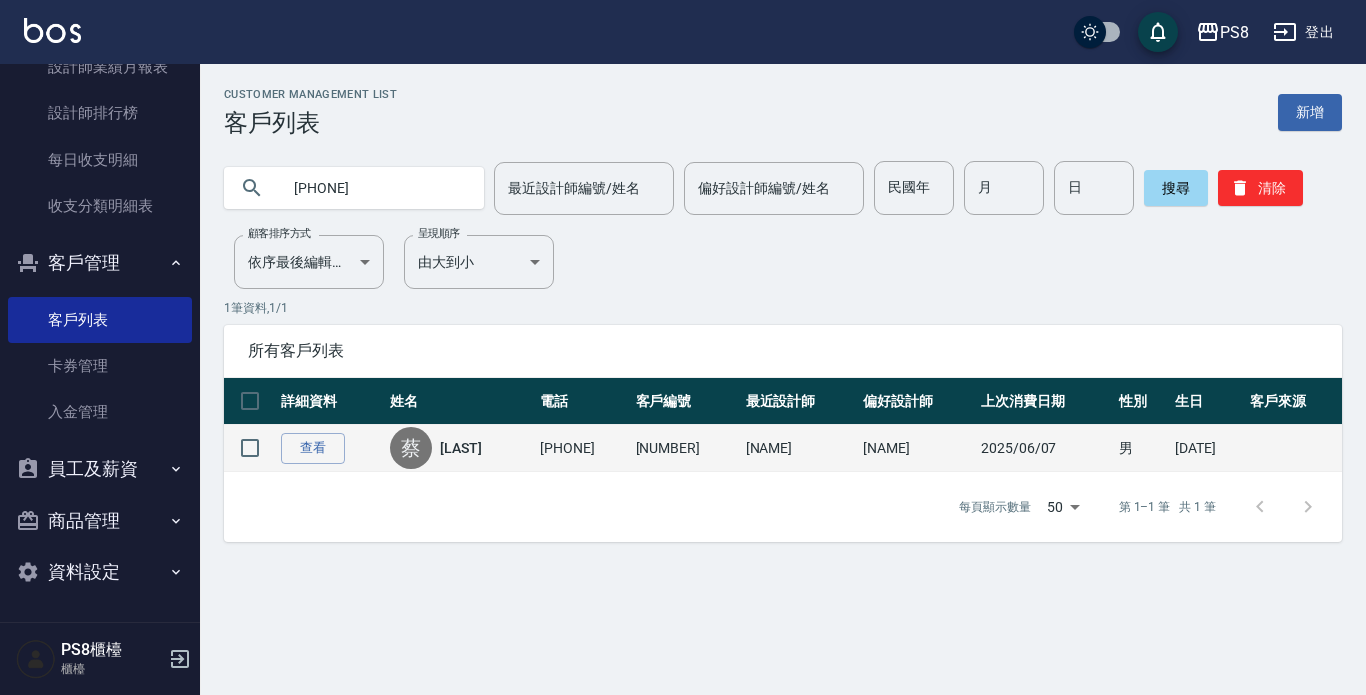 click on "[LAST_NAME] [NAME]" at bounding box center [460, 448] 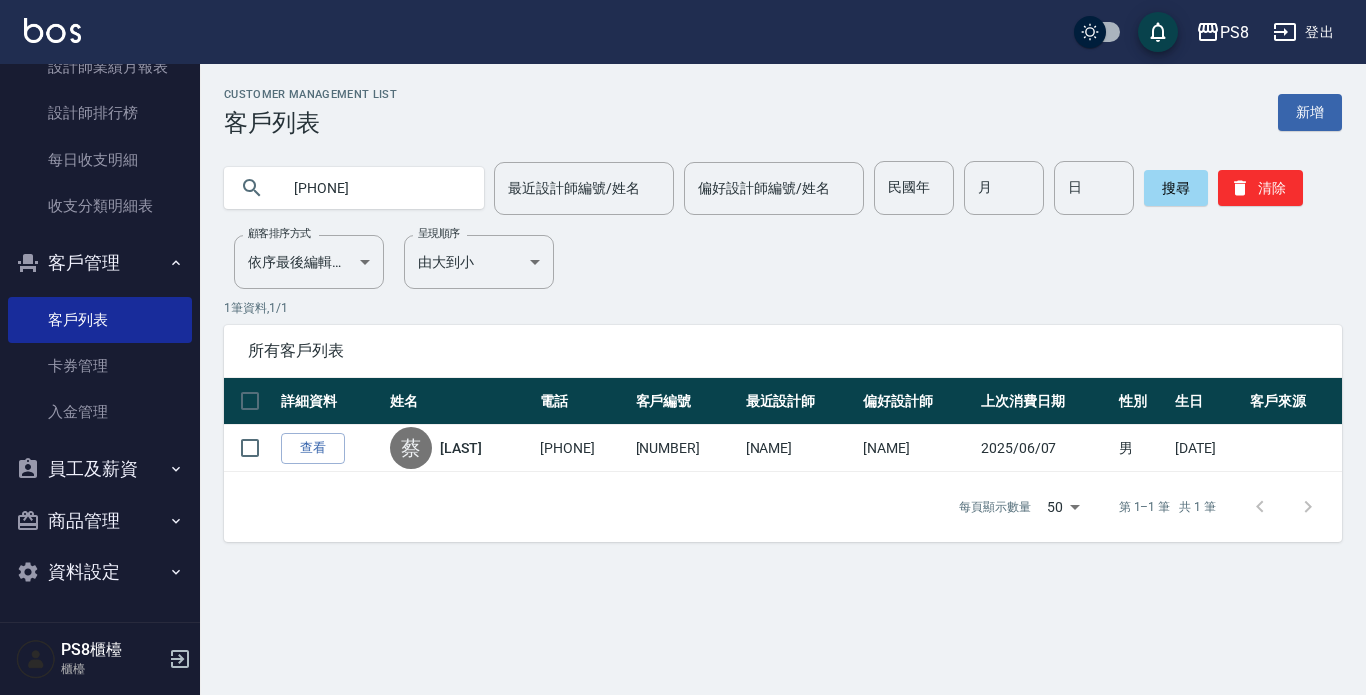 drag, startPoint x: 443, startPoint y: 446, endPoint x: 463, endPoint y: 365, distance: 83.43261 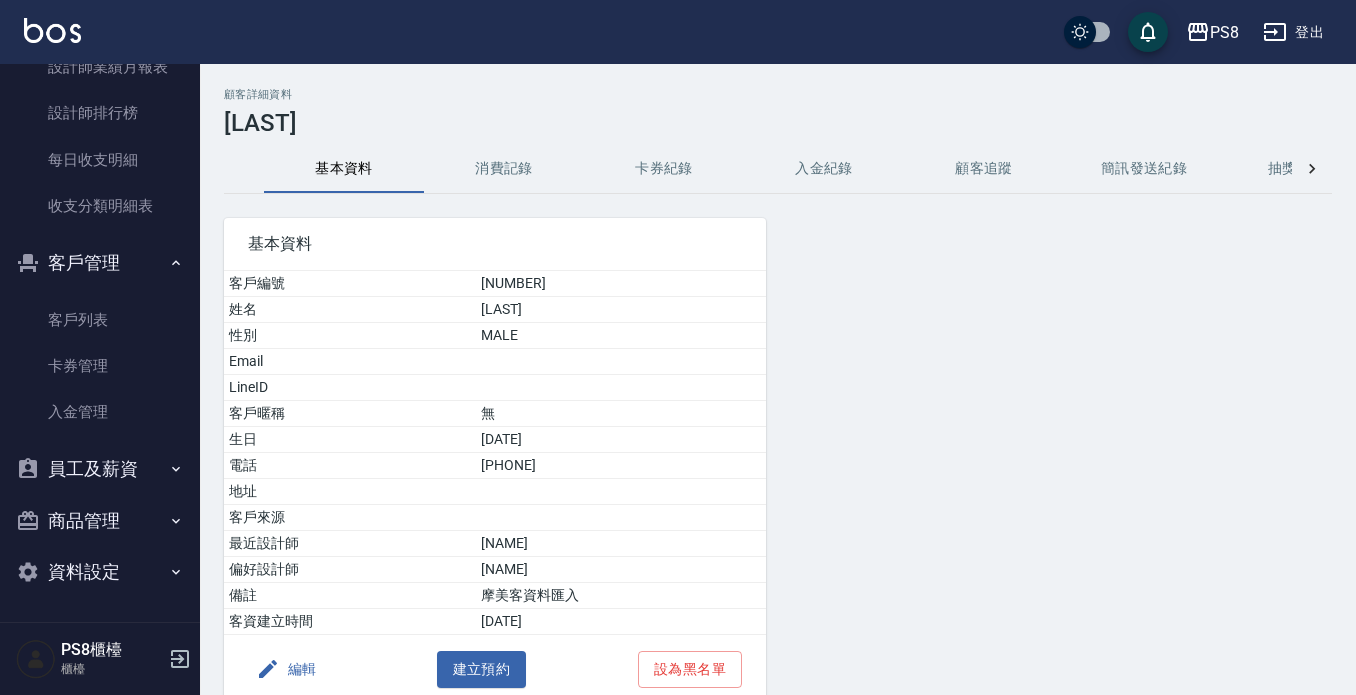 click on "基本資料 客戶編號 [NUMBER] 姓名 [LAST] 性別 MALE Email LineID 客戶暱稱 無 生日 [DATE] 電話 [PHONE] 地址 客戶來源 最近設計師 [LAST] 偏好設計師 [LAST] 備註 摩美客資料匯入 客資建立時間 [DATE] 編輯 建立預約 設為黑名單" at bounding box center [483, 449] 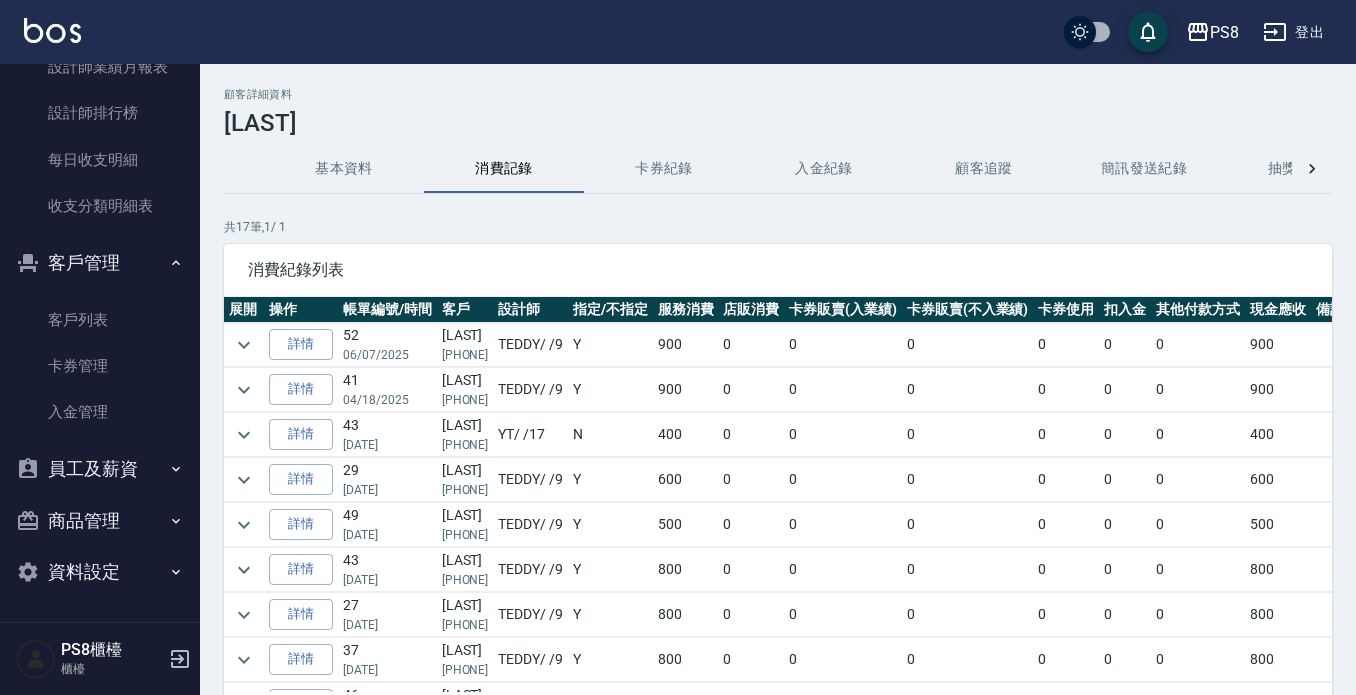 click on "YT  /   /[NUMBER]" at bounding box center [530, 435] 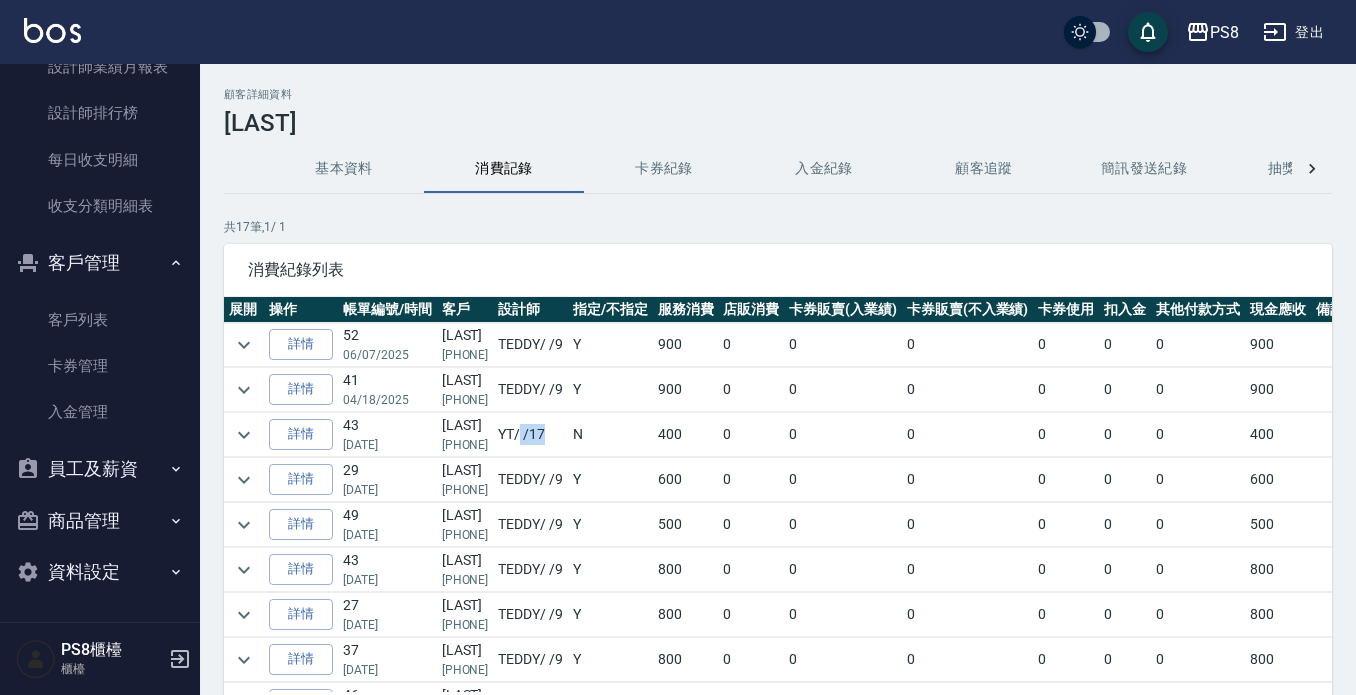 drag, startPoint x: 545, startPoint y: 445, endPoint x: 581, endPoint y: 455, distance: 37.363083 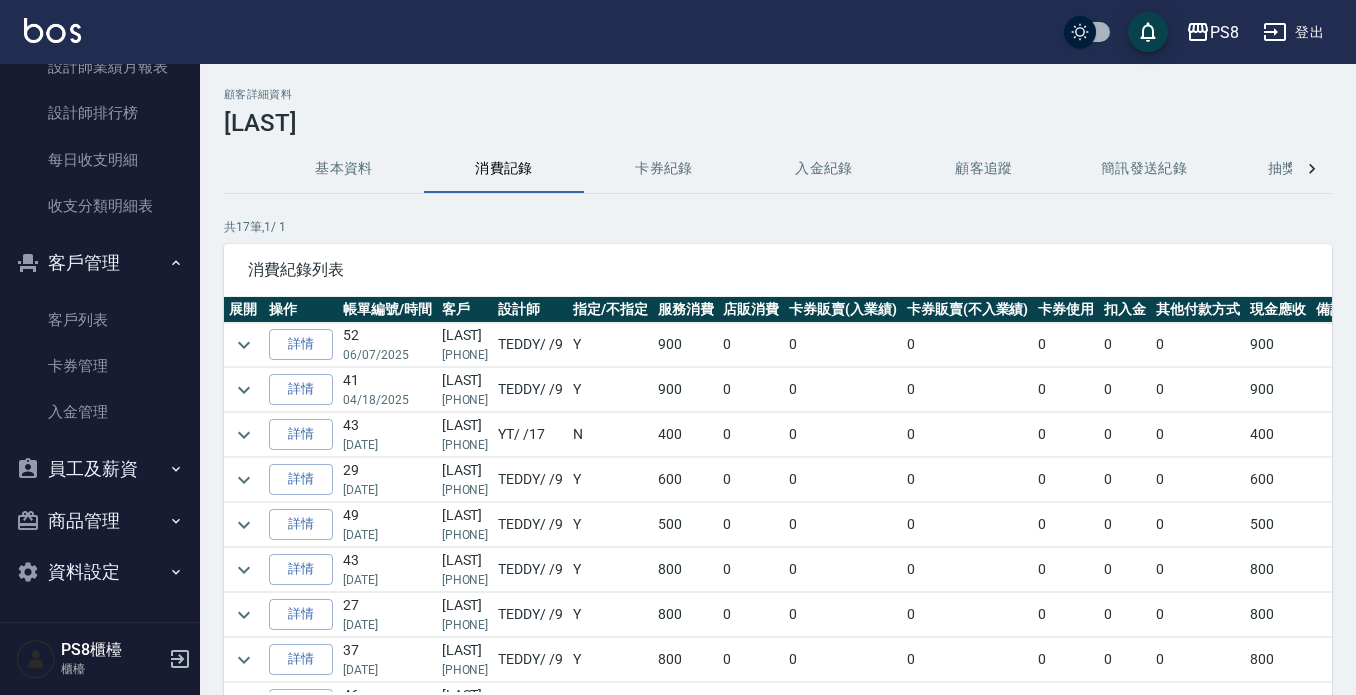 click on "TEDDY  /   /[NUMBER]" at bounding box center [530, 480] 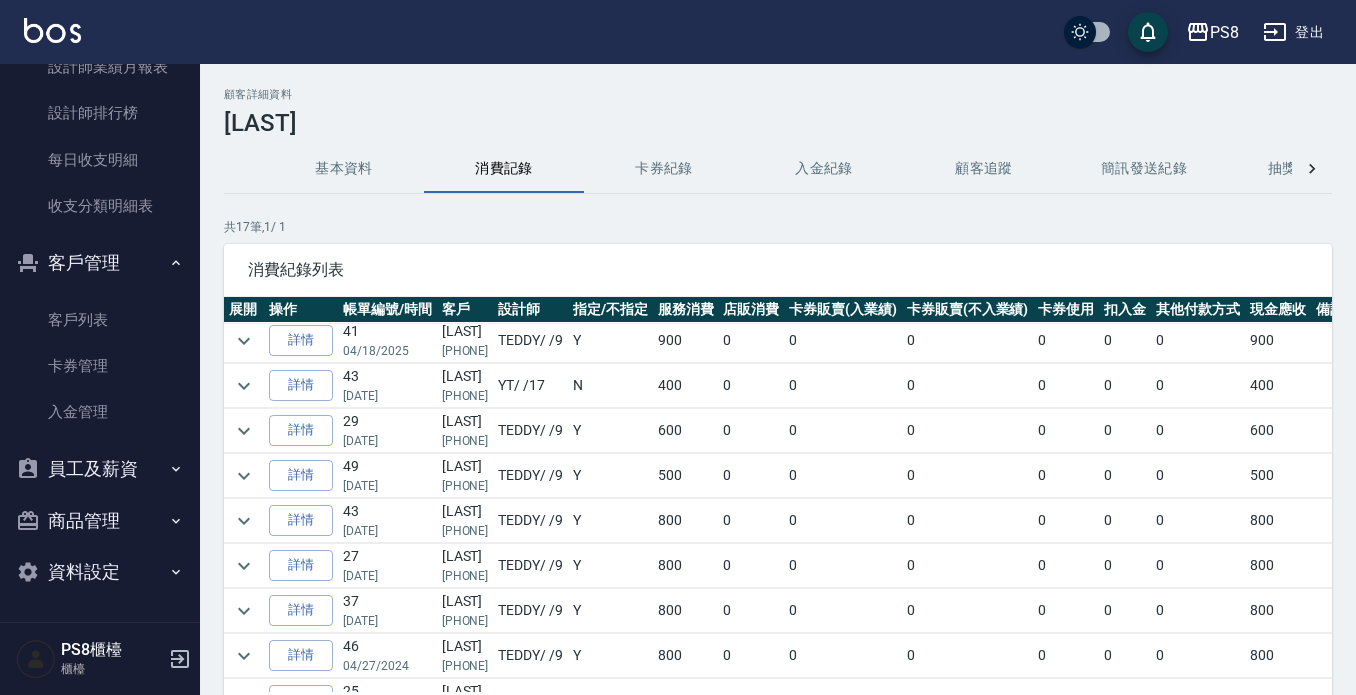 scroll, scrollTop: 0, scrollLeft: 0, axis: both 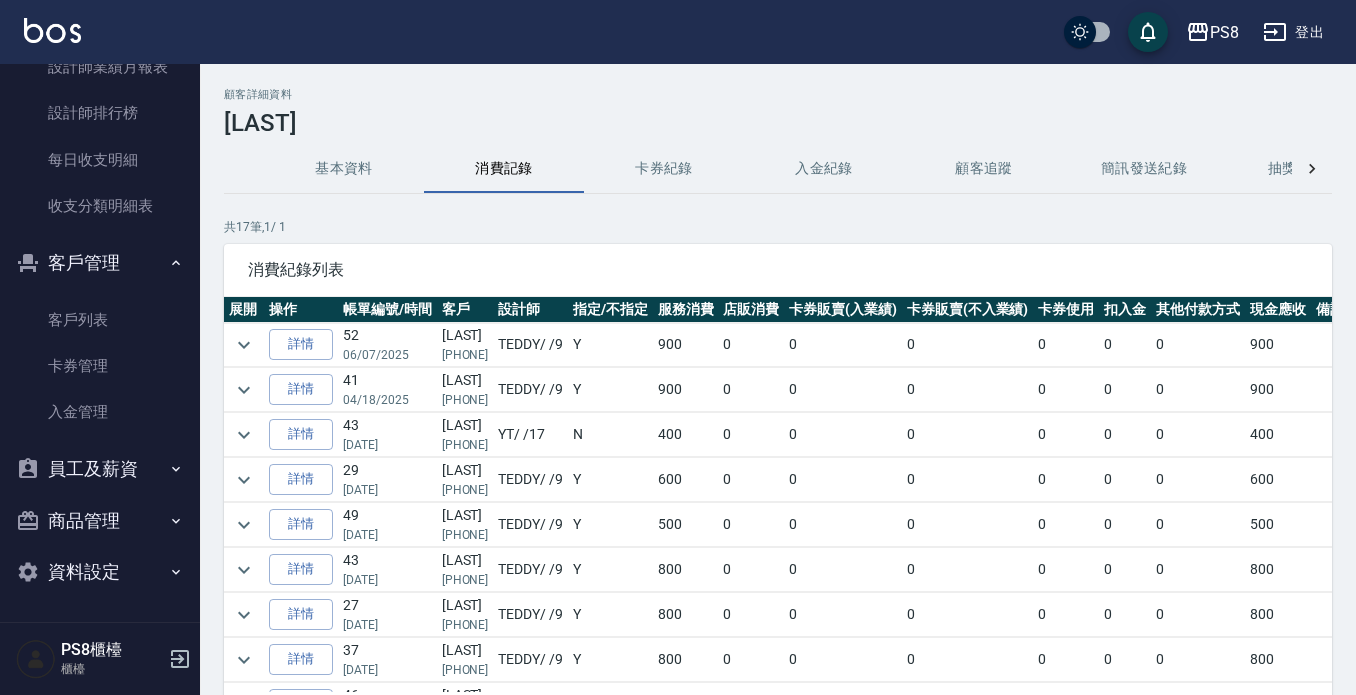 click on "YT  /   /[NUMBER]" at bounding box center (530, 435) 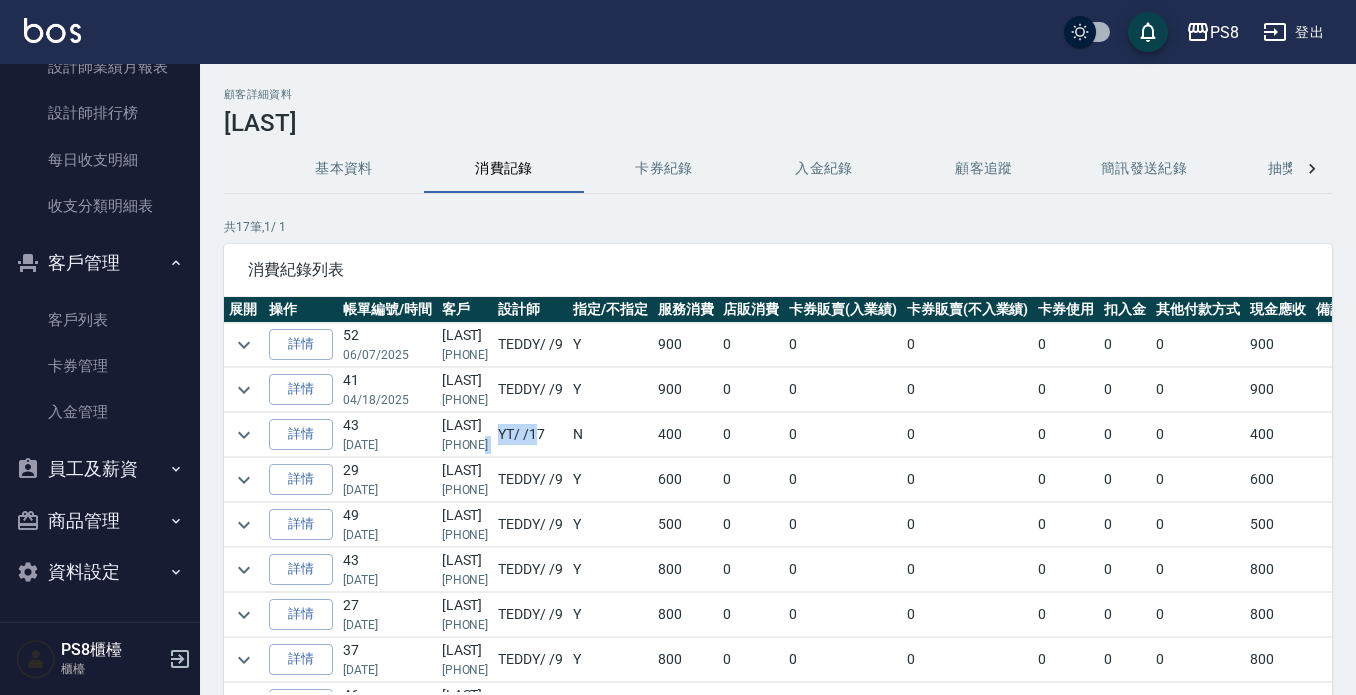 drag, startPoint x: 484, startPoint y: 437, endPoint x: 566, endPoint y: 445, distance: 82.38932 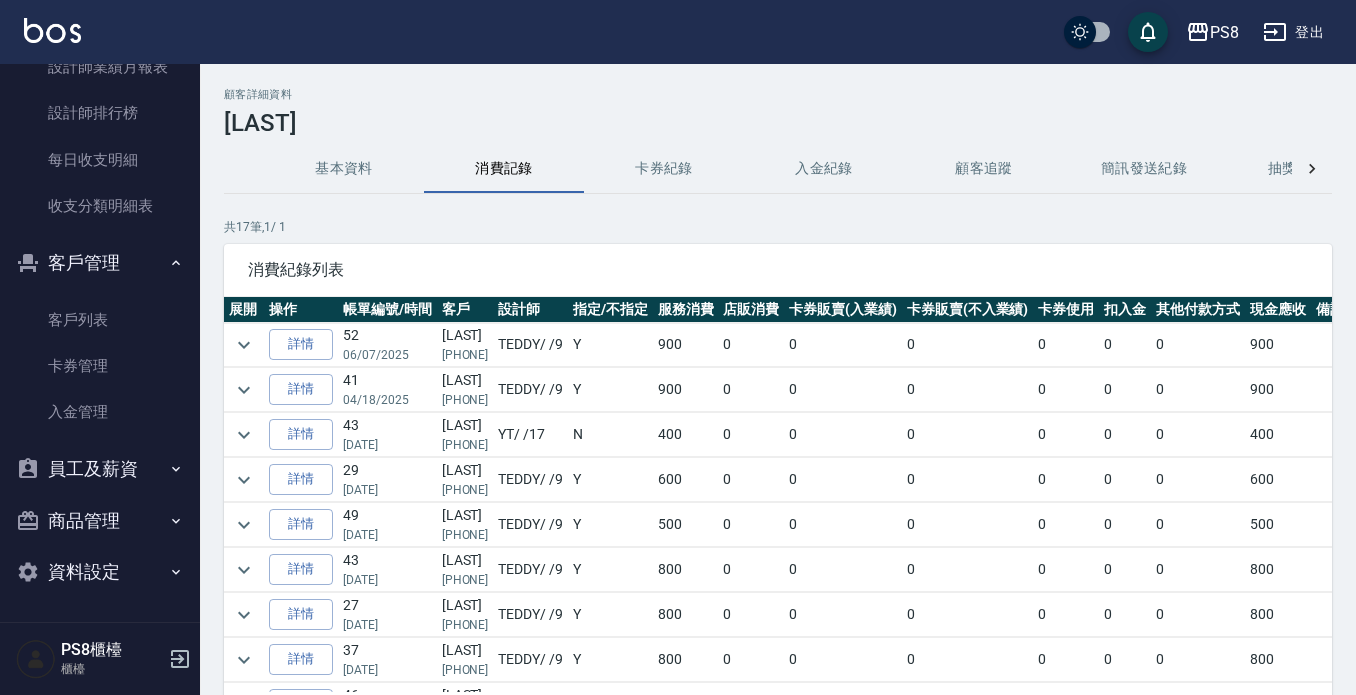 click on "YT  /   /[NUMBER]" at bounding box center (530, 435) 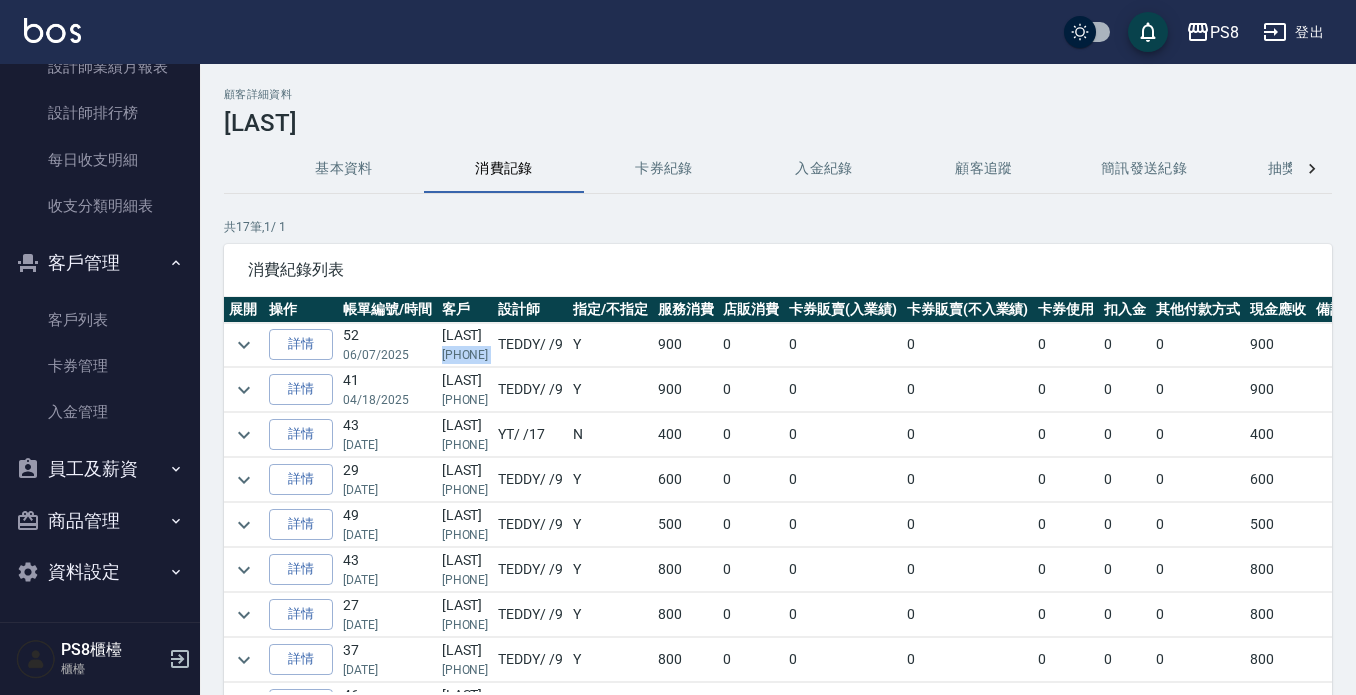 drag, startPoint x: 446, startPoint y: 353, endPoint x: 523, endPoint y: 365, distance: 77.92946 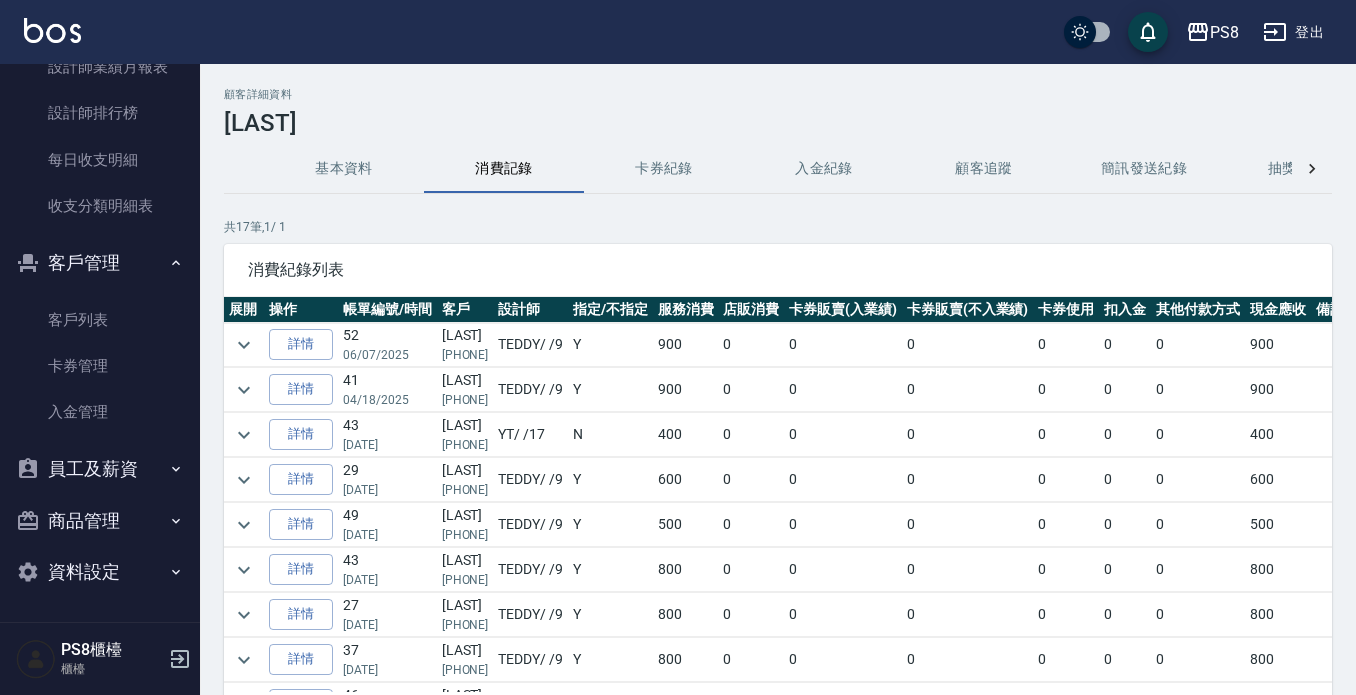 click on "52 [DATE]" at bounding box center (387, 345) 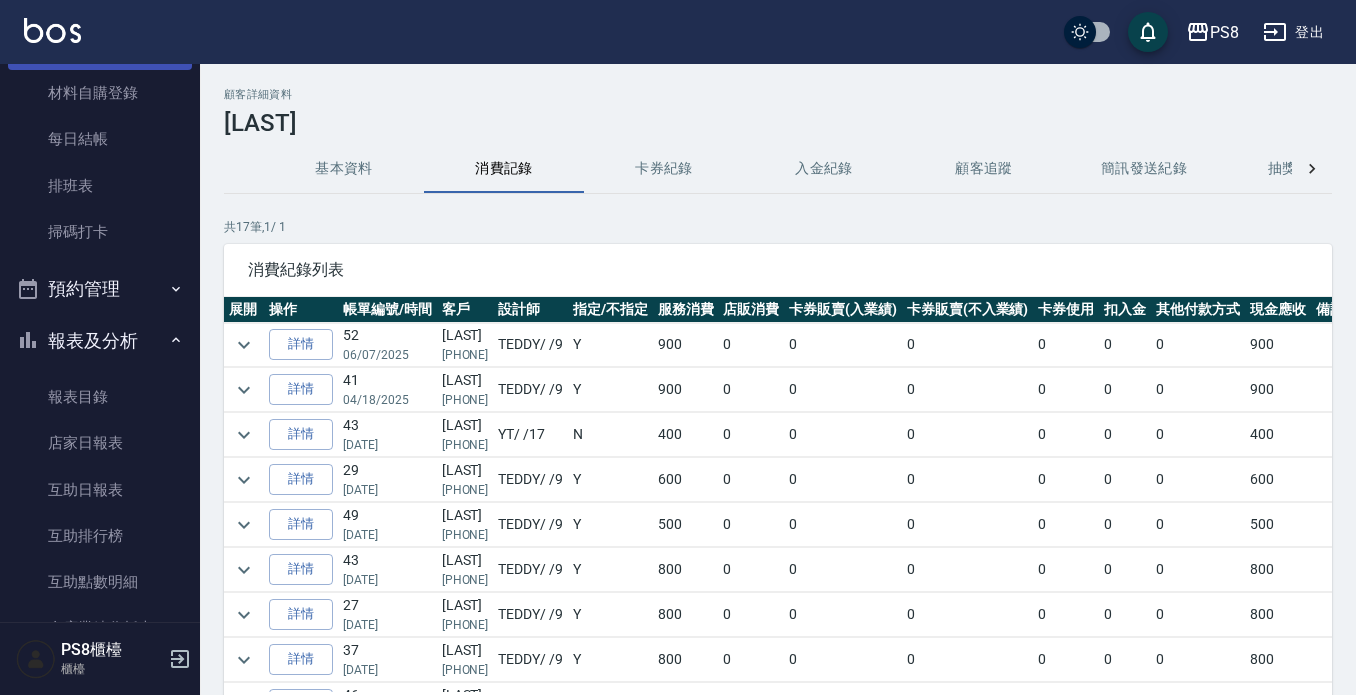 scroll, scrollTop: 0, scrollLeft: 0, axis: both 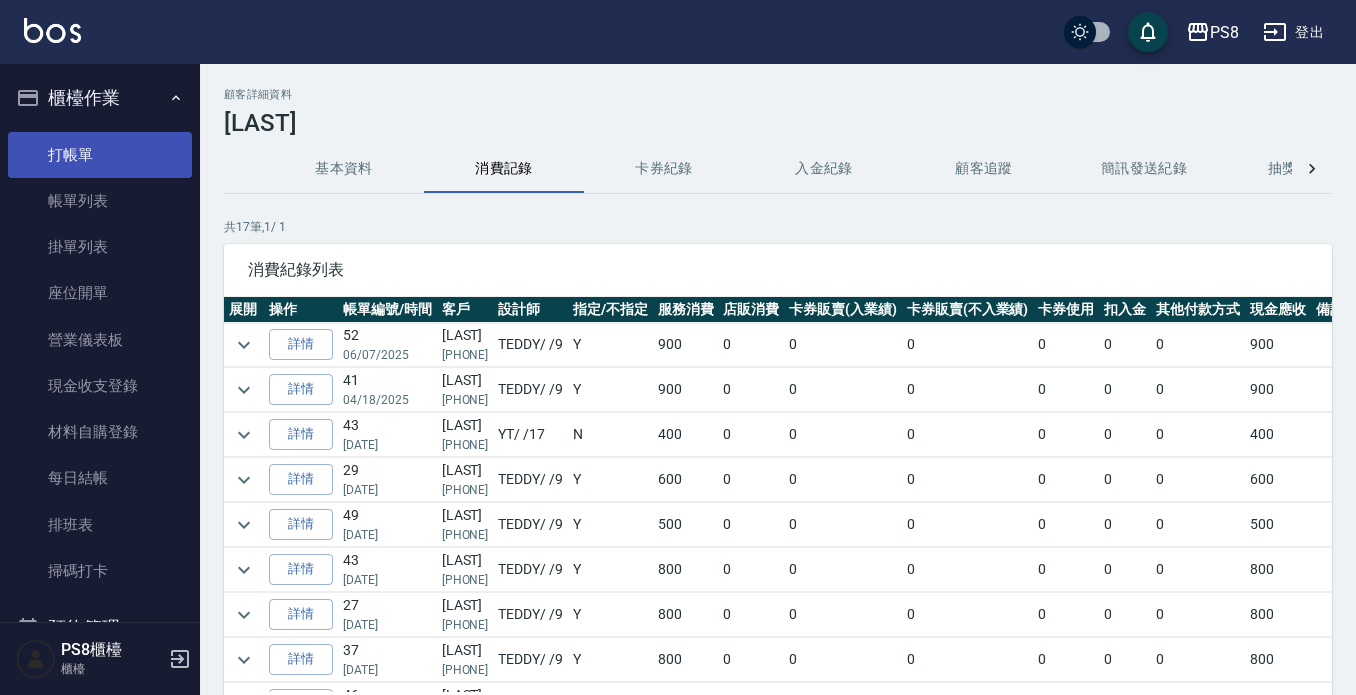 click on "打帳單" at bounding box center (100, 155) 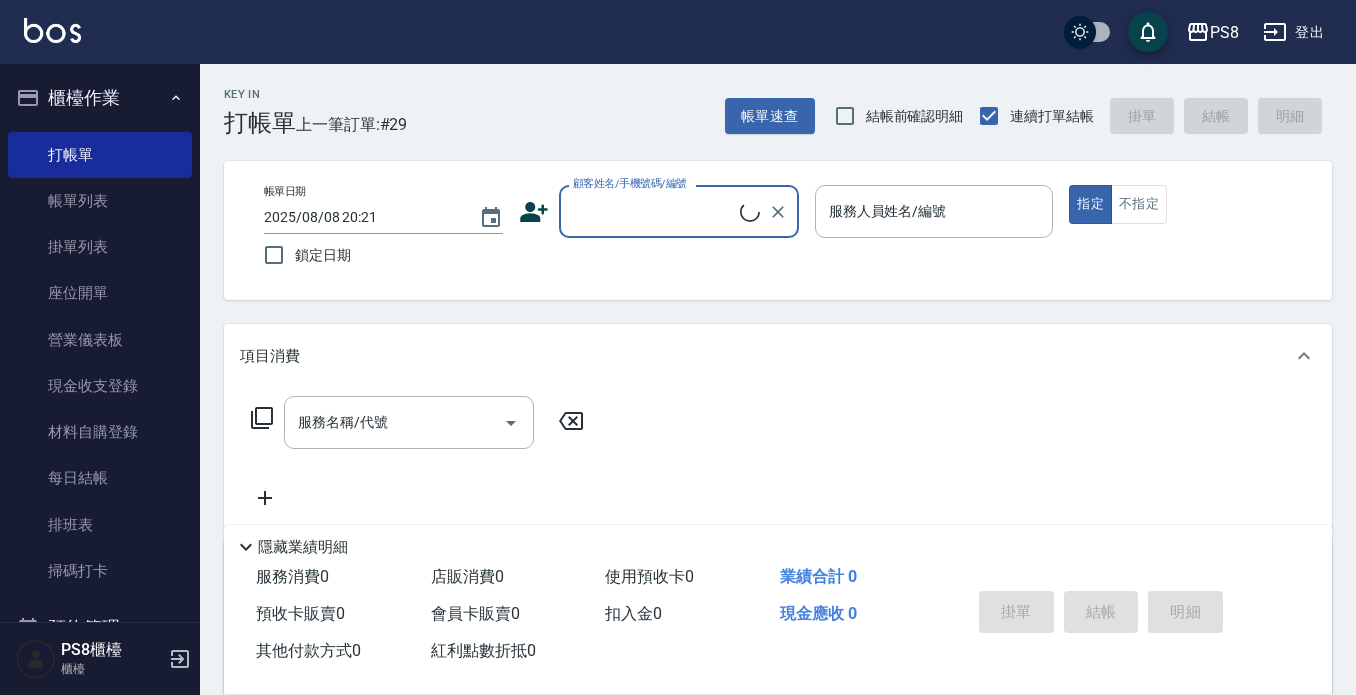 click on "顧客姓名/手機號碼/編號" at bounding box center [654, 211] 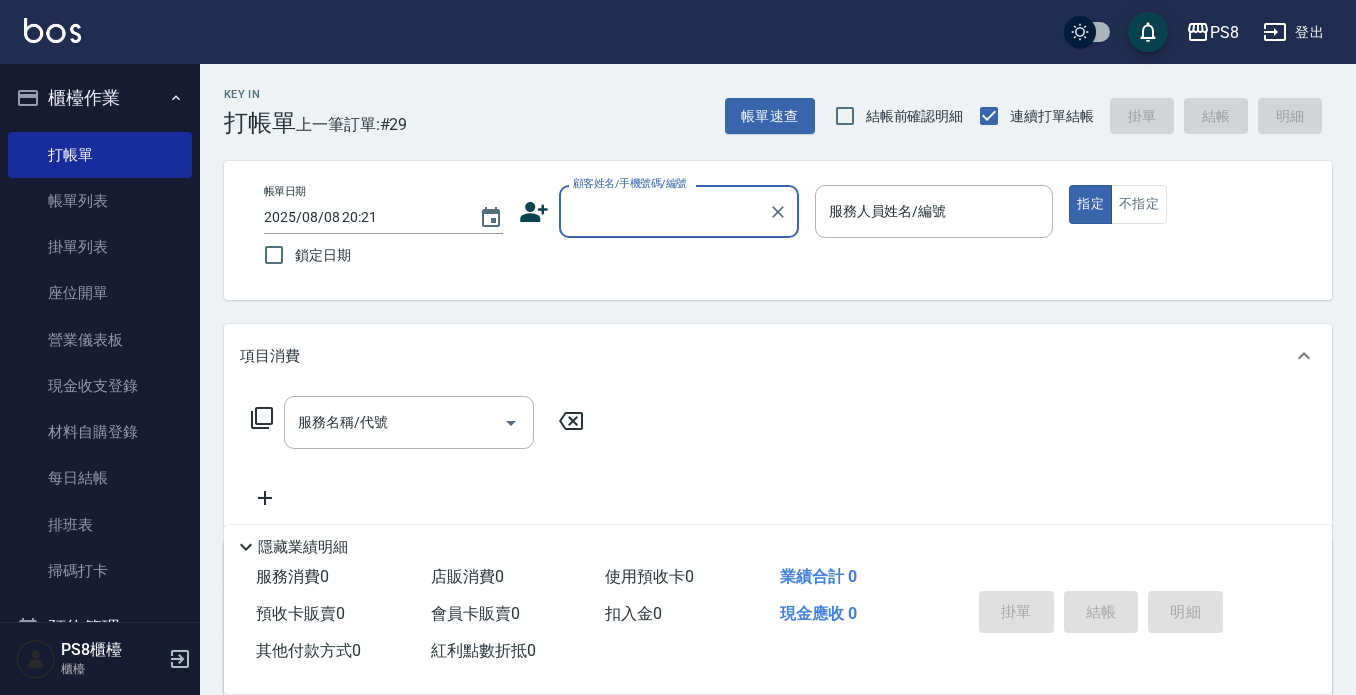 drag, startPoint x: 660, startPoint y: 219, endPoint x: 635, endPoint y: 207, distance: 27.730848 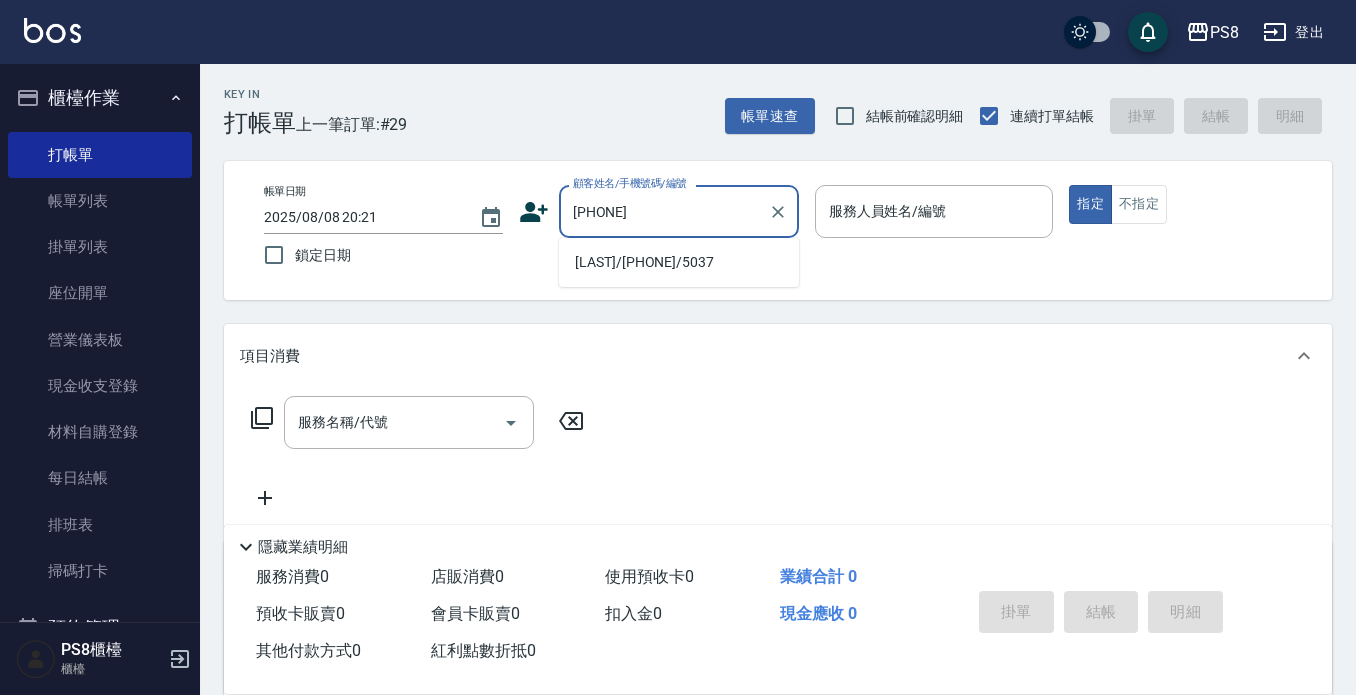 click on "[LAST]/[PHONE]/5037" at bounding box center (679, 262) 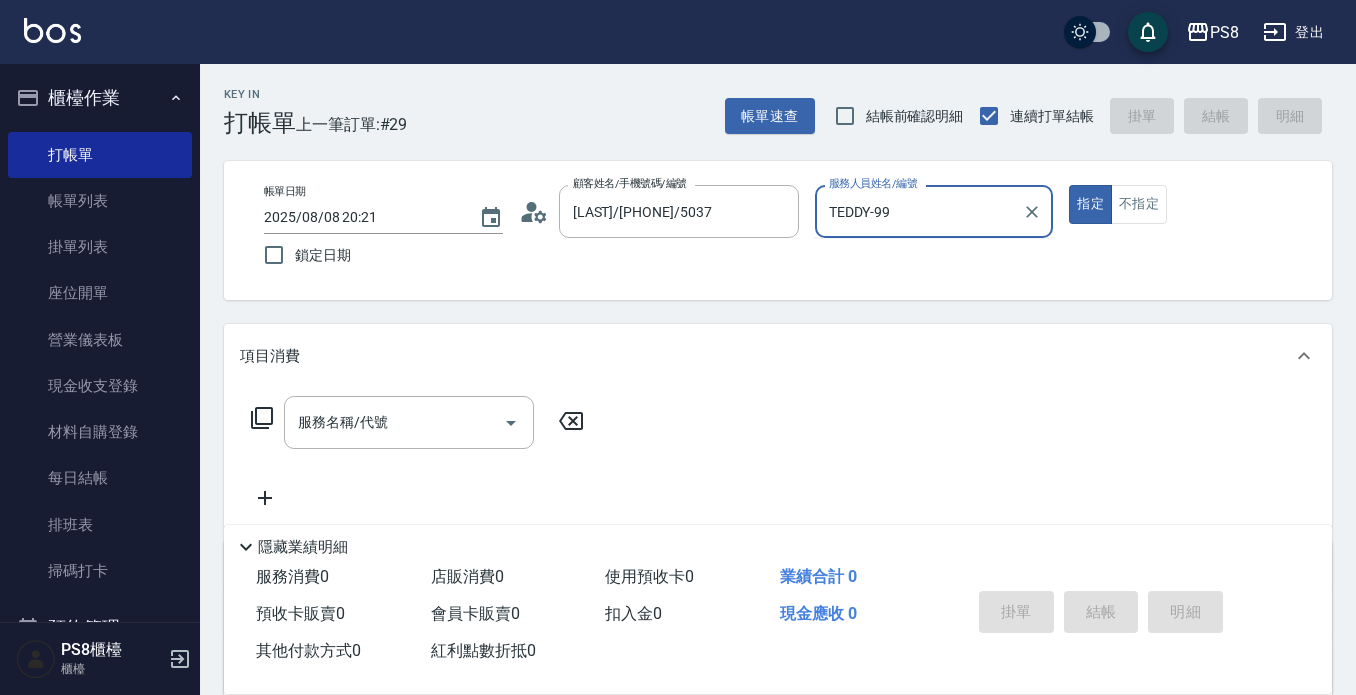 click on "指定" at bounding box center [1090, 204] 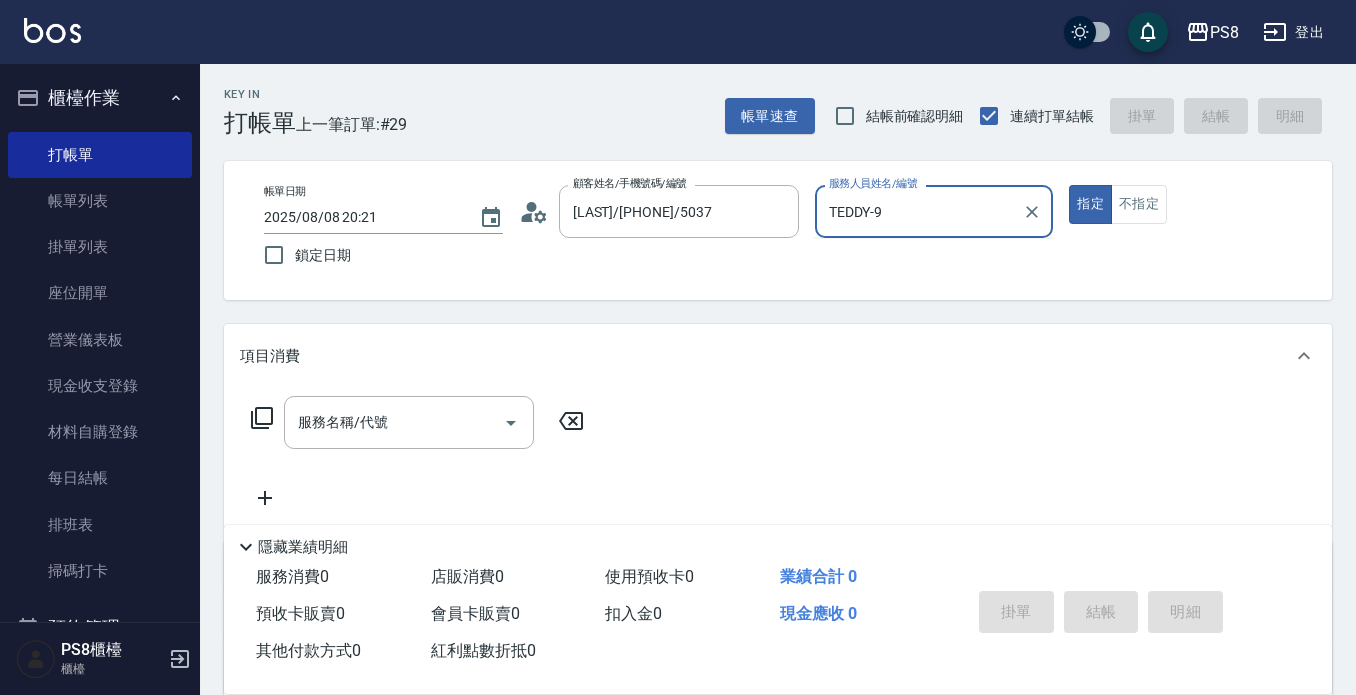 type on "true" 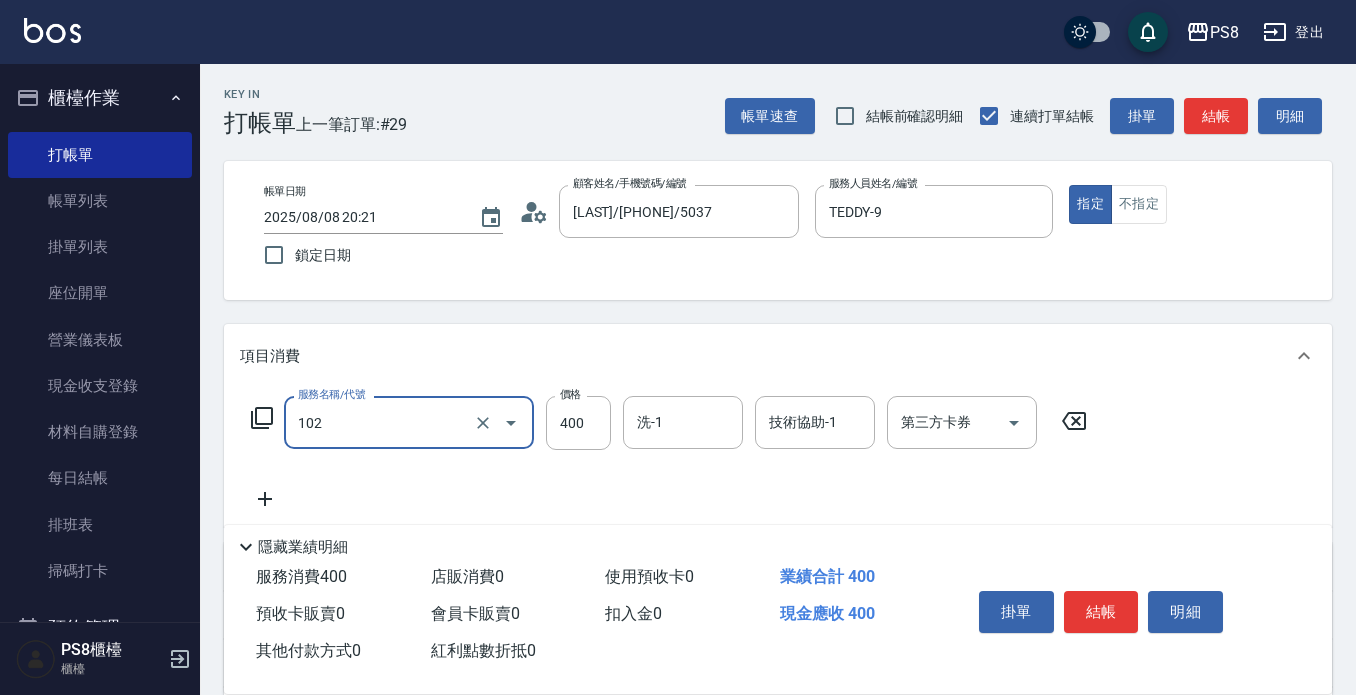 type on "精油洗髮(102)" 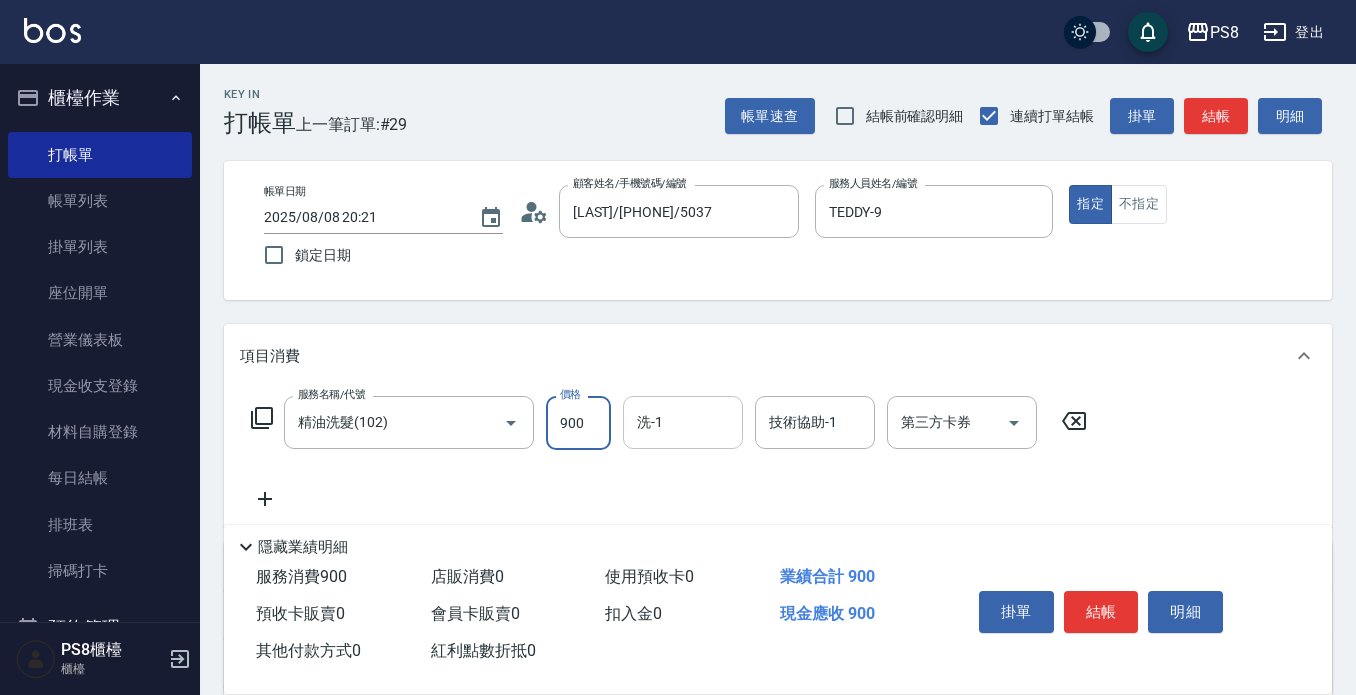 click on "洗-1" at bounding box center [683, 422] 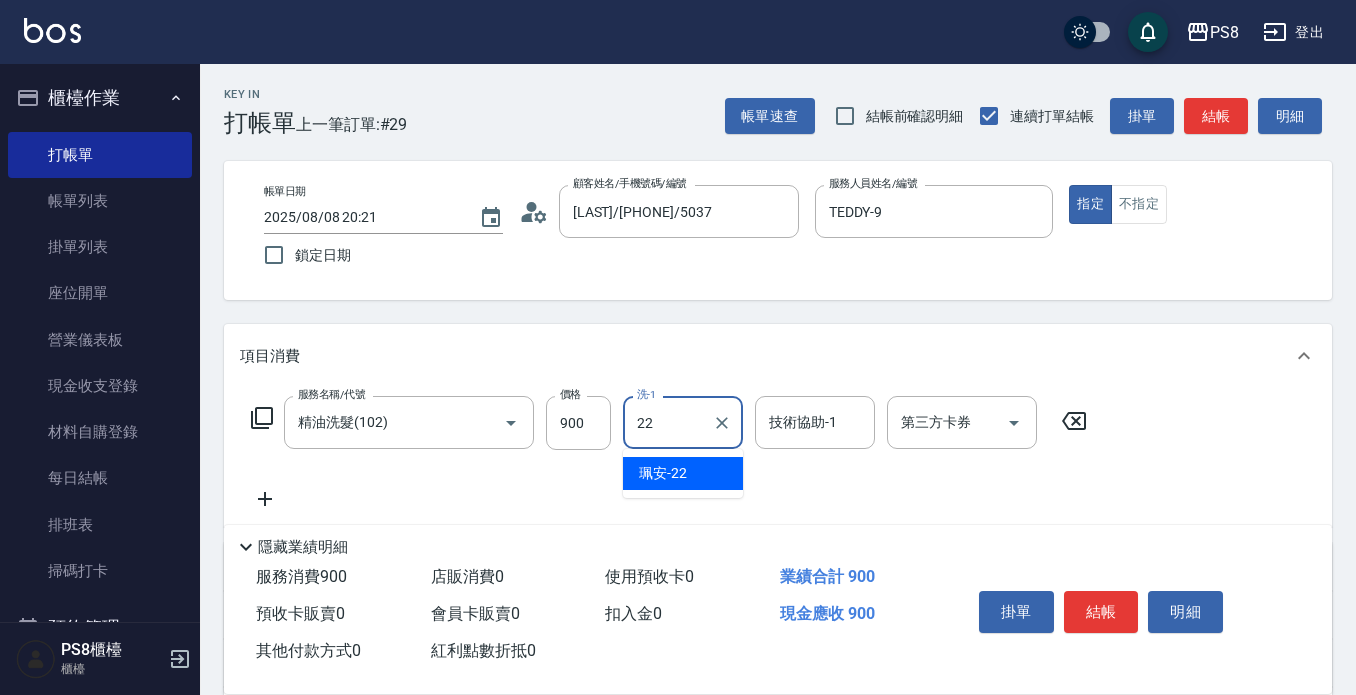 type on "珮安-22" 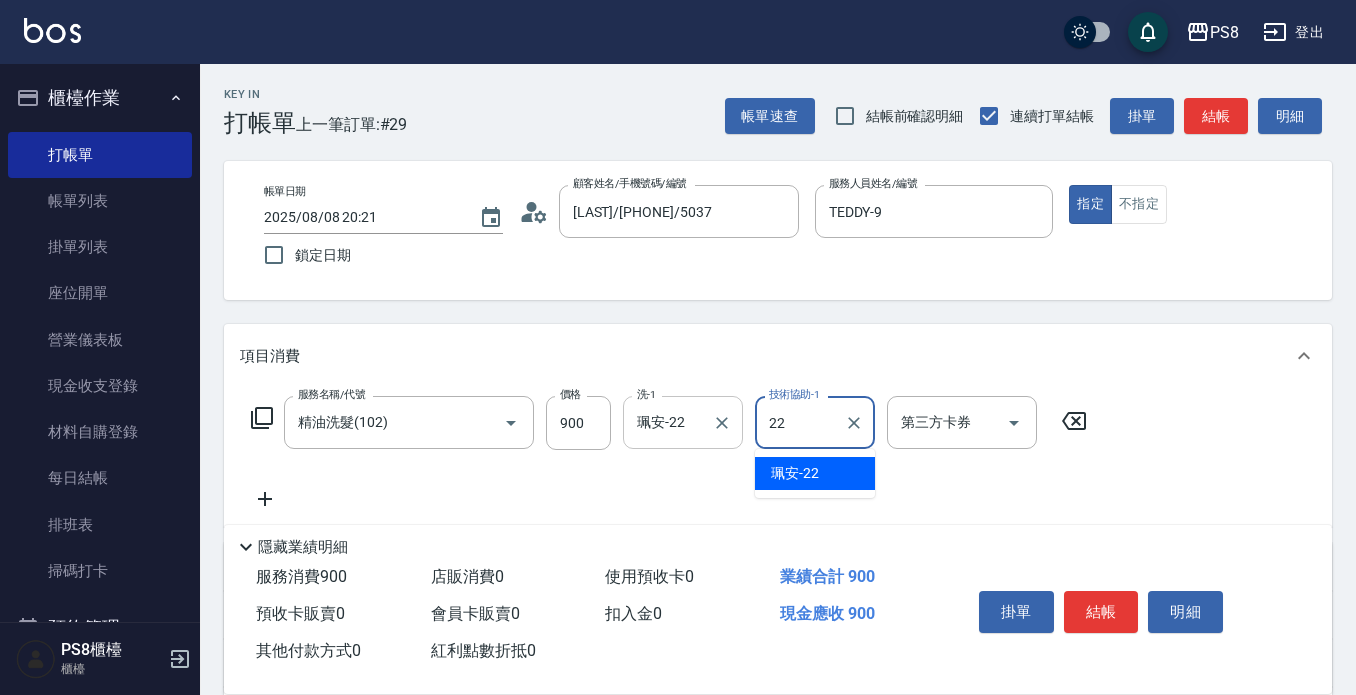 type on "珮安-22" 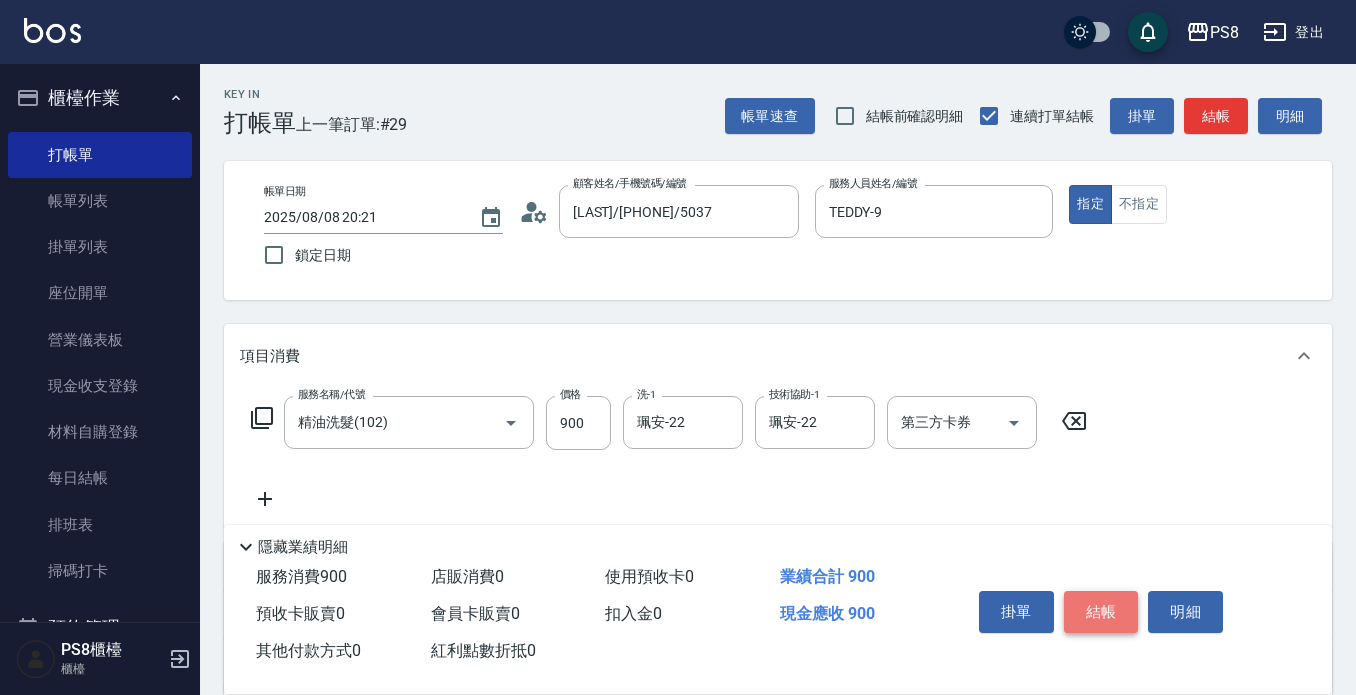 click on "結帳" at bounding box center (1101, 612) 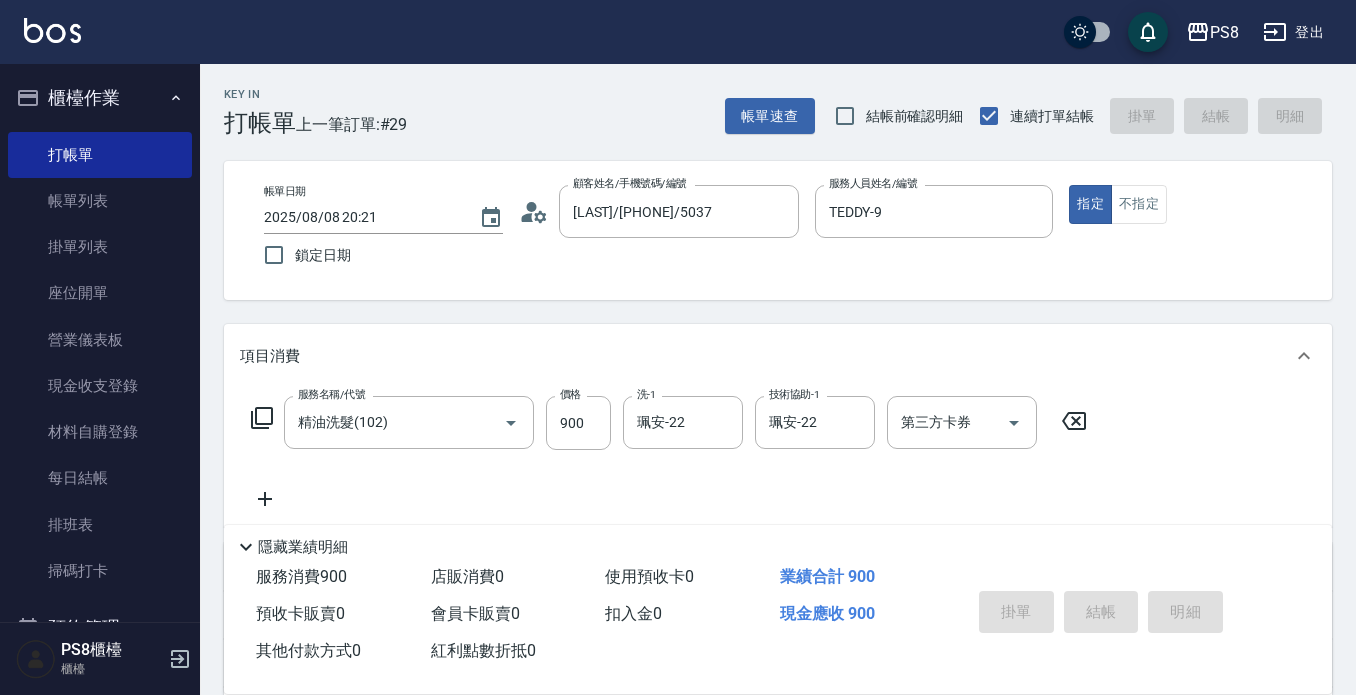 type 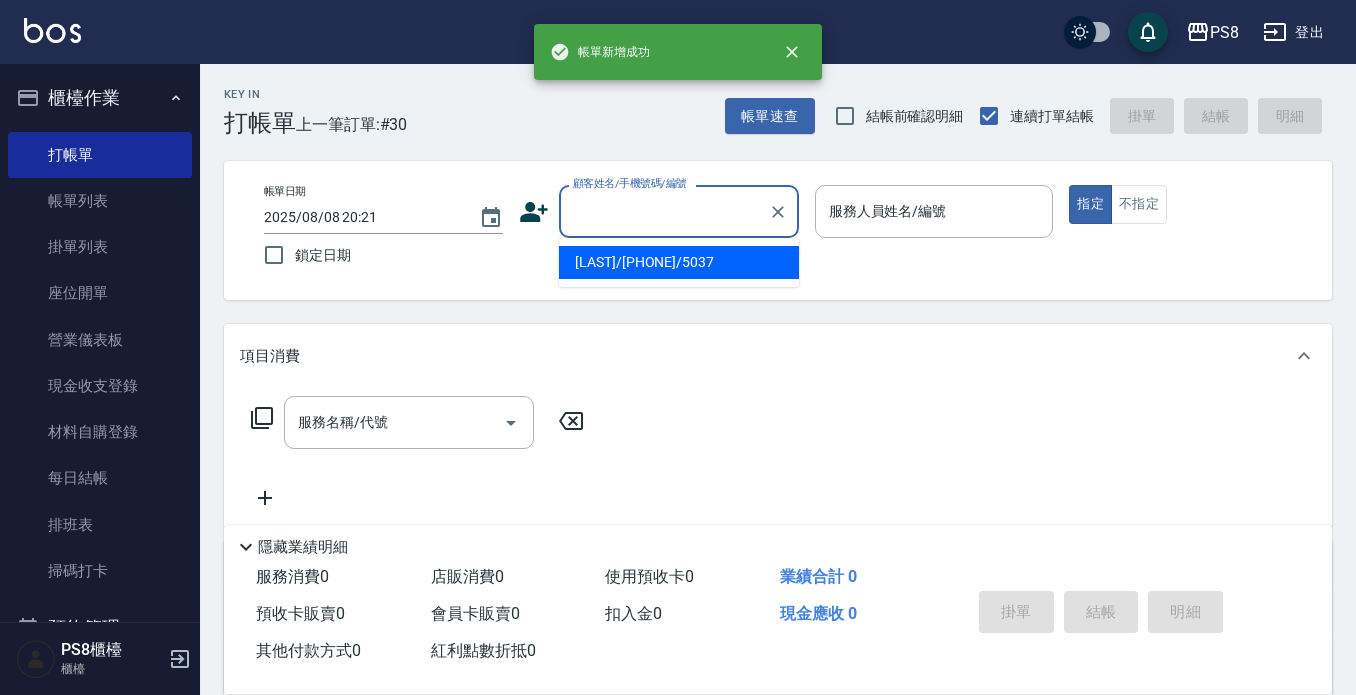 click on "顧客姓名/手機號碼/編號" at bounding box center (664, 211) 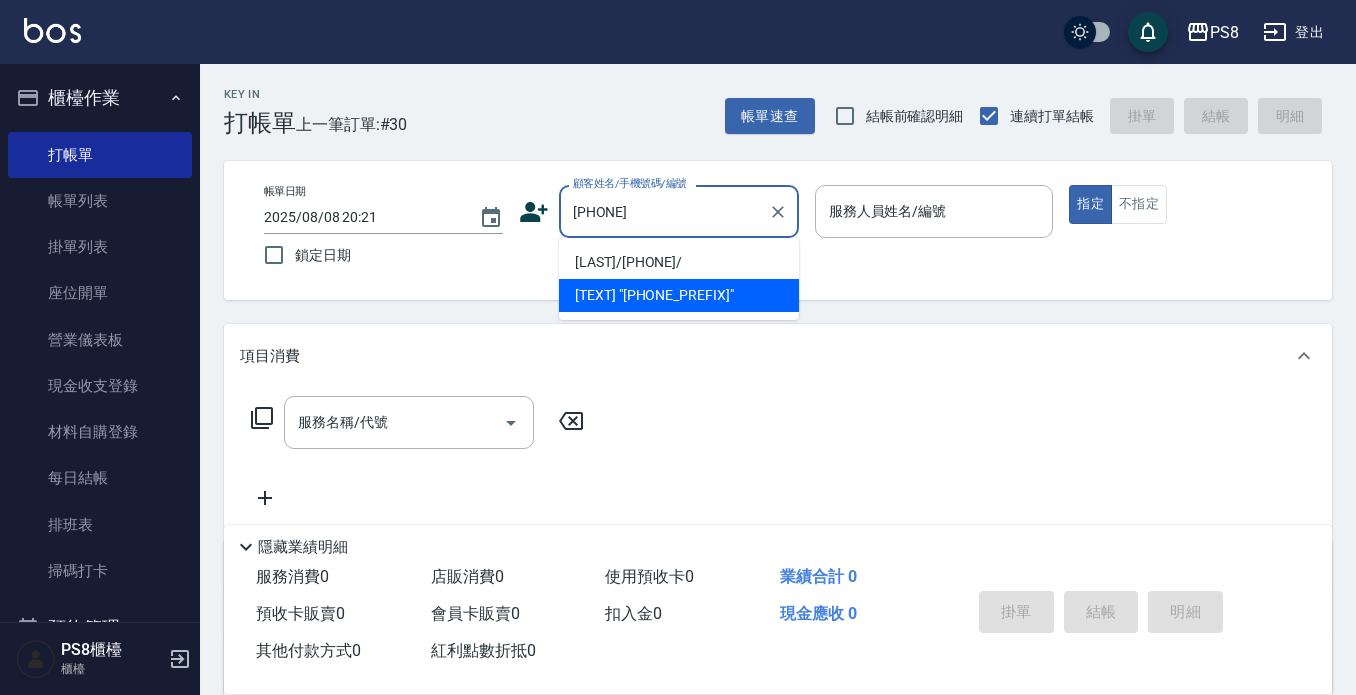 click on "[LAST]/[PHONE]/" at bounding box center [679, 262] 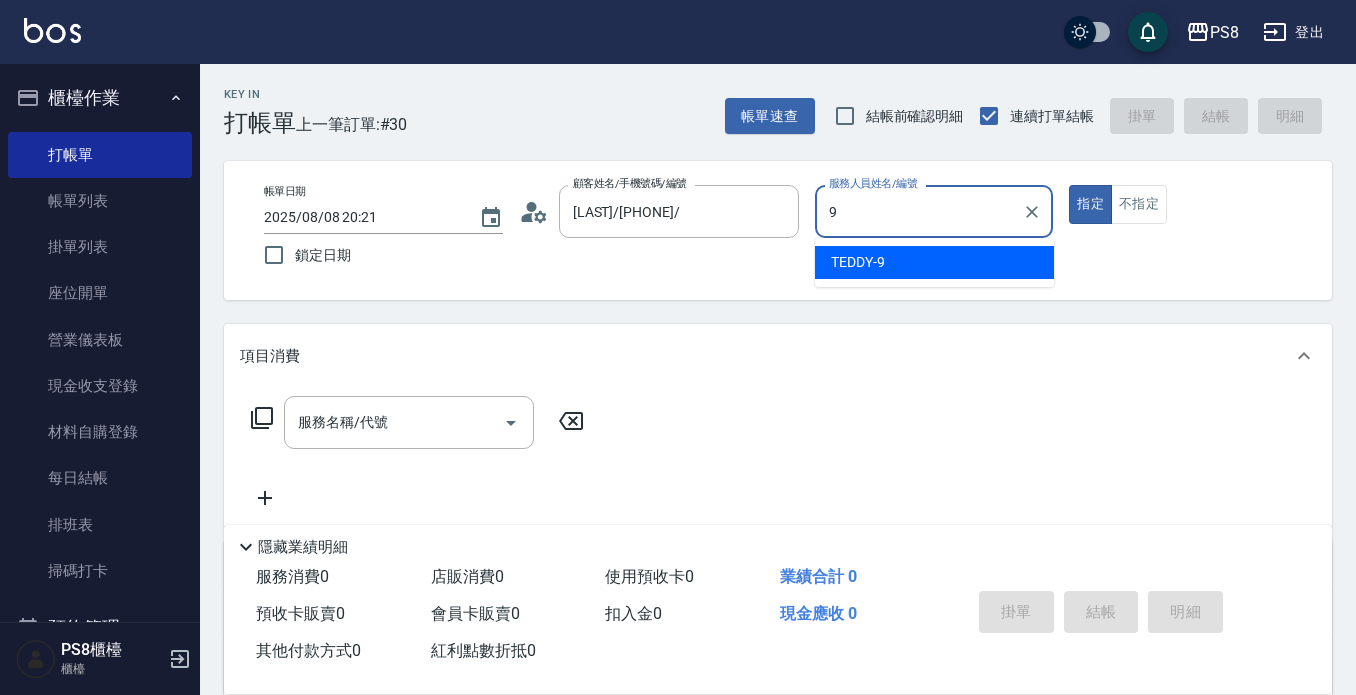 type on "TEDDY-9" 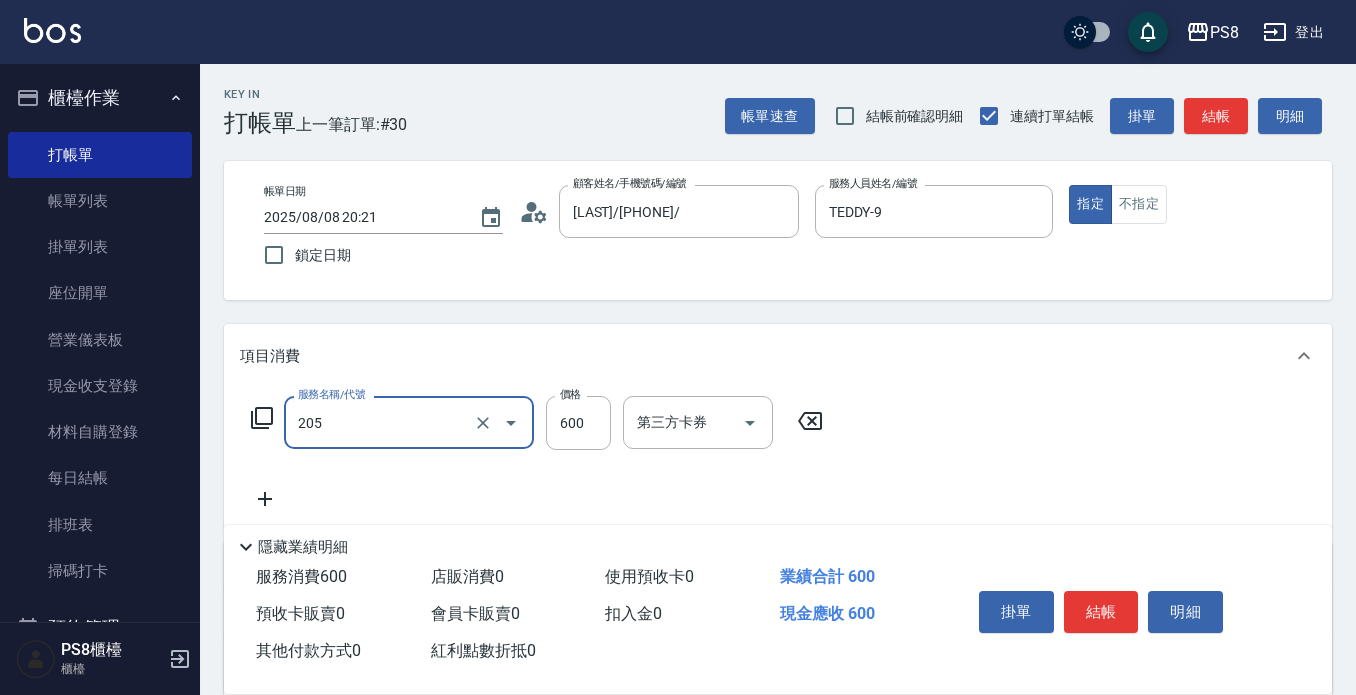 type on "A級洗剪600(205)" 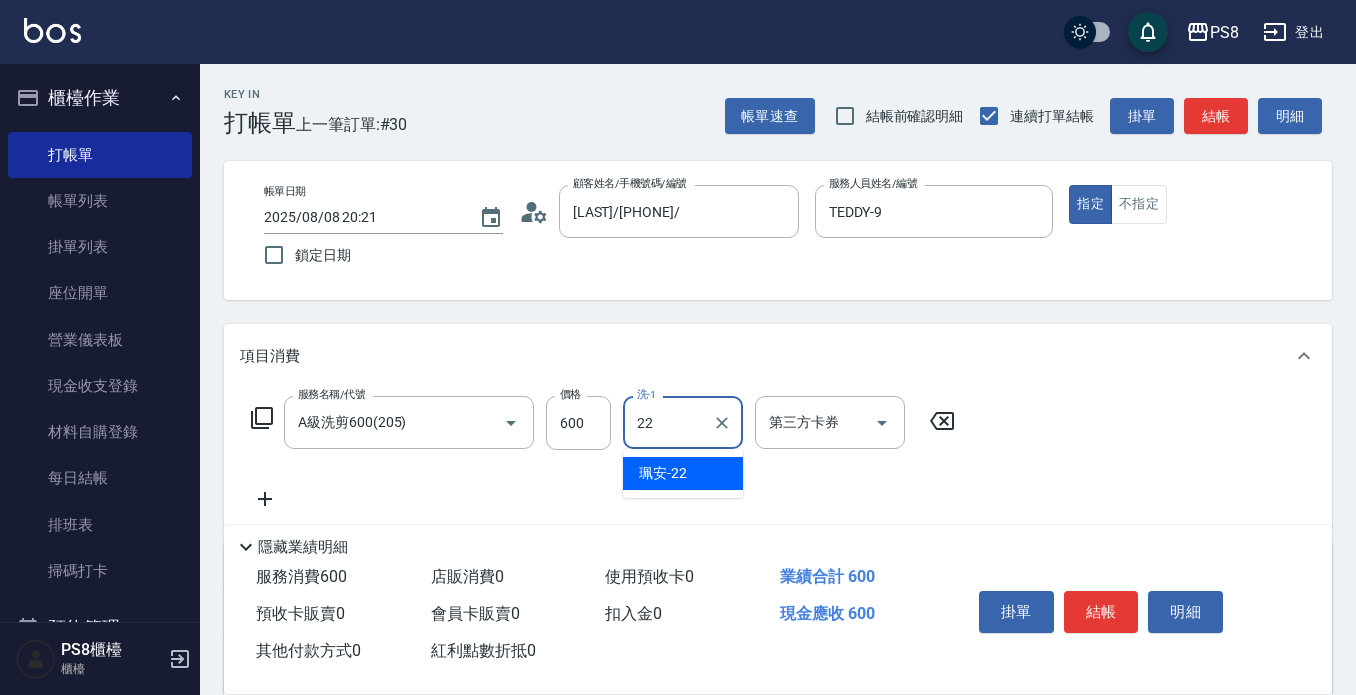 type on "珮安-22" 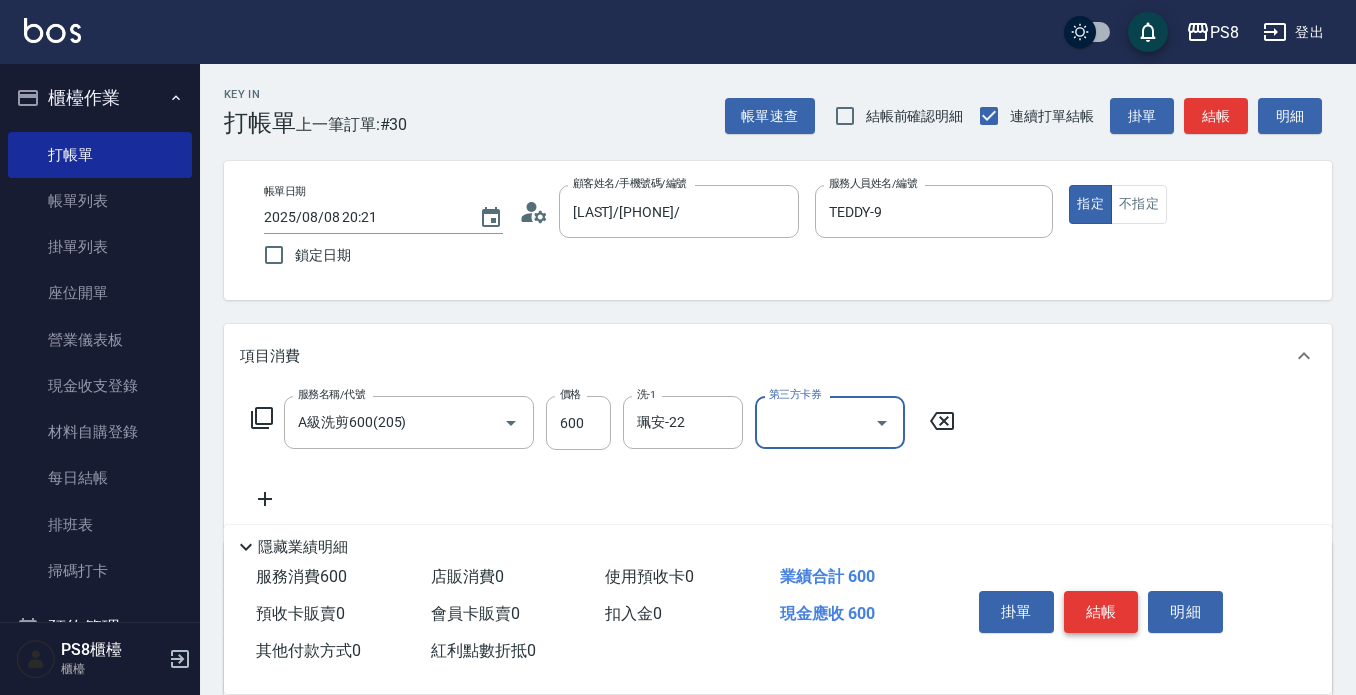 click on "結帳" at bounding box center [1101, 612] 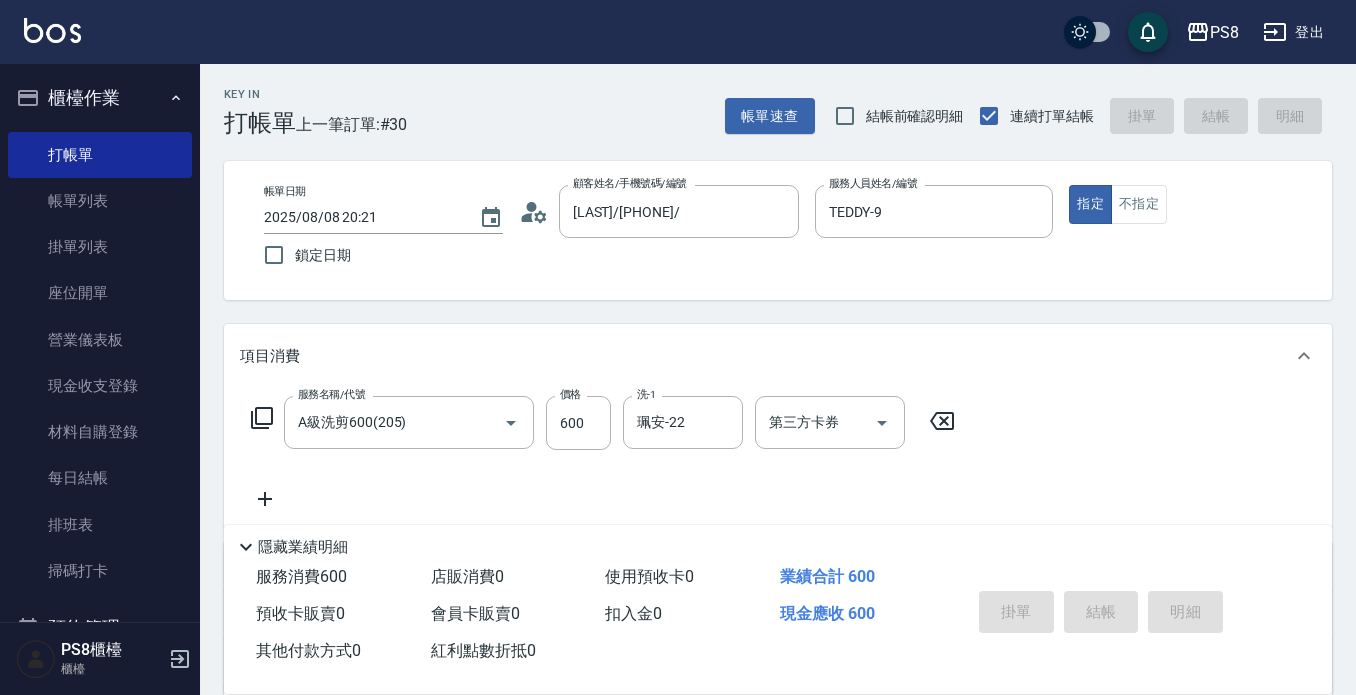 type on "2025/08/08 20:22" 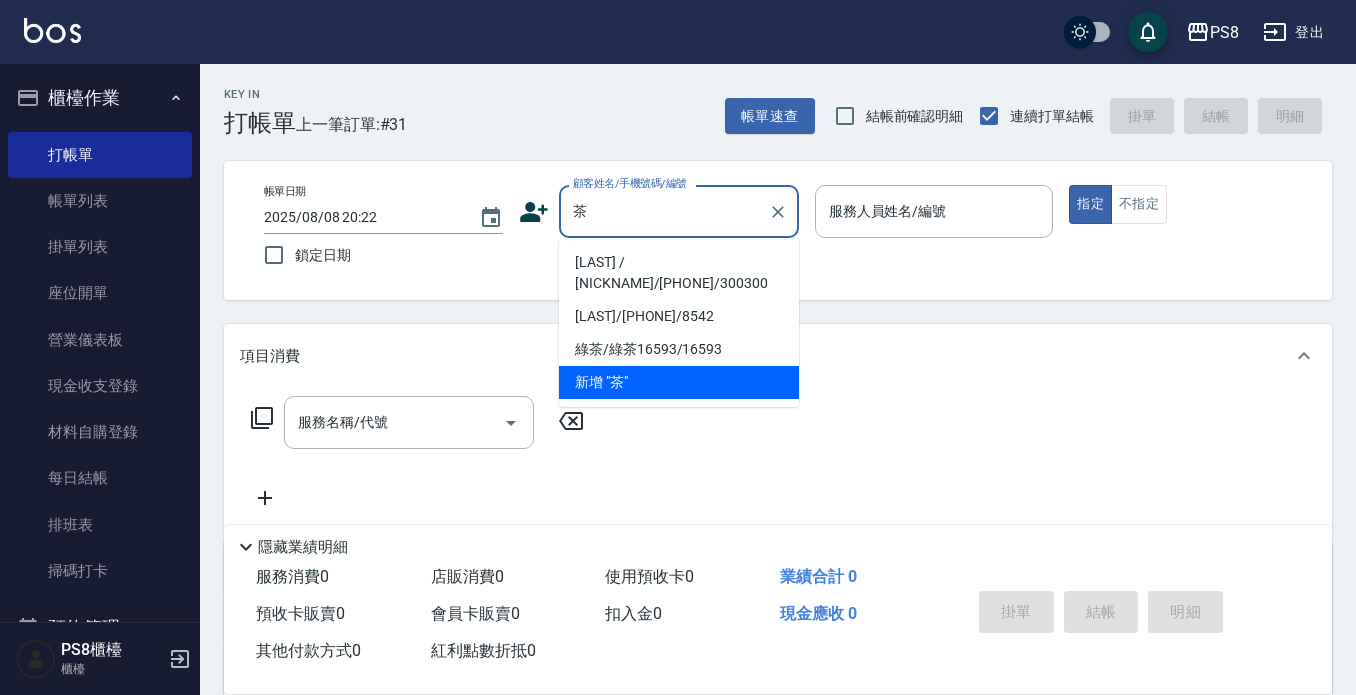 click on "[LAST] / [NICKNAME]/[PHONE]/300300" at bounding box center (679, 273) 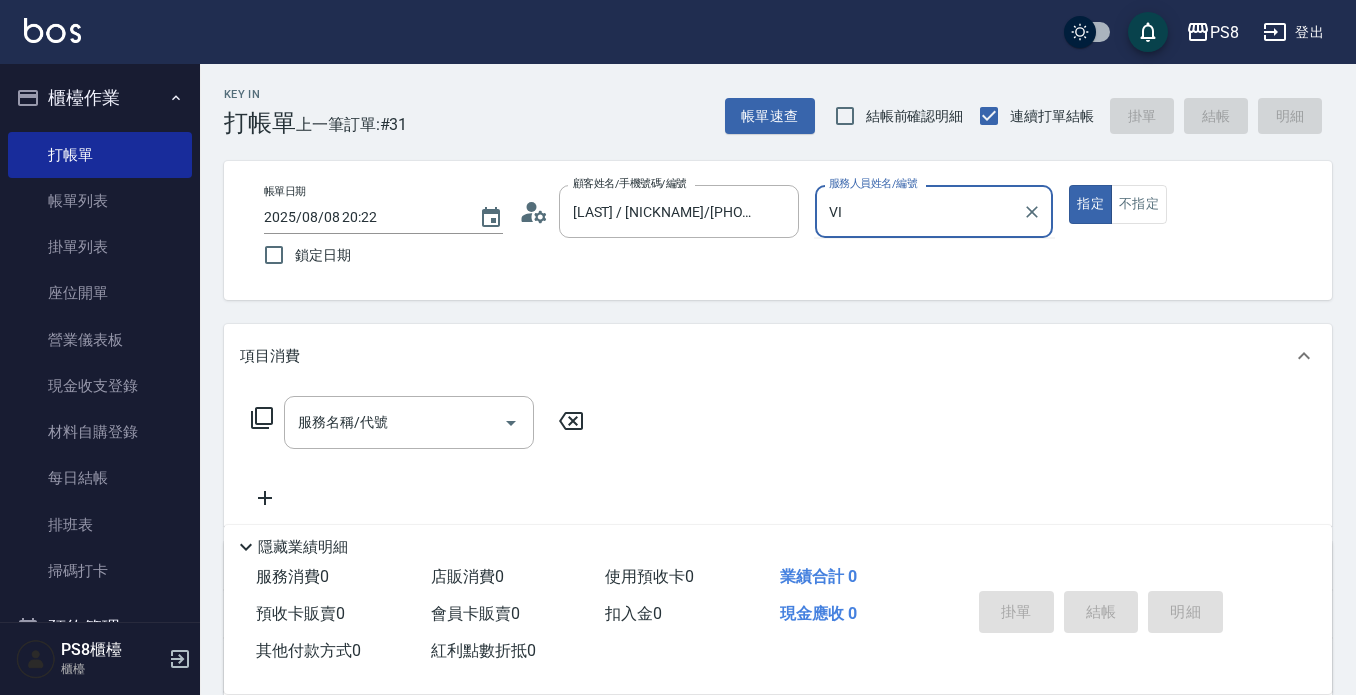 type on "V" 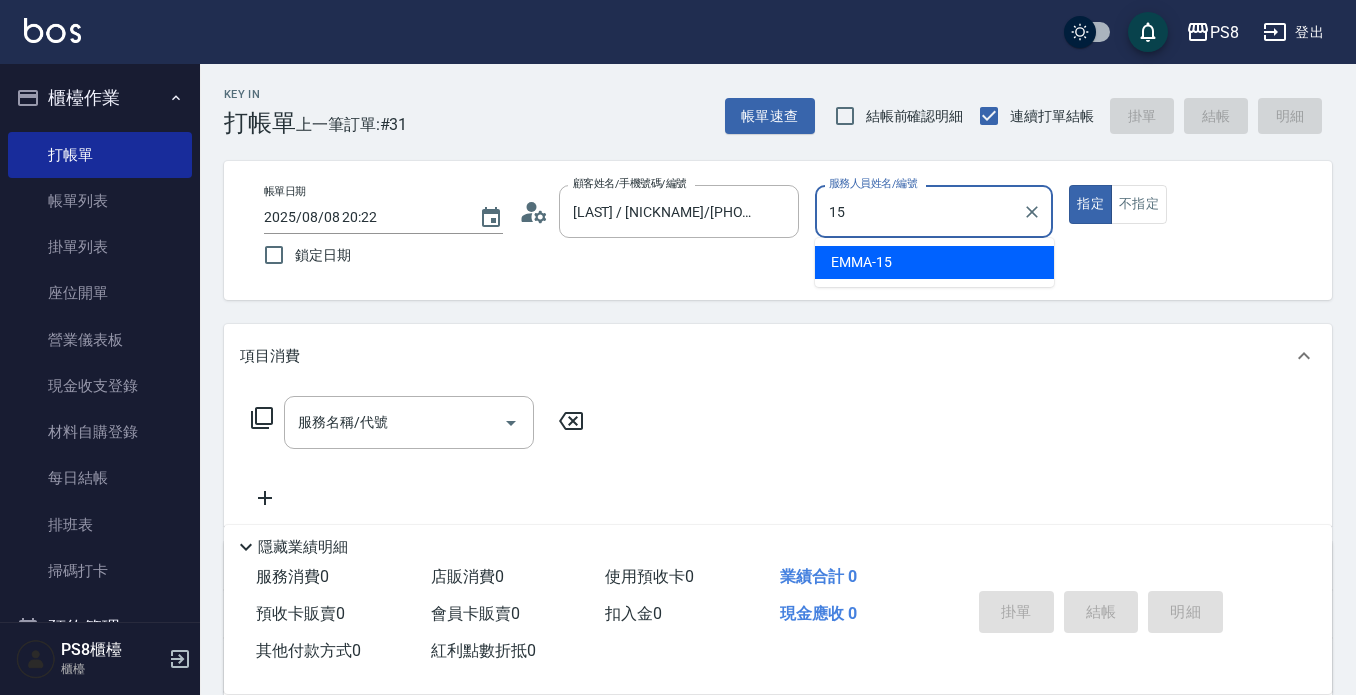 type on "EMMA-15" 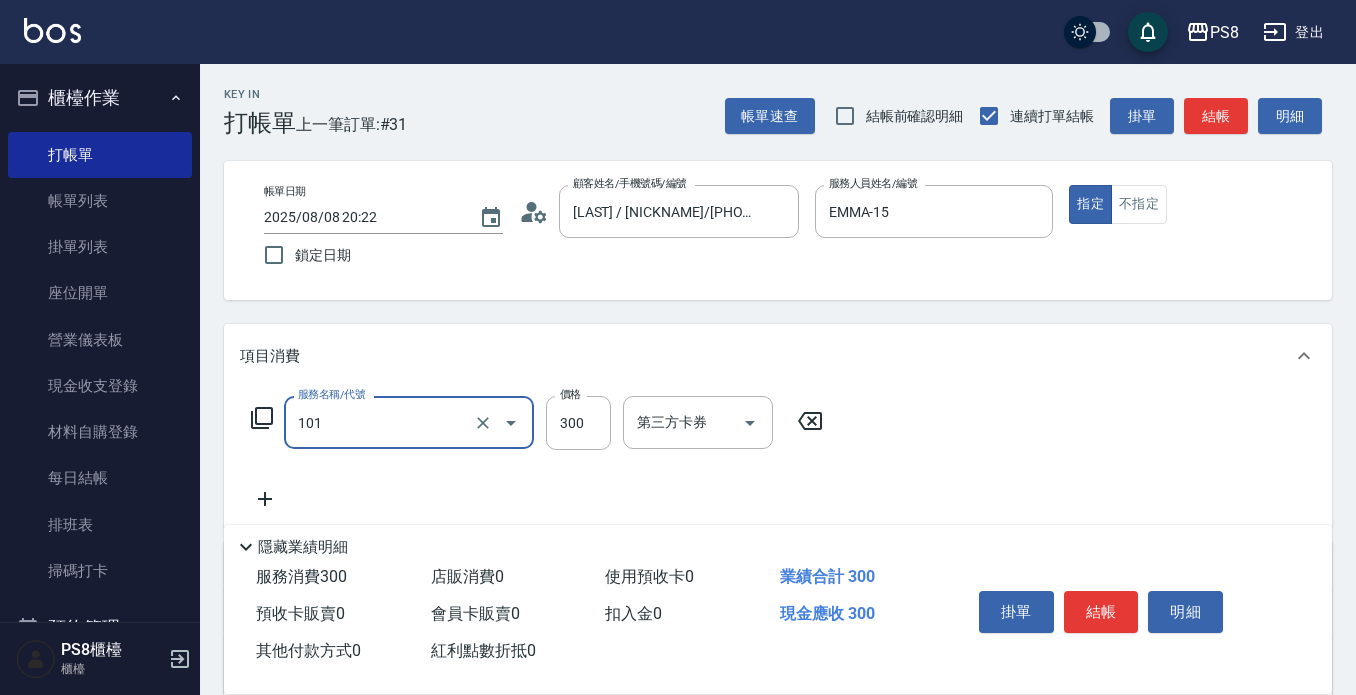 type on "洗髮(101)" 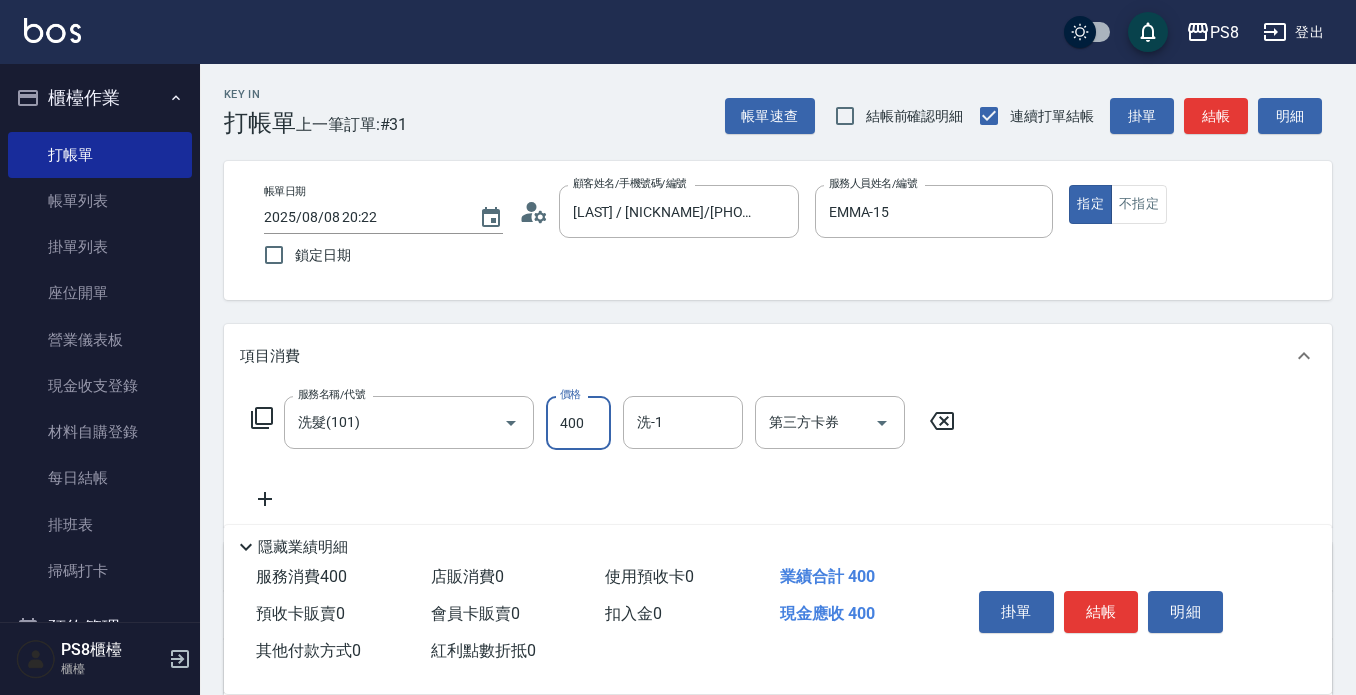 type on "400" 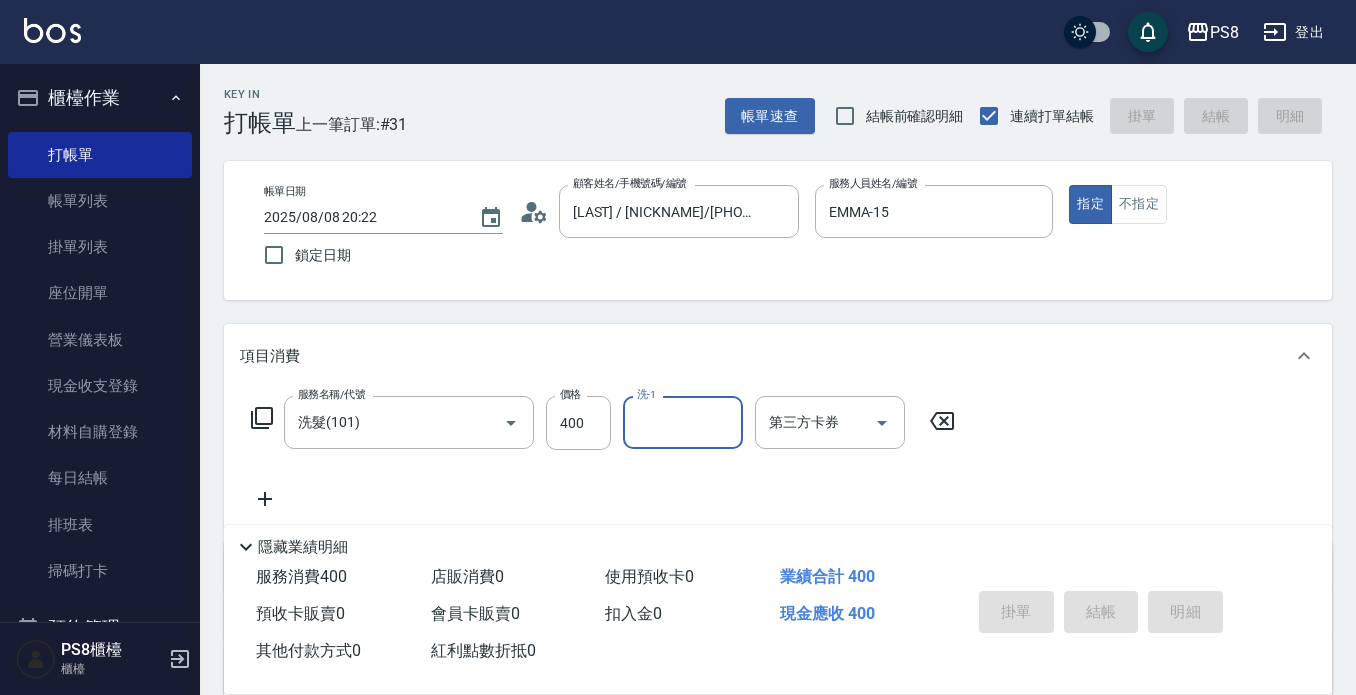 type 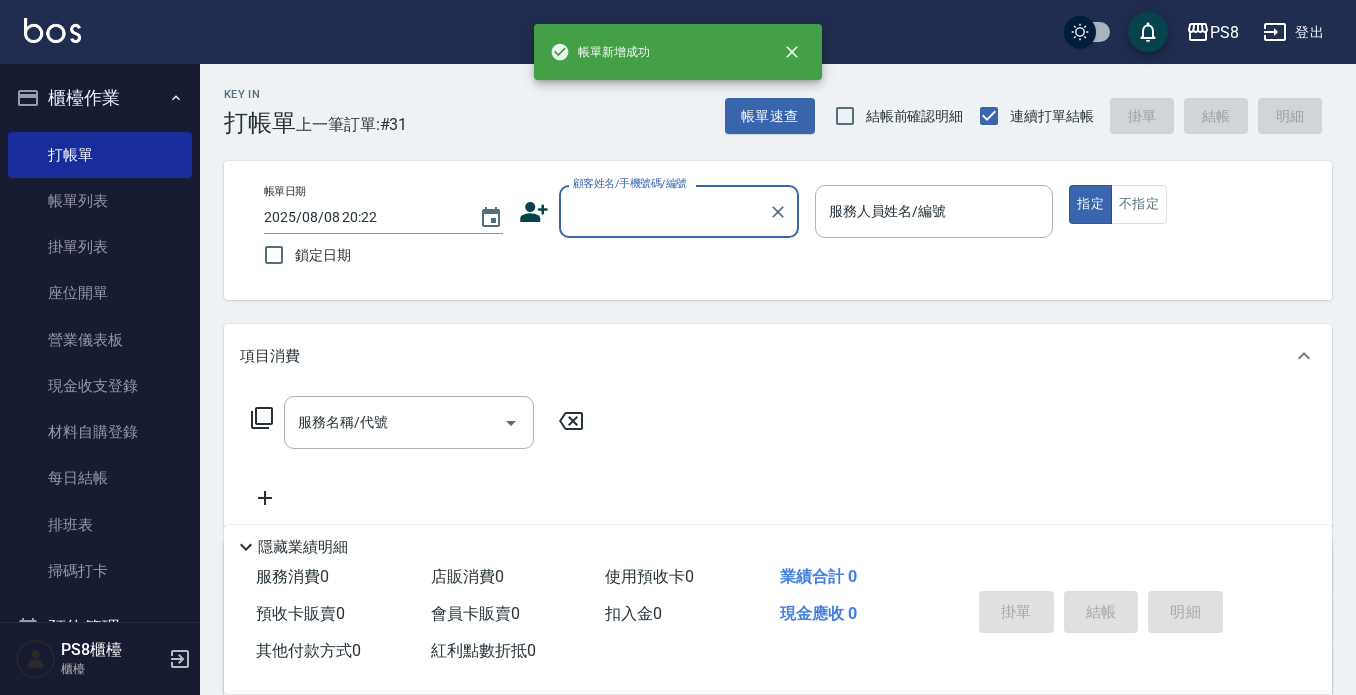 scroll, scrollTop: 0, scrollLeft: 0, axis: both 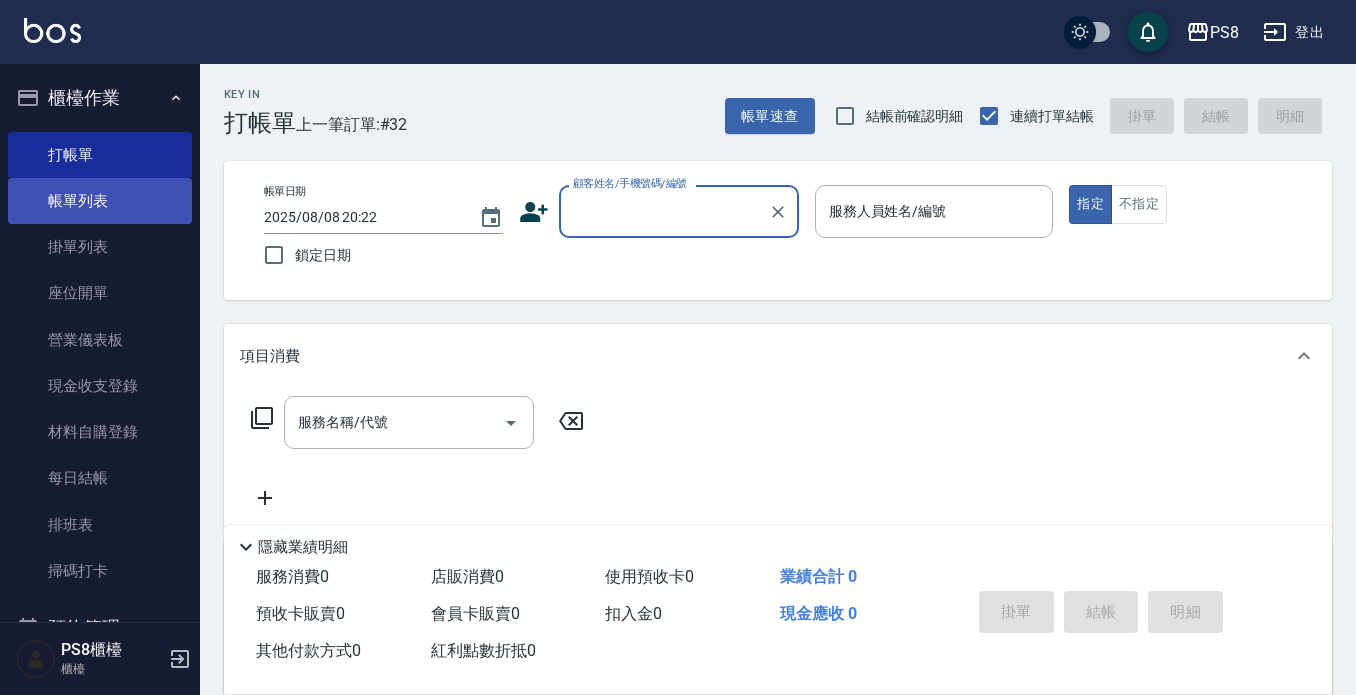 click on "帳單列表" at bounding box center [100, 201] 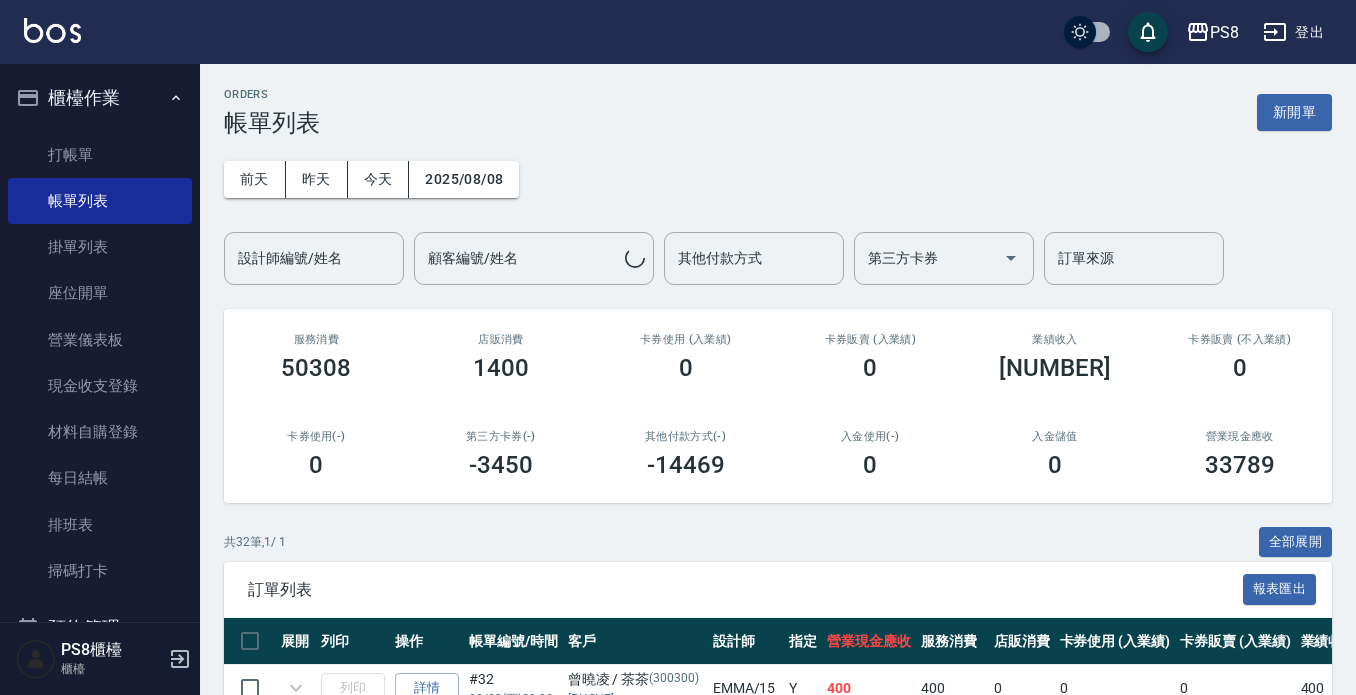 scroll, scrollTop: 400, scrollLeft: 0, axis: vertical 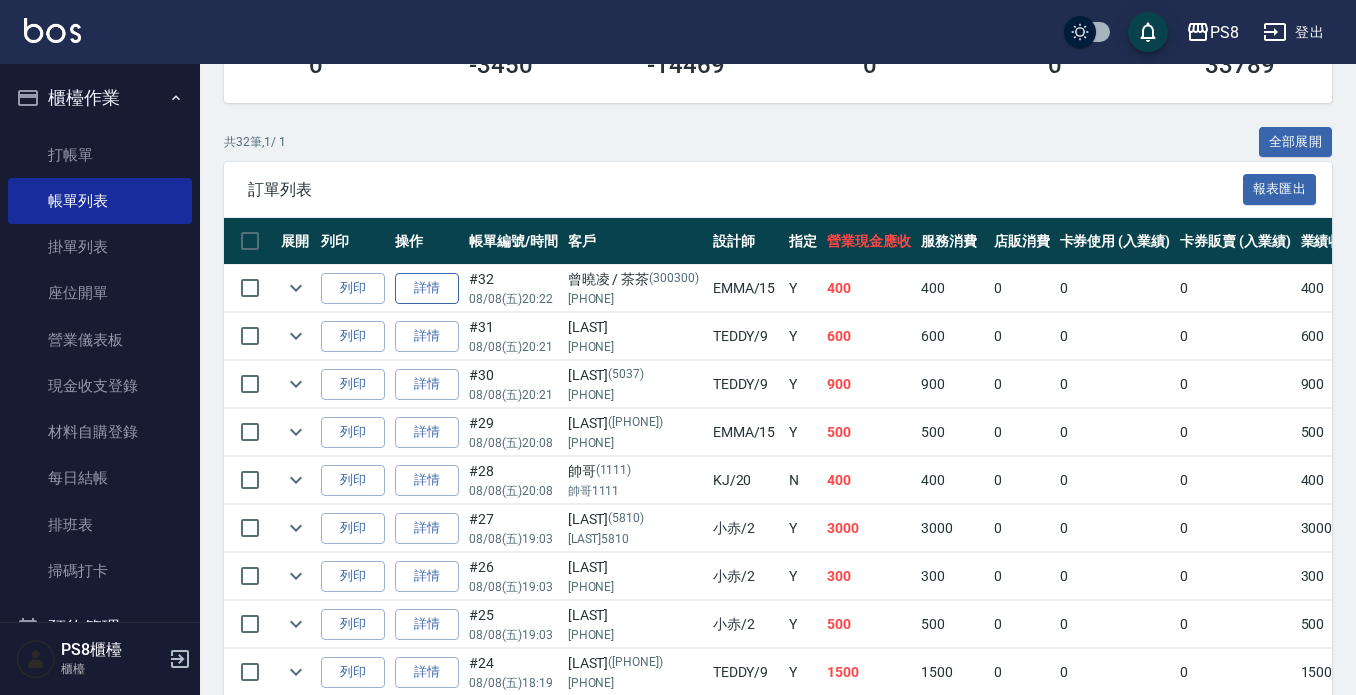 click on "詳情" at bounding box center (427, 288) 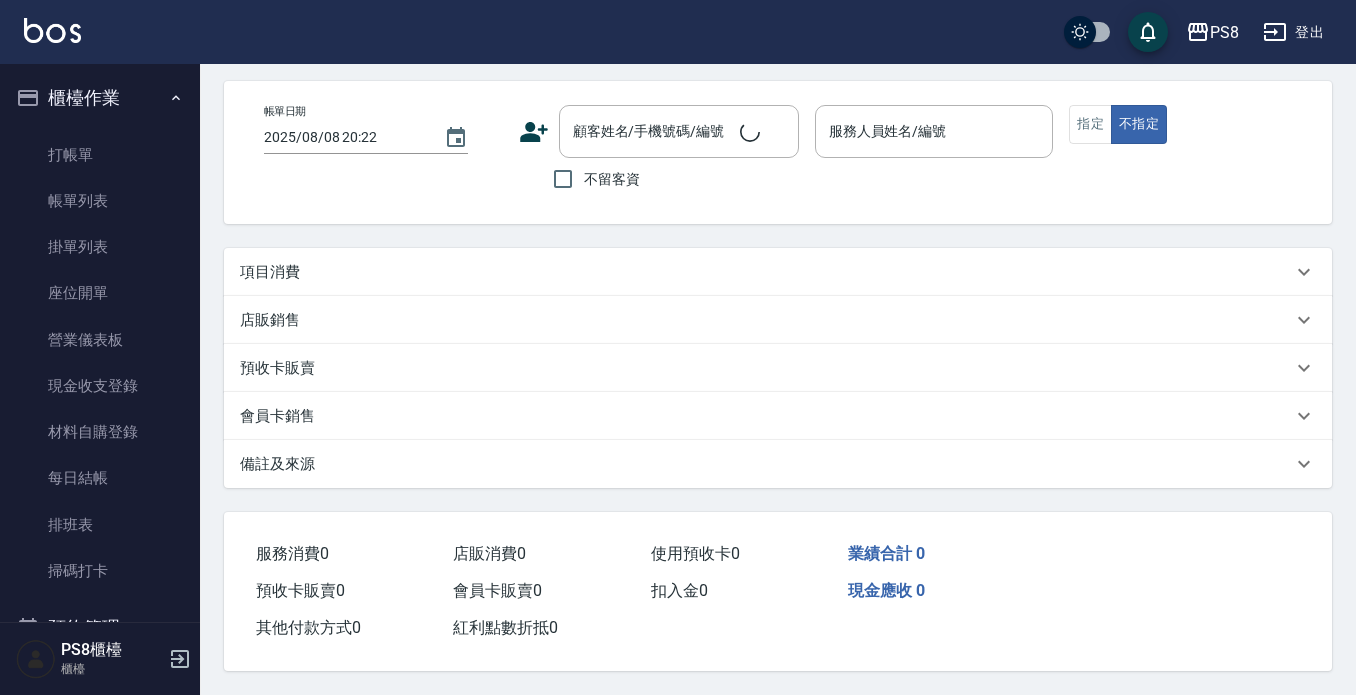 scroll, scrollTop: 0, scrollLeft: 0, axis: both 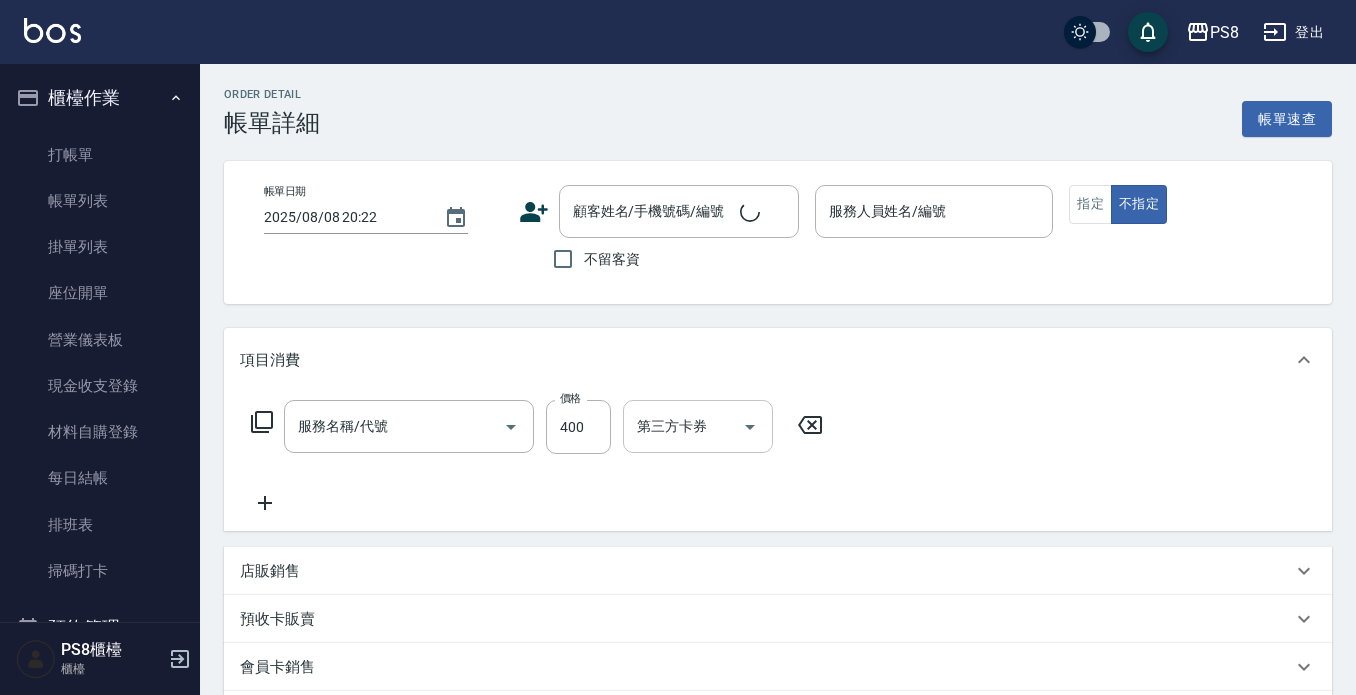type on "EMMA-15" 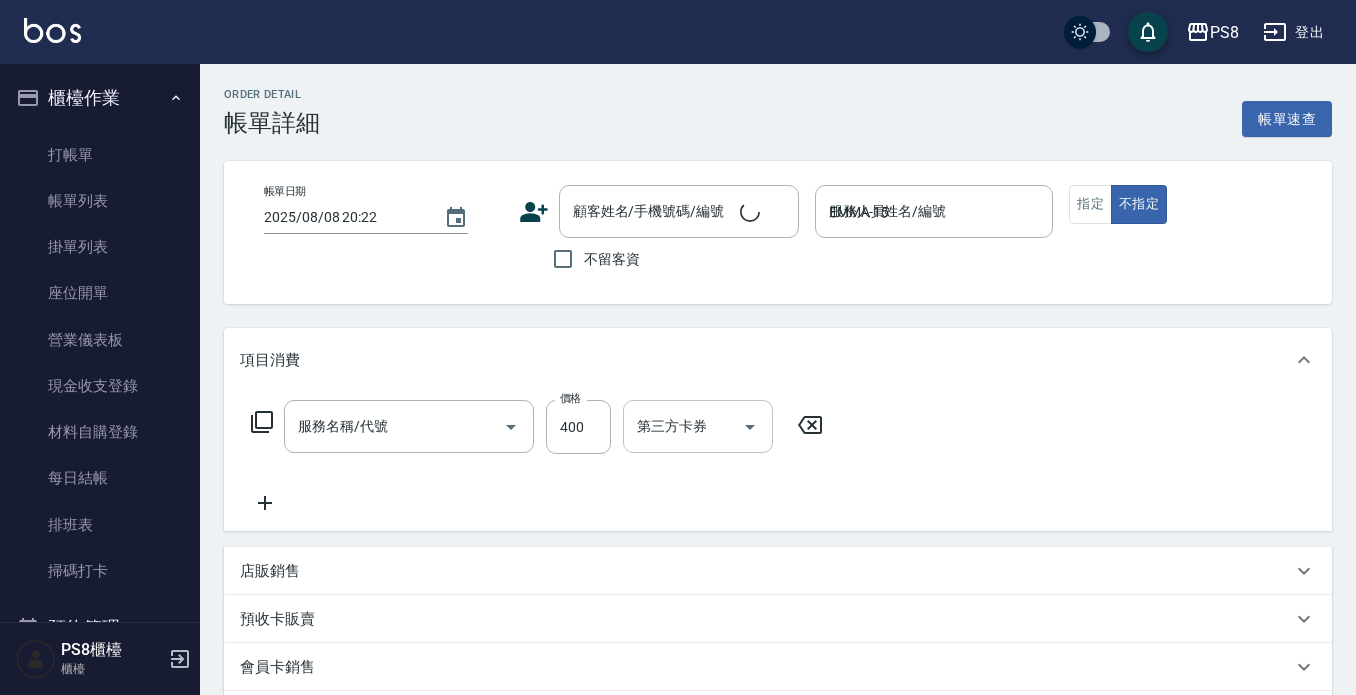 scroll, scrollTop: 89, scrollLeft: 0, axis: vertical 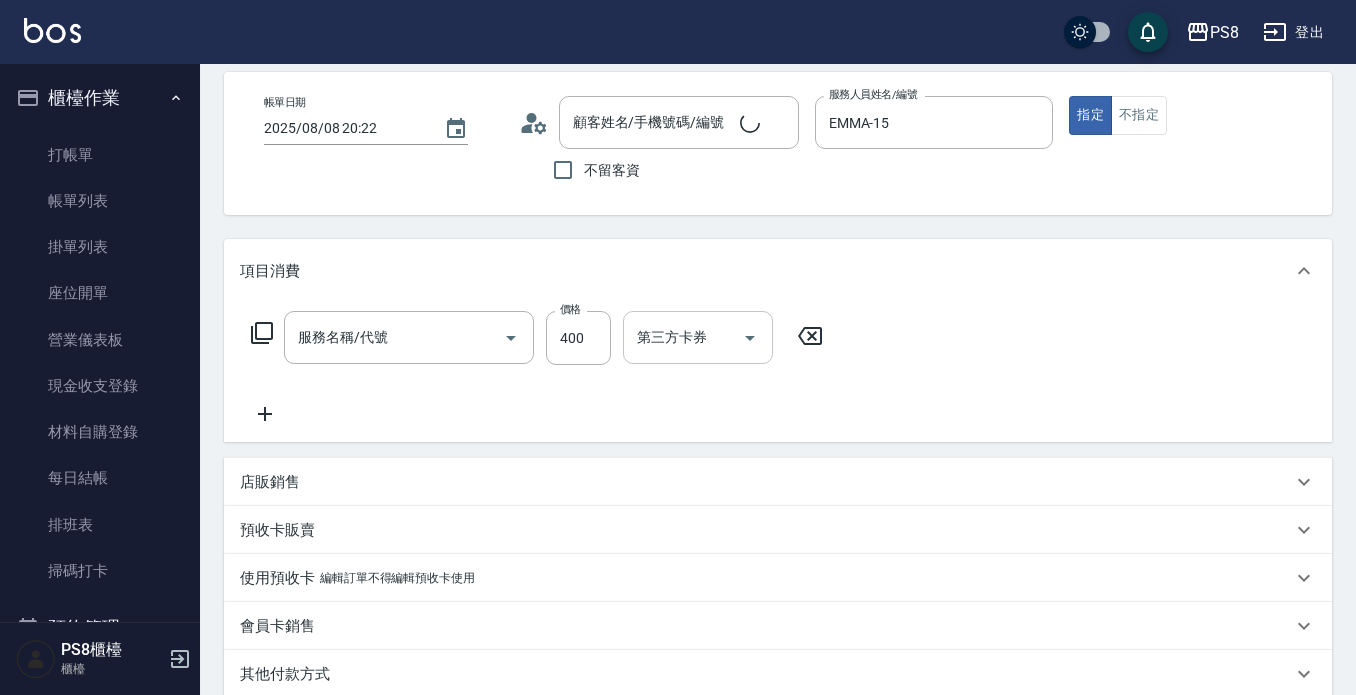 type on "洗髮(101)" 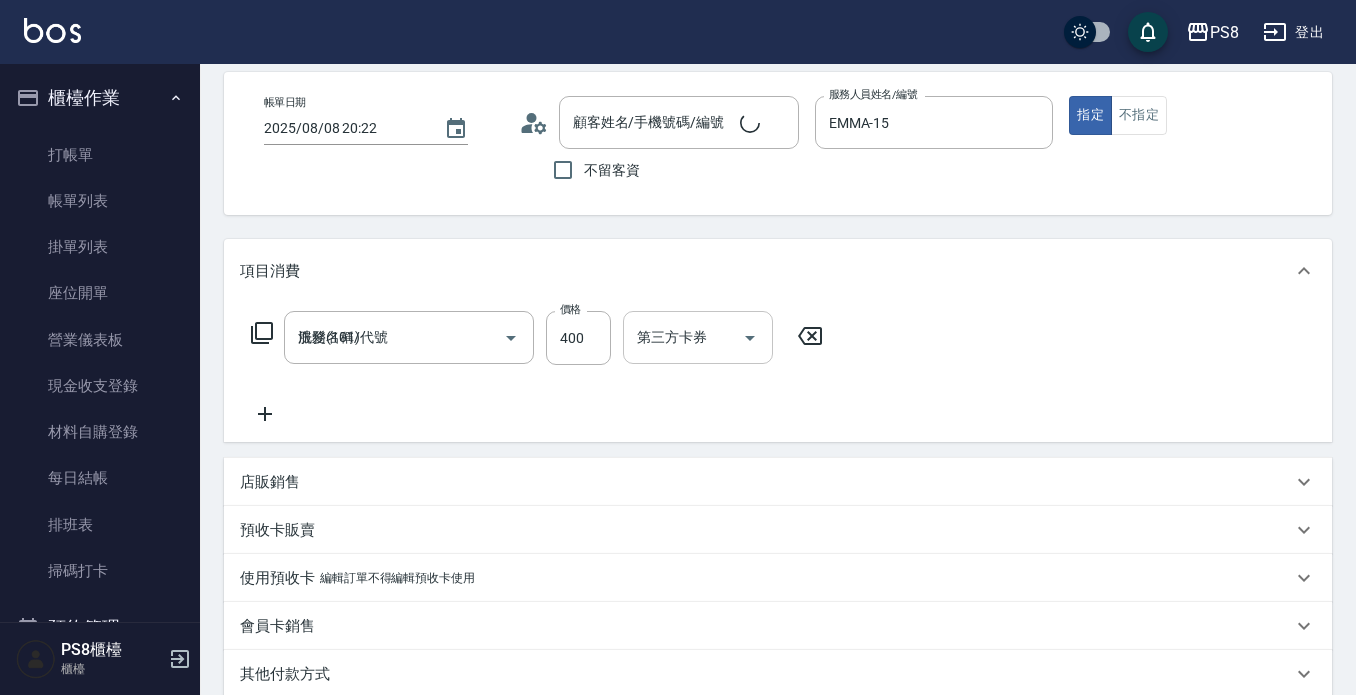 type on "[LAST] / [NICKNAME]/[PHONE]/300300" 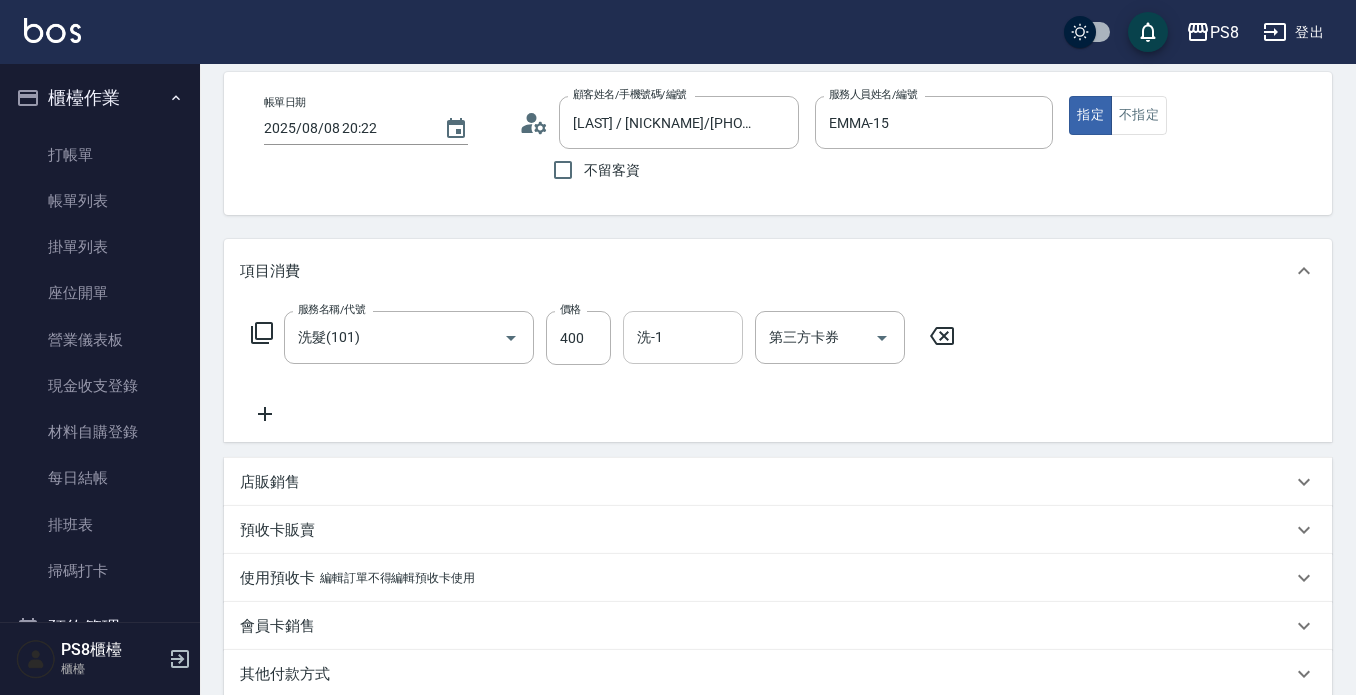 click on "洗-1 洗-1" at bounding box center [683, 337] 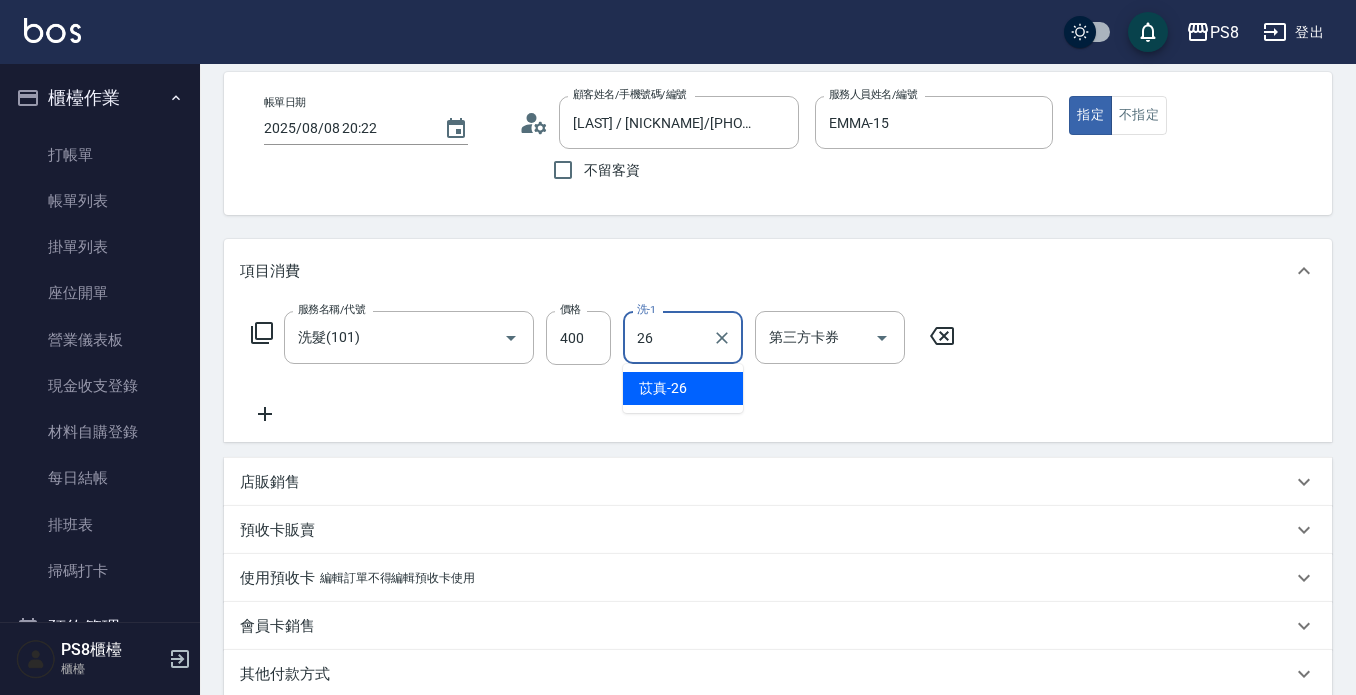 type on "苡真-26" 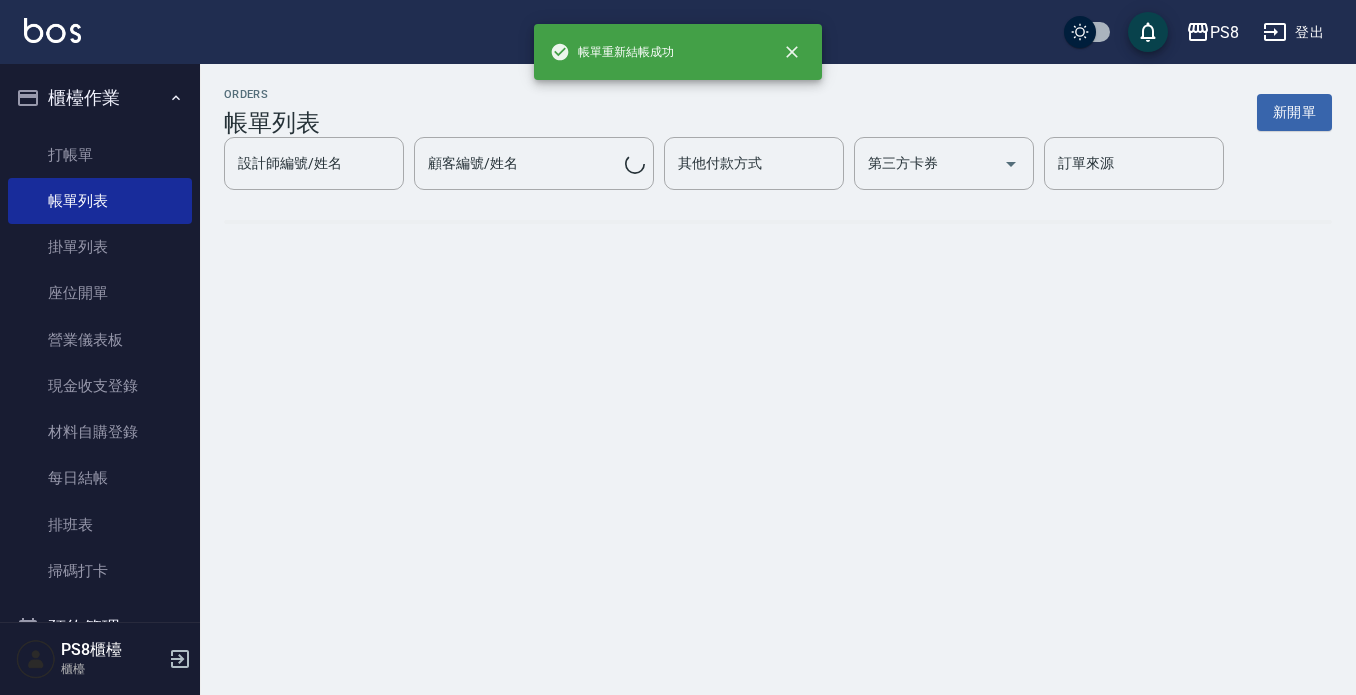 scroll, scrollTop: 0, scrollLeft: 0, axis: both 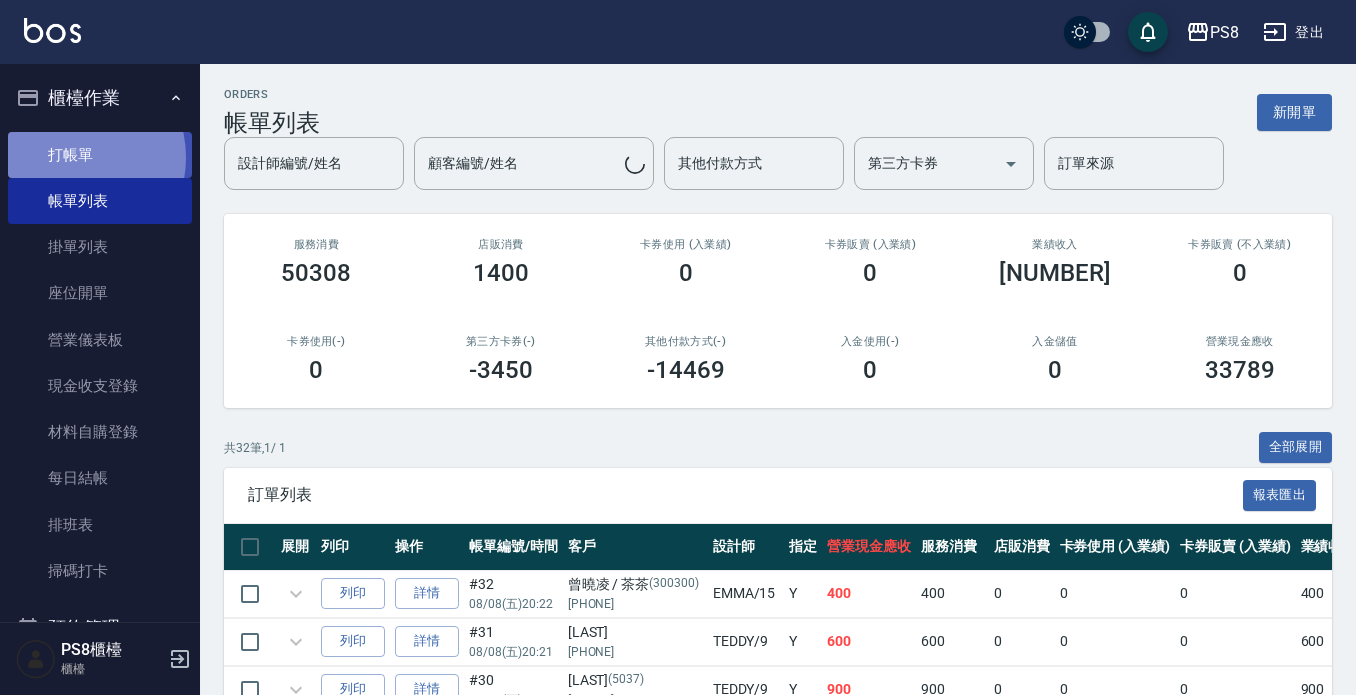 click on "打帳單" at bounding box center [100, 155] 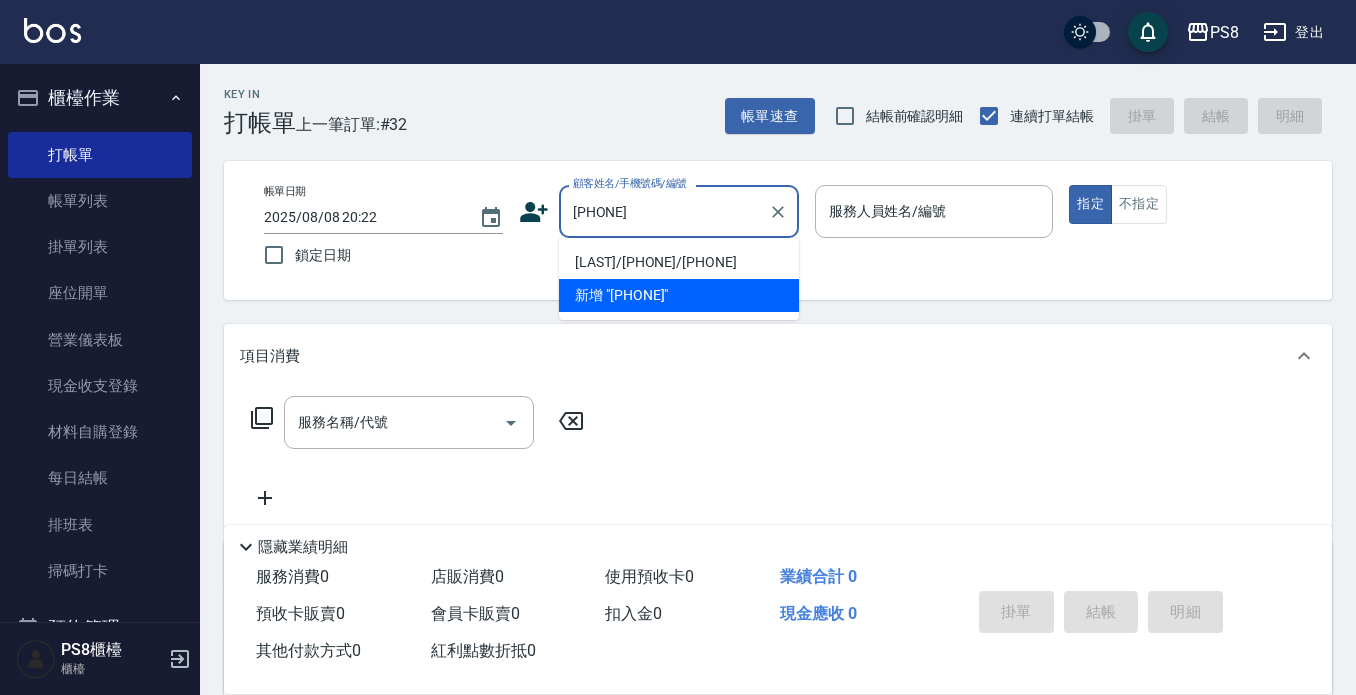 click on "[LAST]/[PHONE]/[PHONE]" at bounding box center (679, 262) 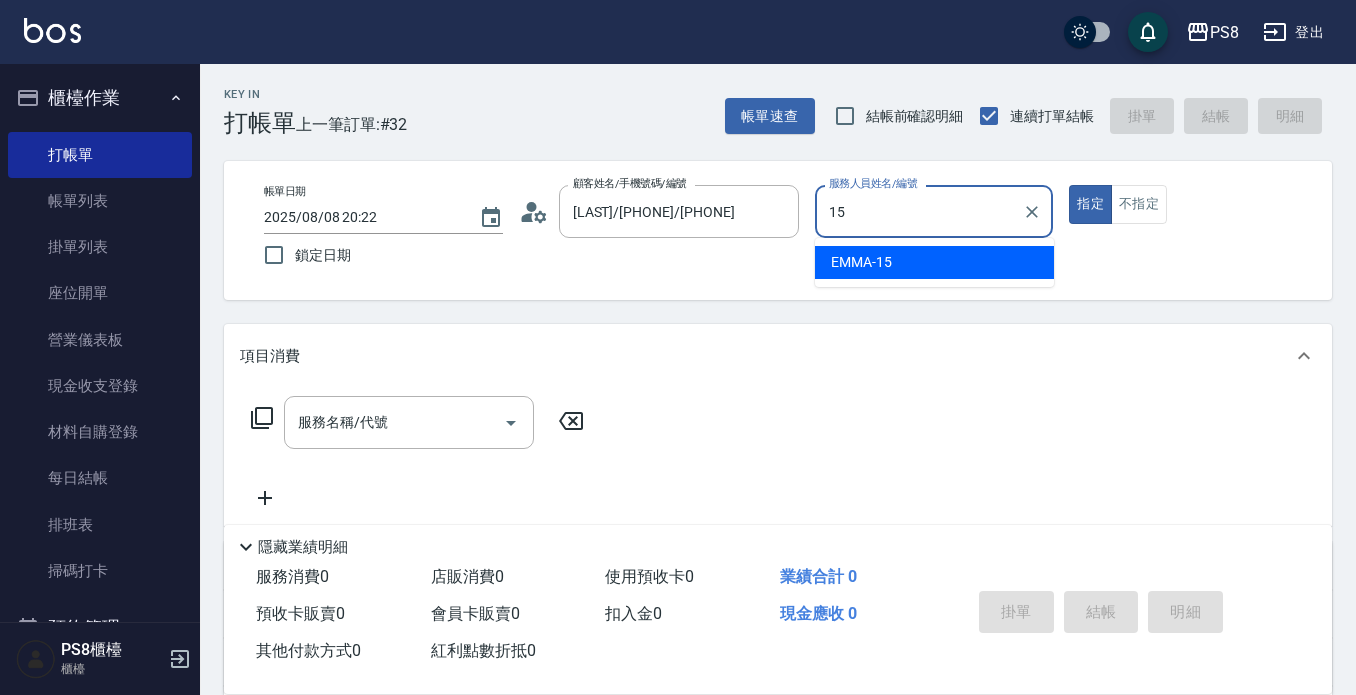 type on "EMMA-15" 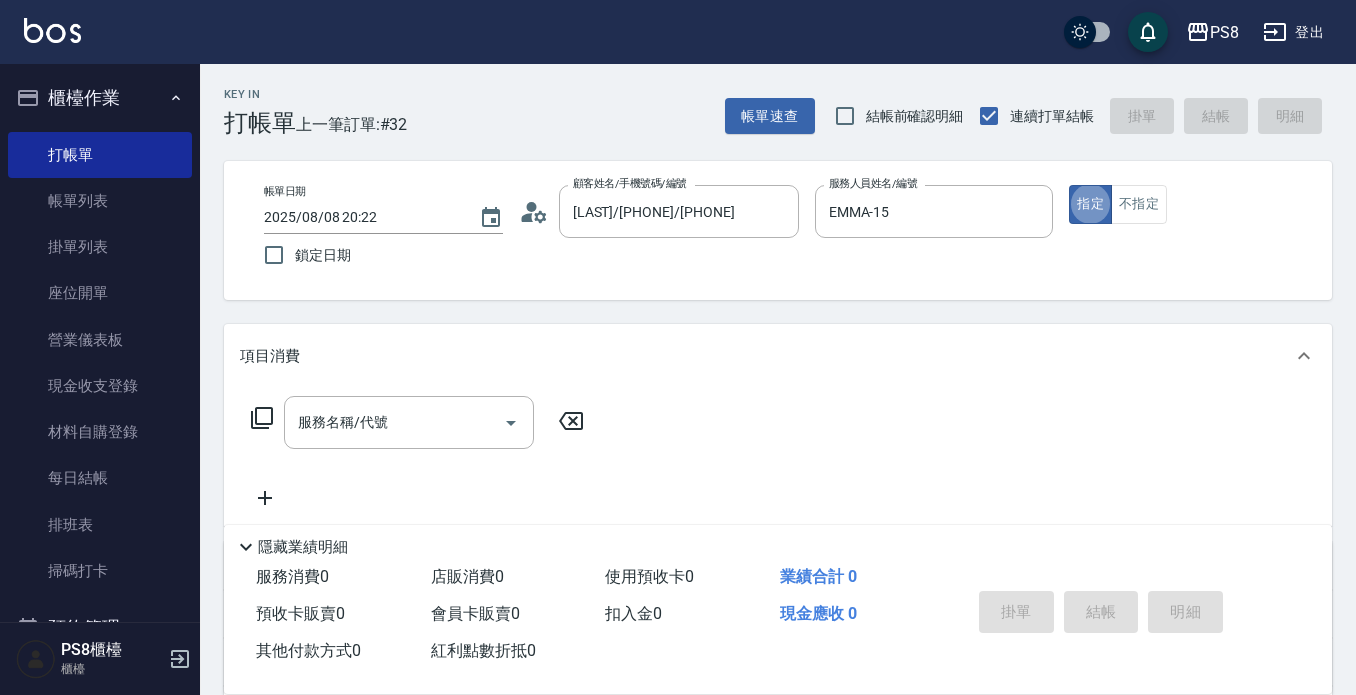 type on "true" 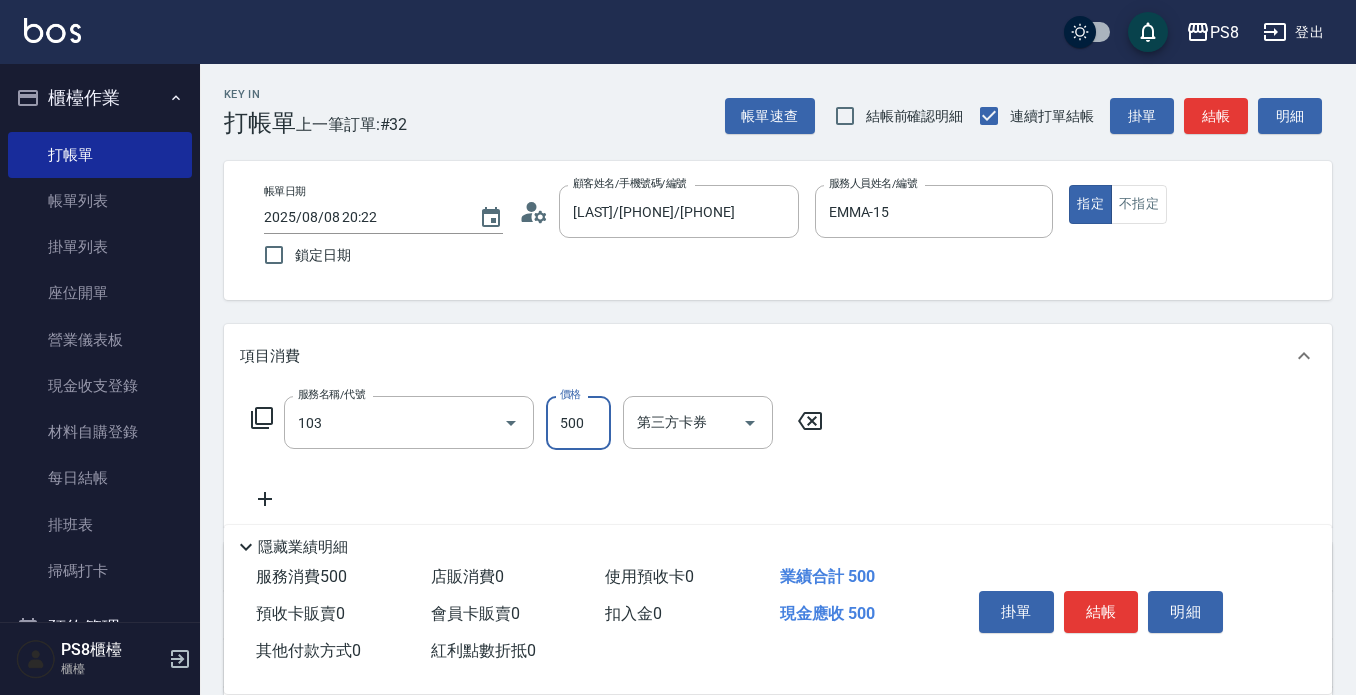 type on "B級洗剪500(103)" 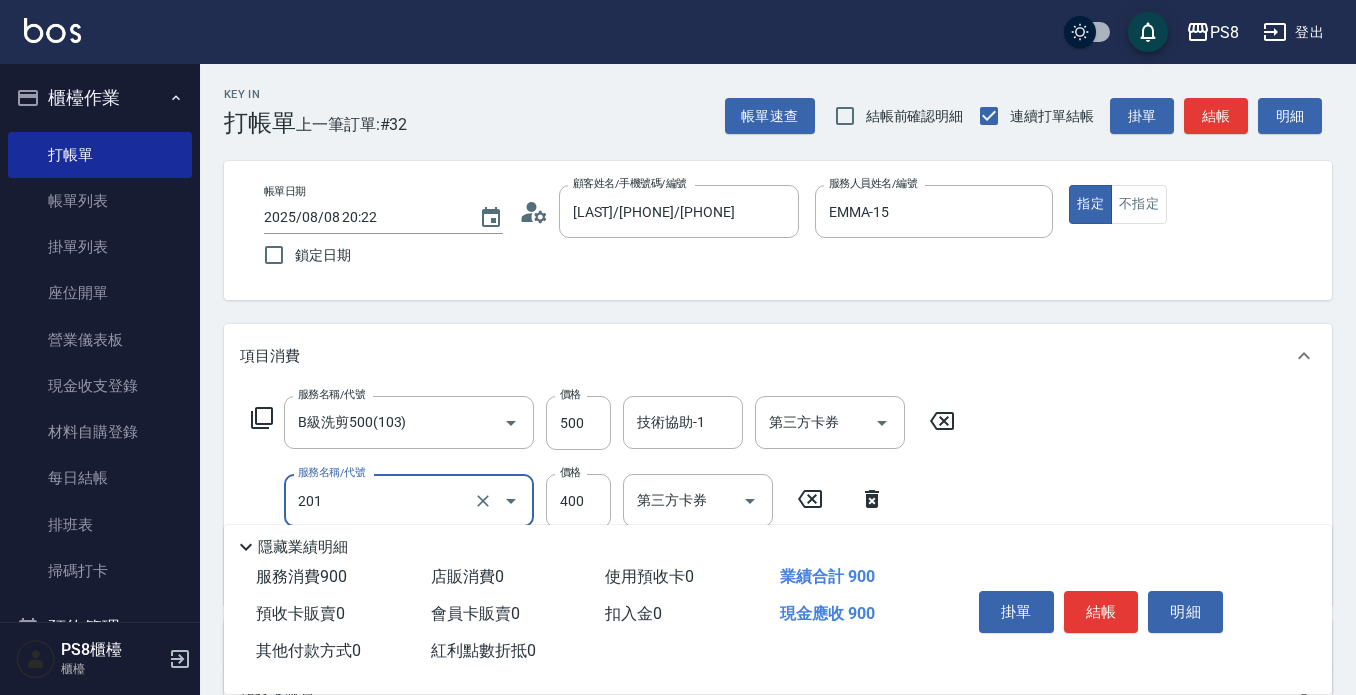 type on "洗剪400(201)" 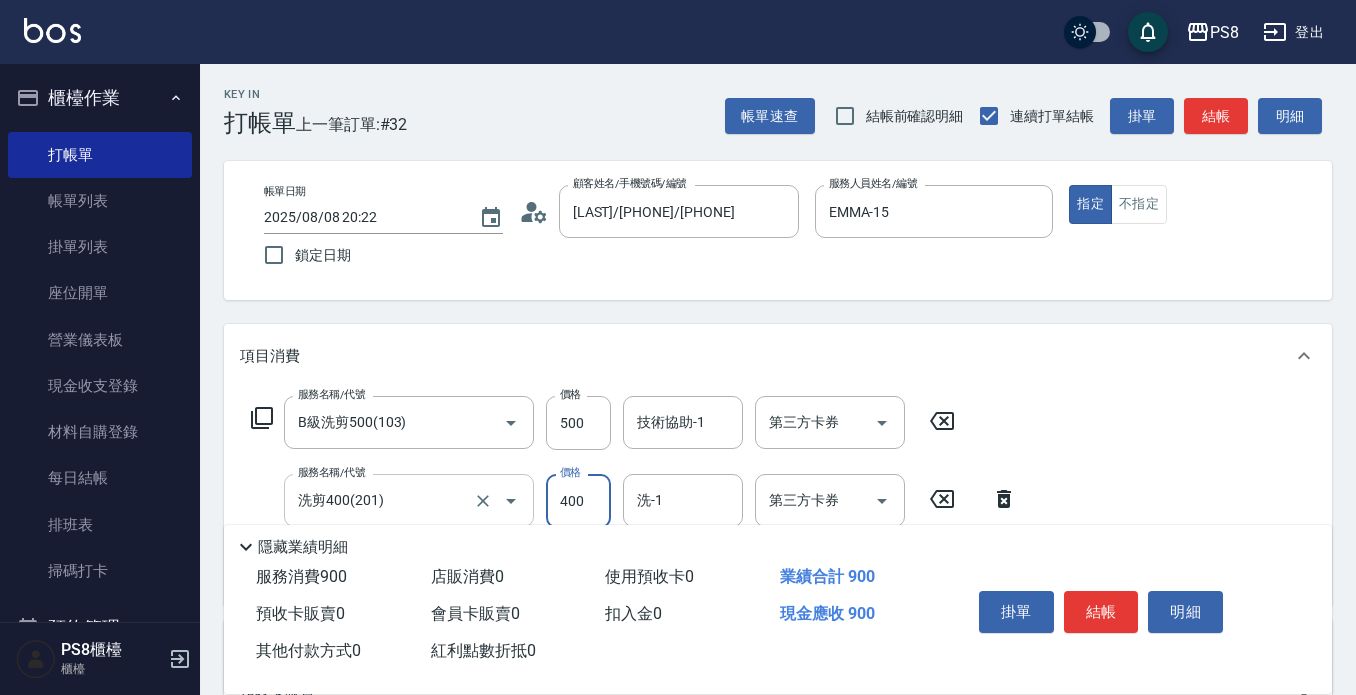 click on "洗剪400([NUMBER]) 服務名稱/代號" at bounding box center (409, 500) 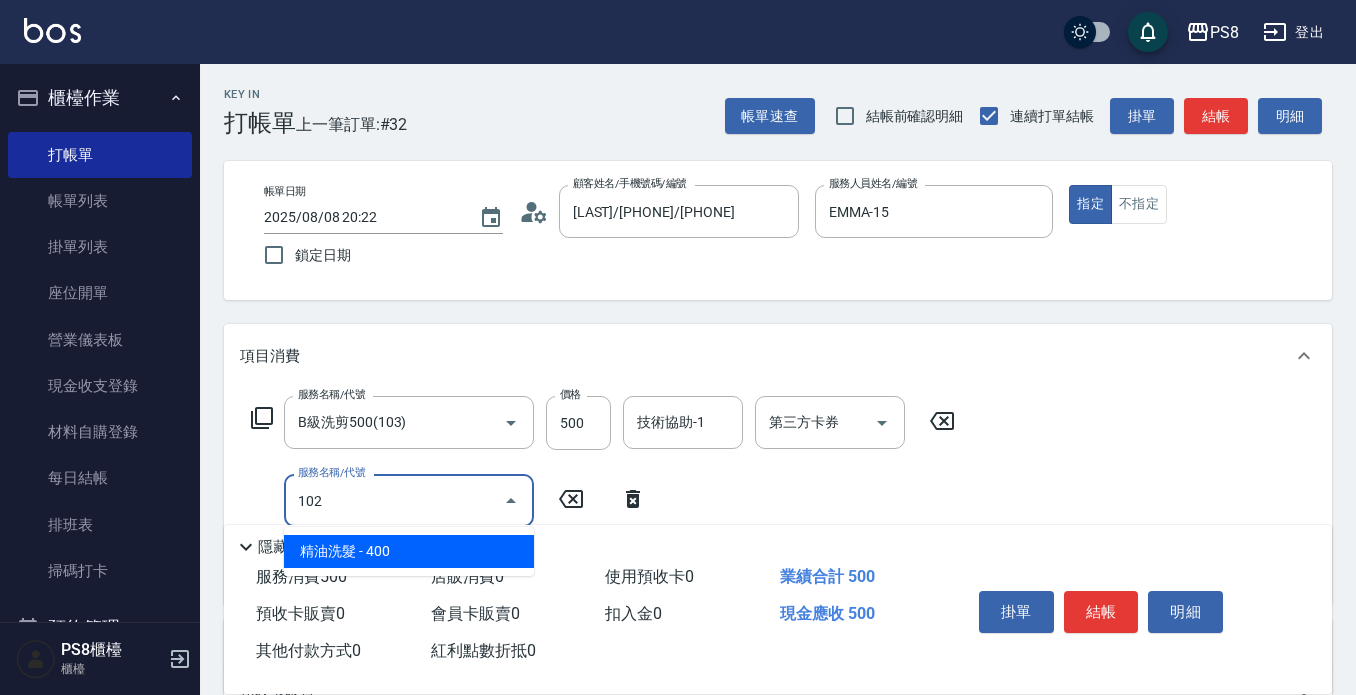 type on "精油洗髮(102)" 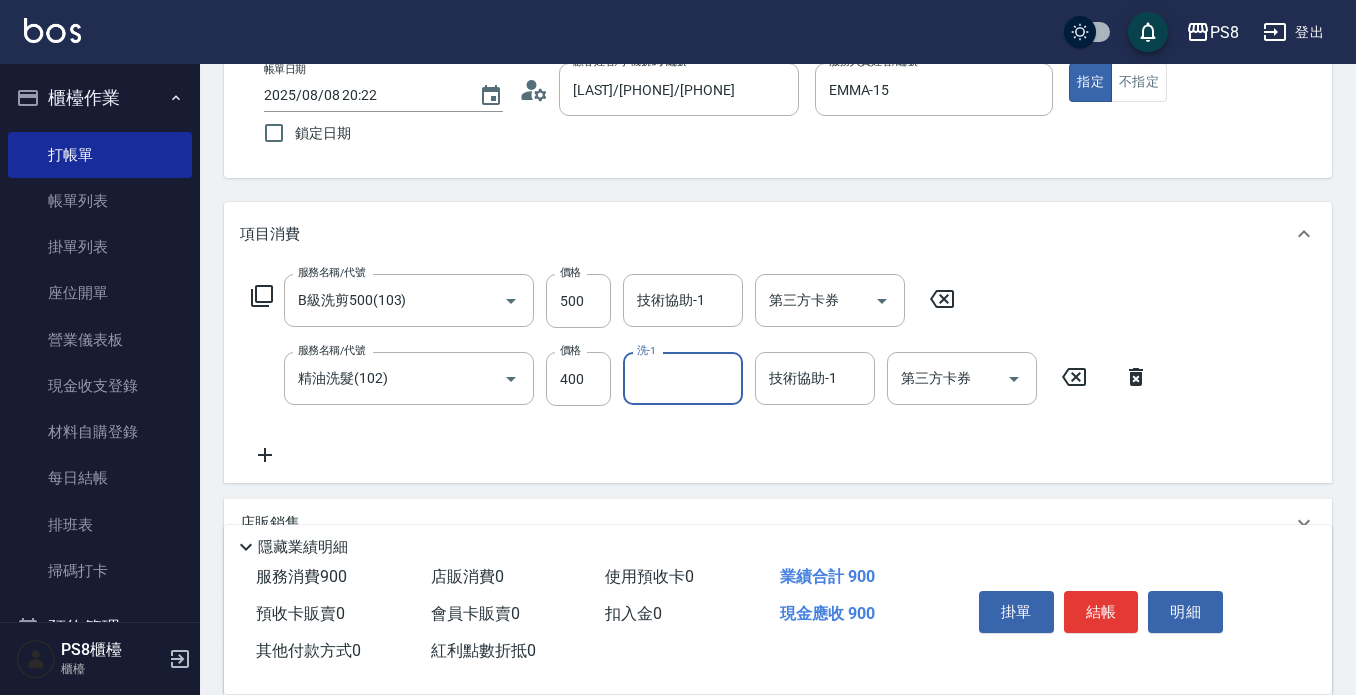 scroll, scrollTop: 200, scrollLeft: 0, axis: vertical 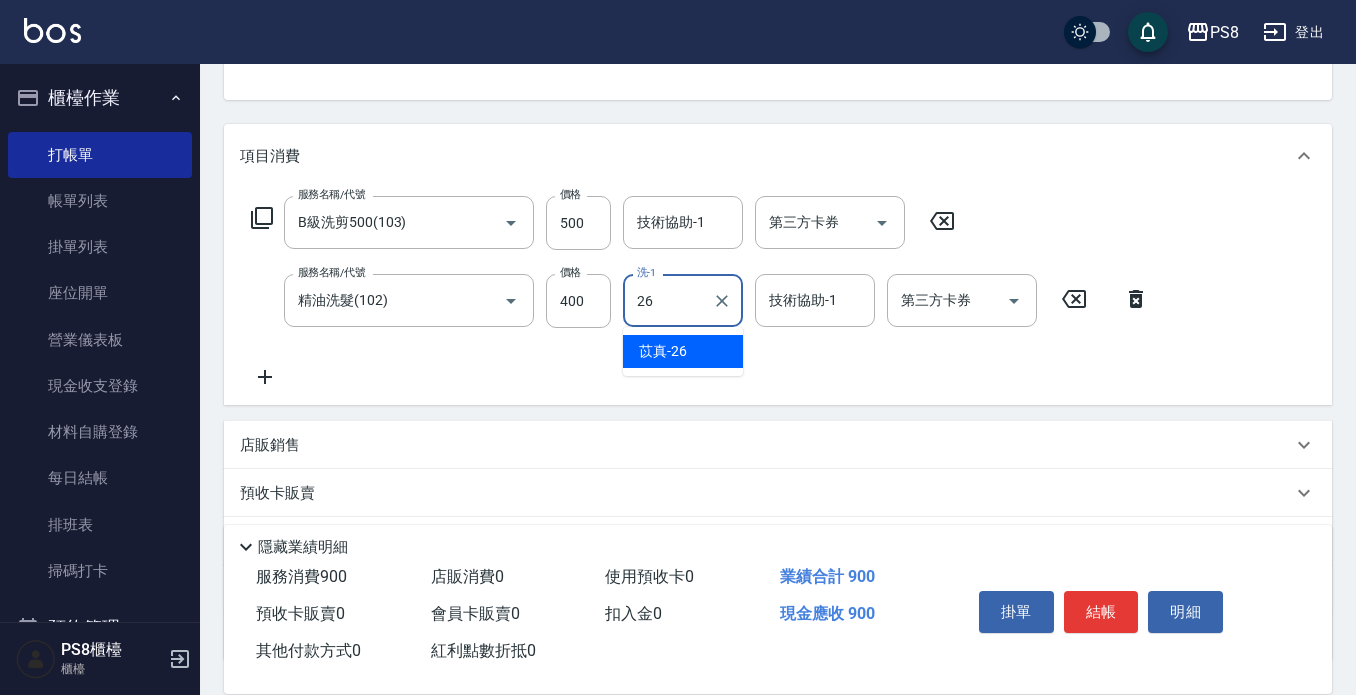 type on "苡真-26" 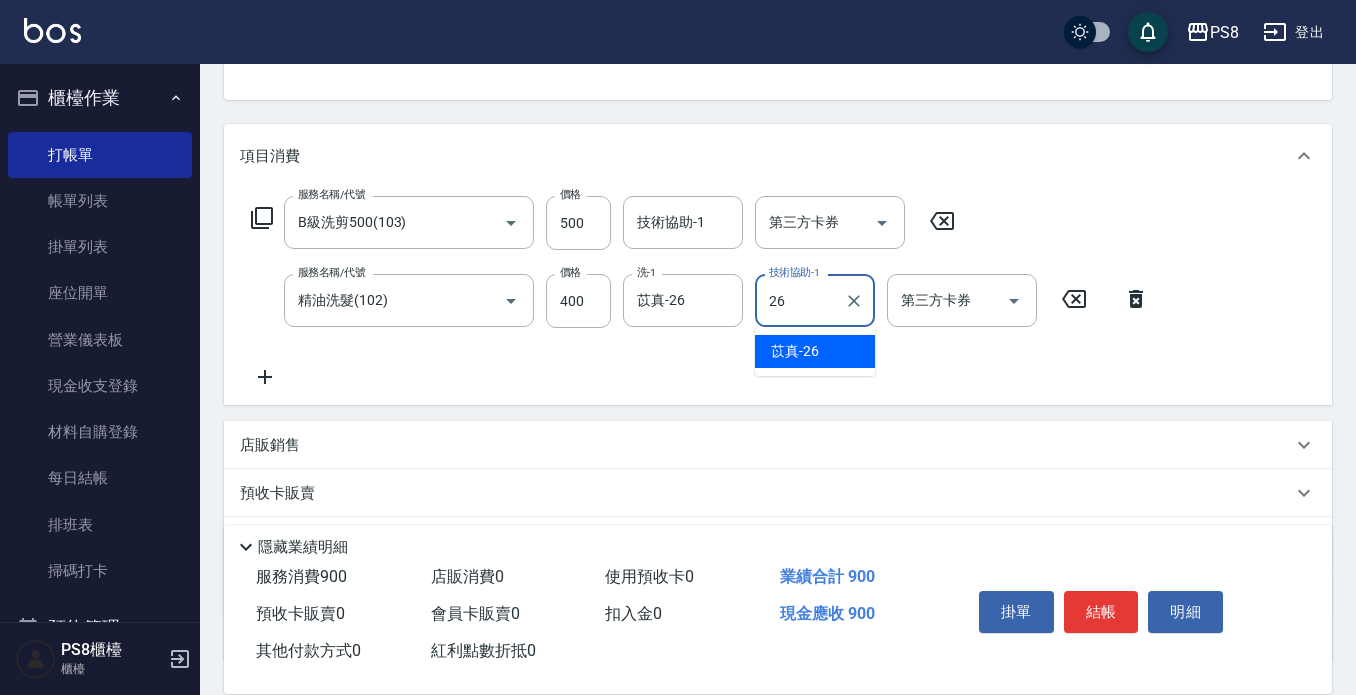 type on "苡真-26" 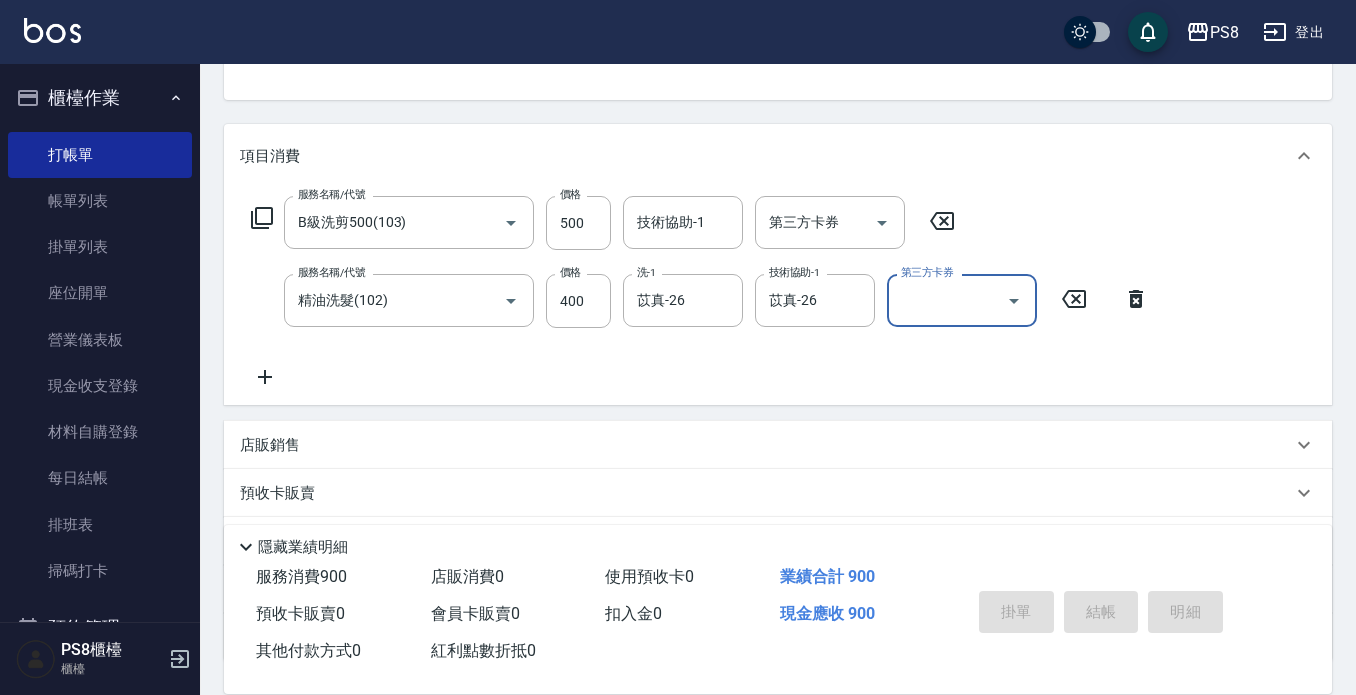 type on "2025/08/08 20:23" 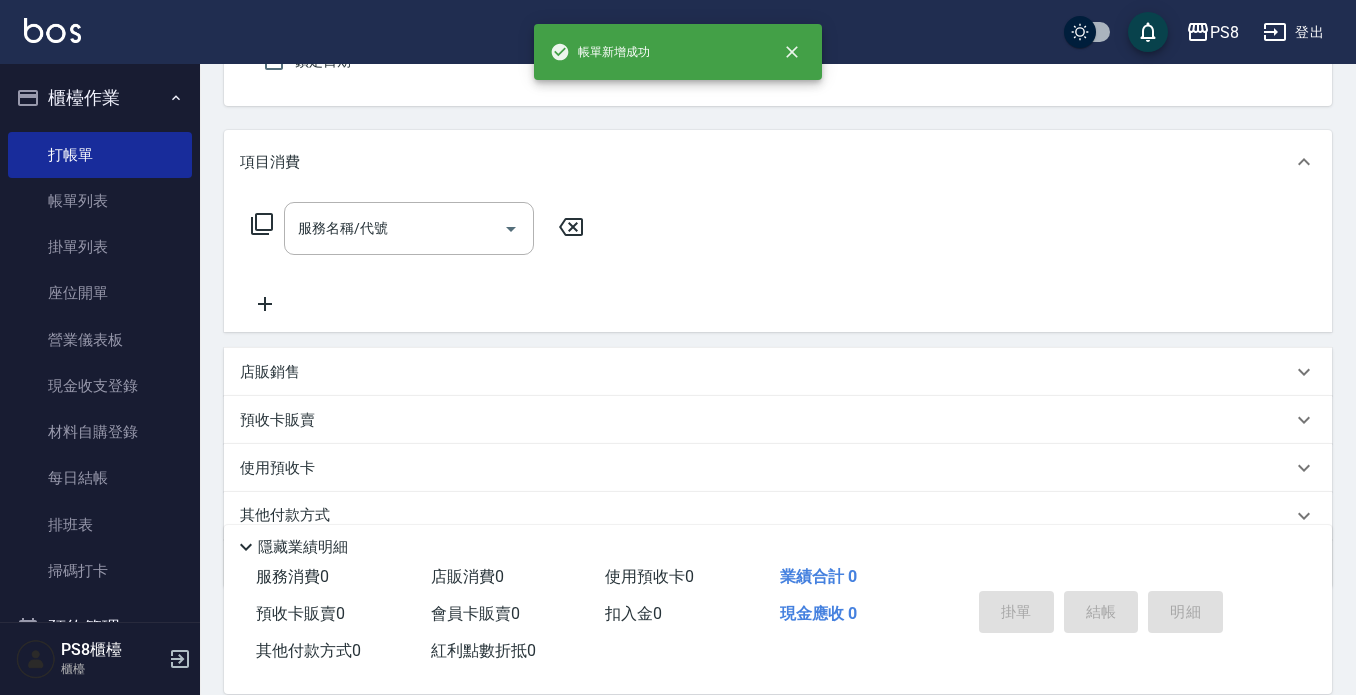 scroll, scrollTop: 0, scrollLeft: 0, axis: both 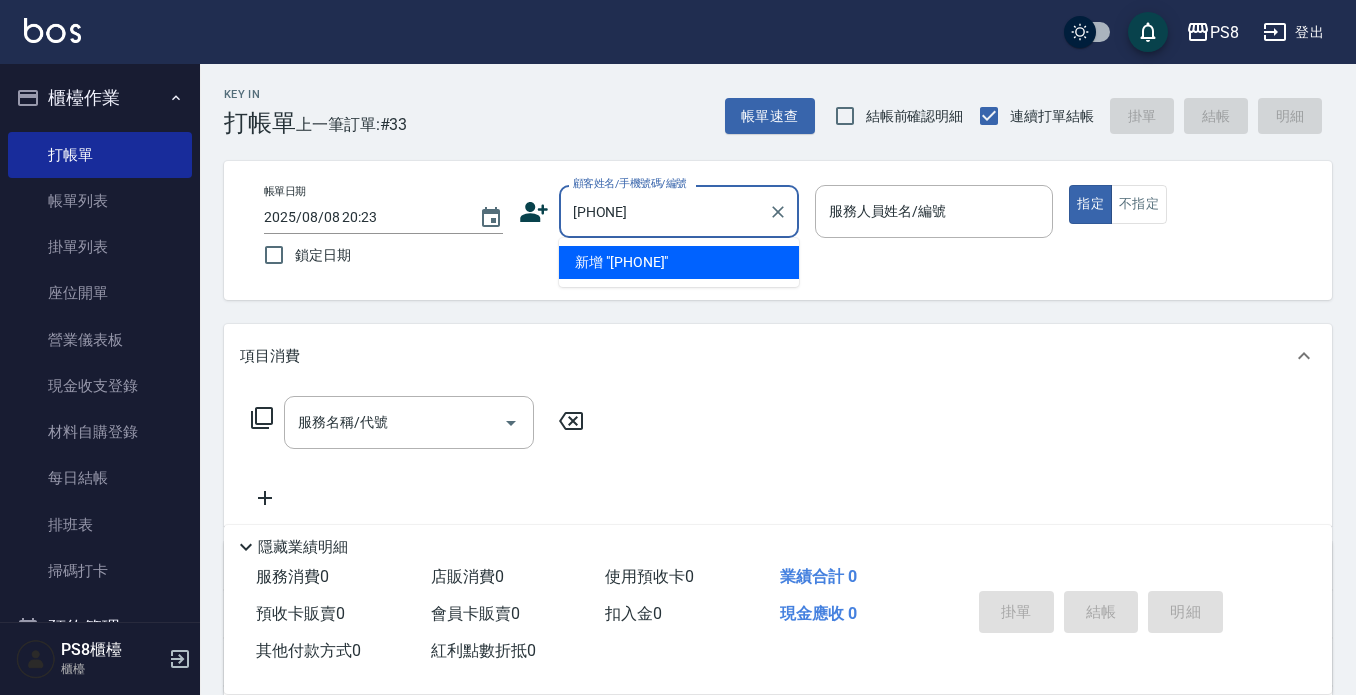drag, startPoint x: 691, startPoint y: 222, endPoint x: 587, endPoint y: 223, distance: 104.00481 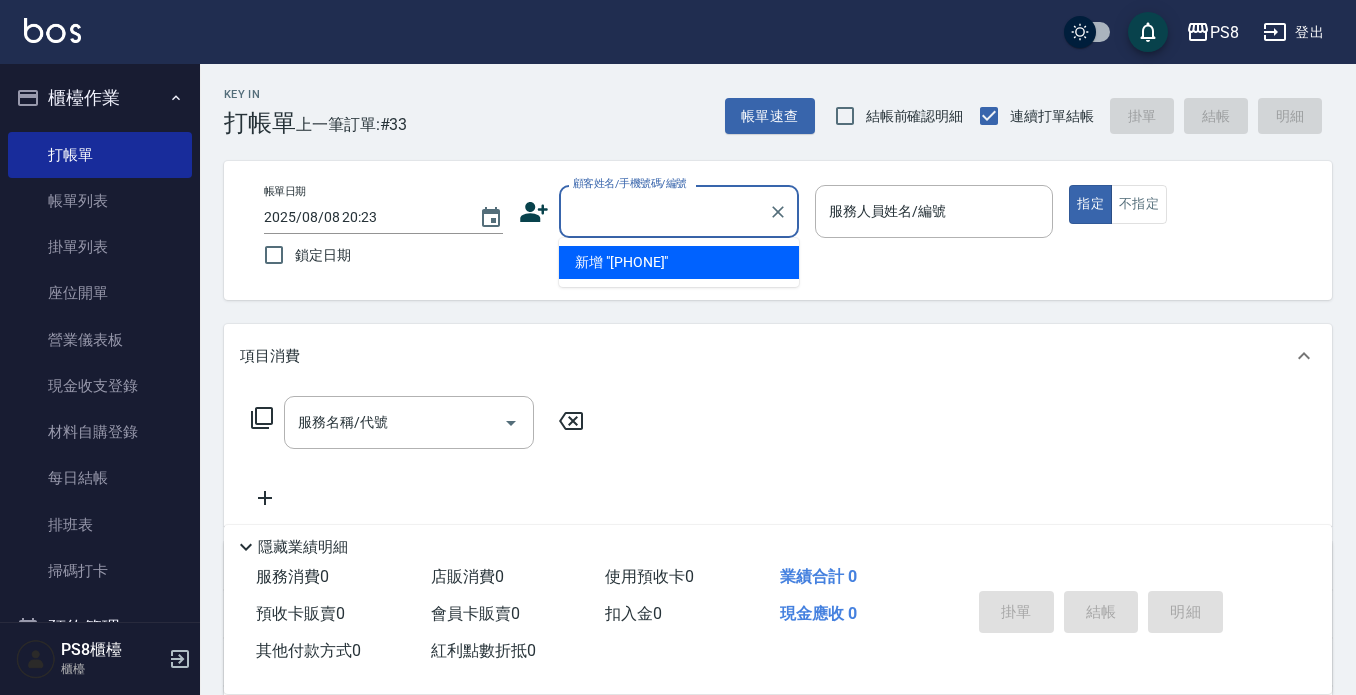 click 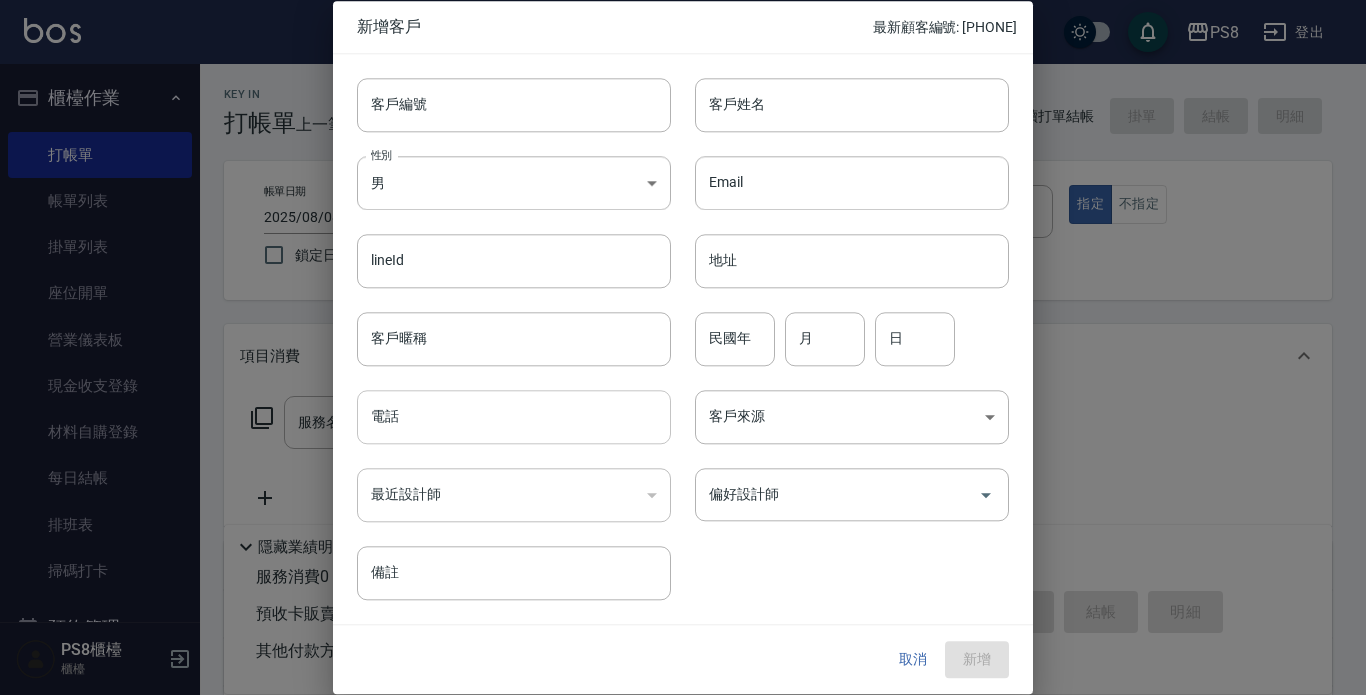 click on "電話" at bounding box center (514, 417) 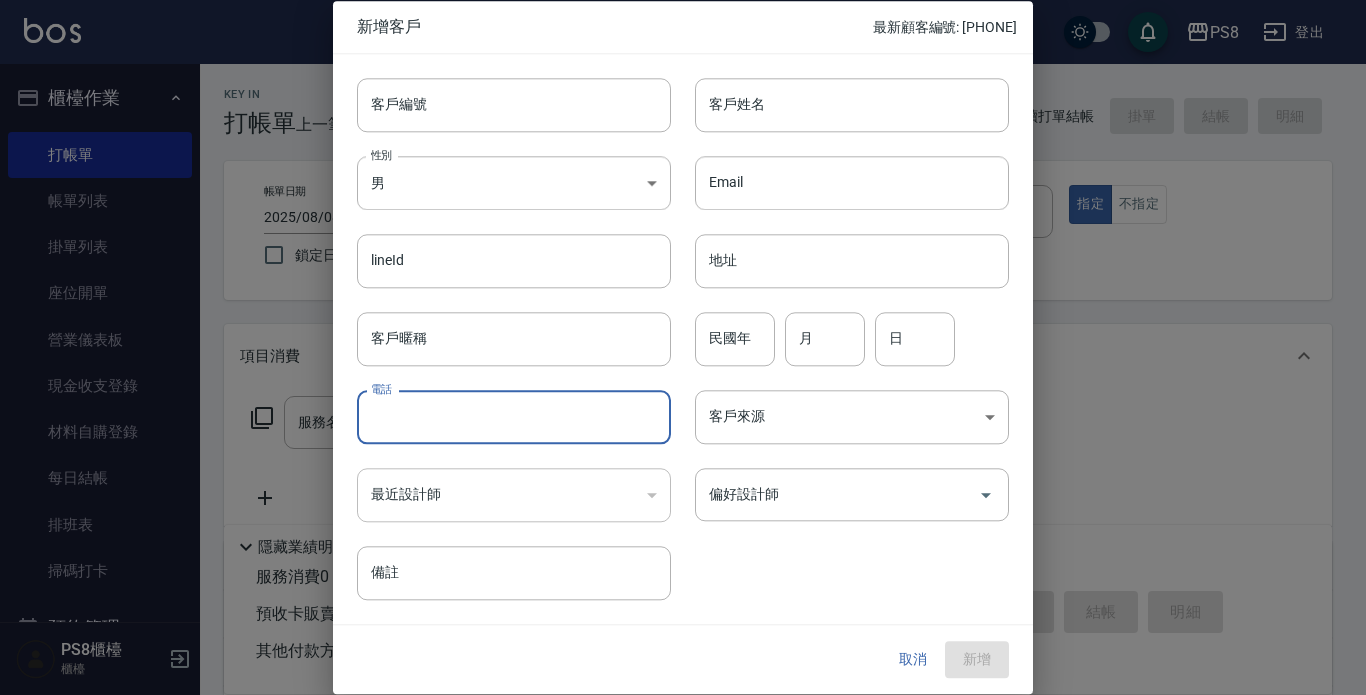 paste on "[PHONE]" 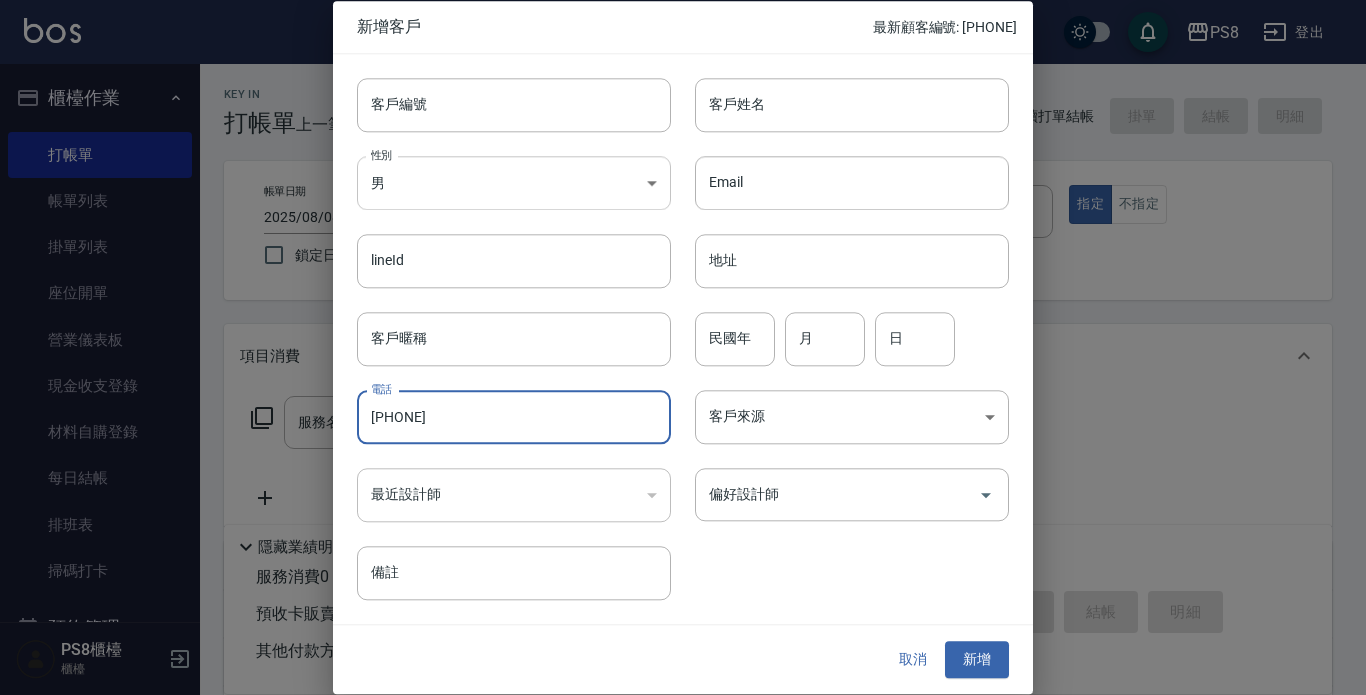 type on "[PHONE]" 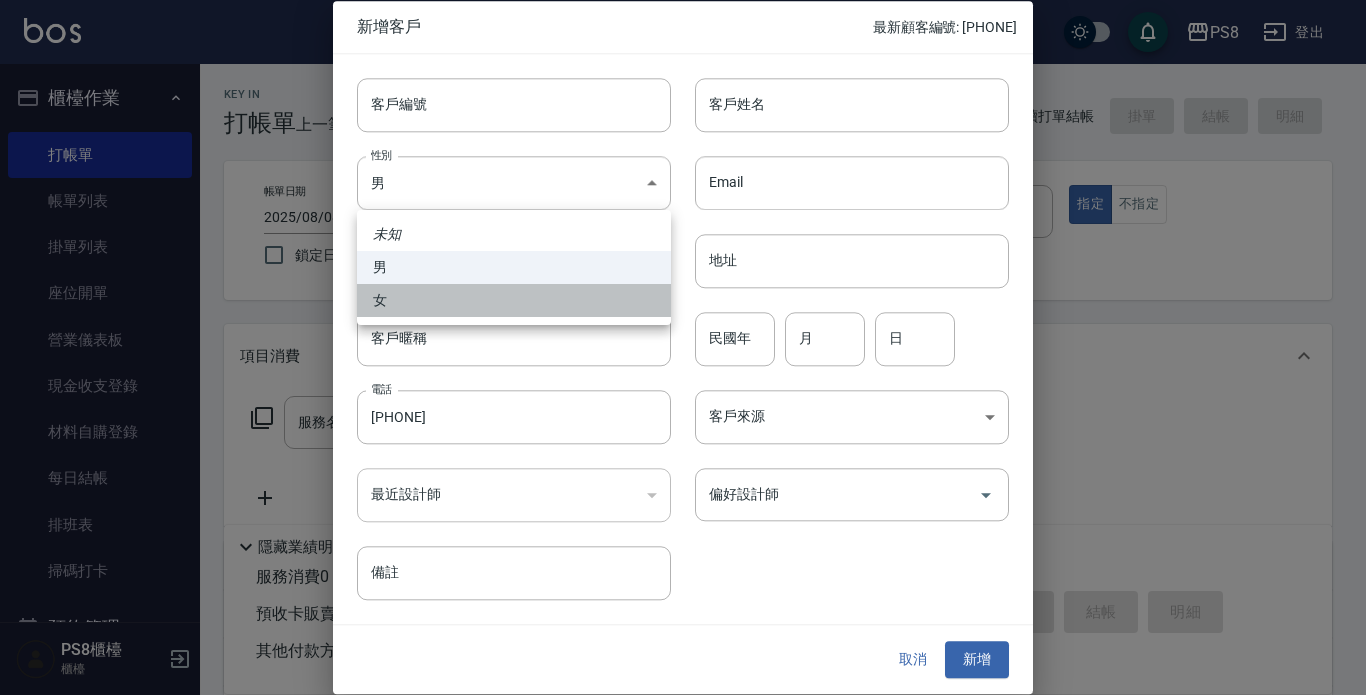 click on "女" at bounding box center (514, 300) 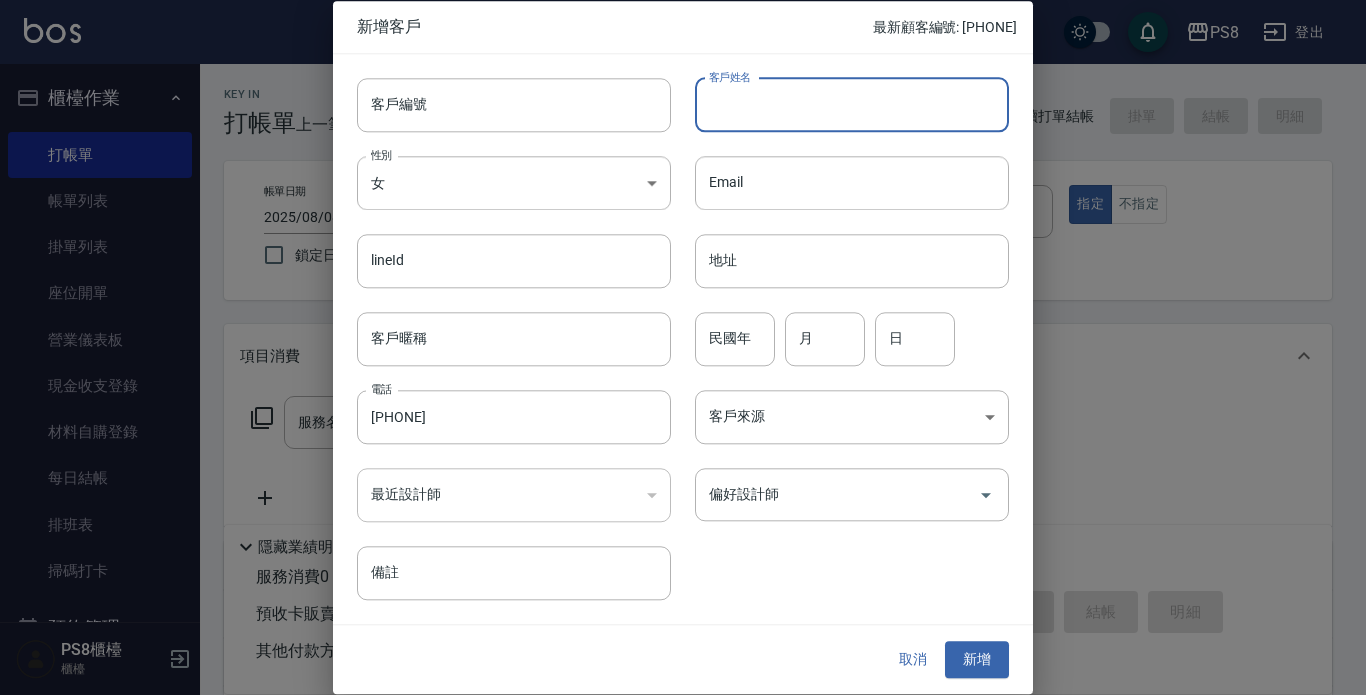 click on "客戶姓名" at bounding box center (852, 105) 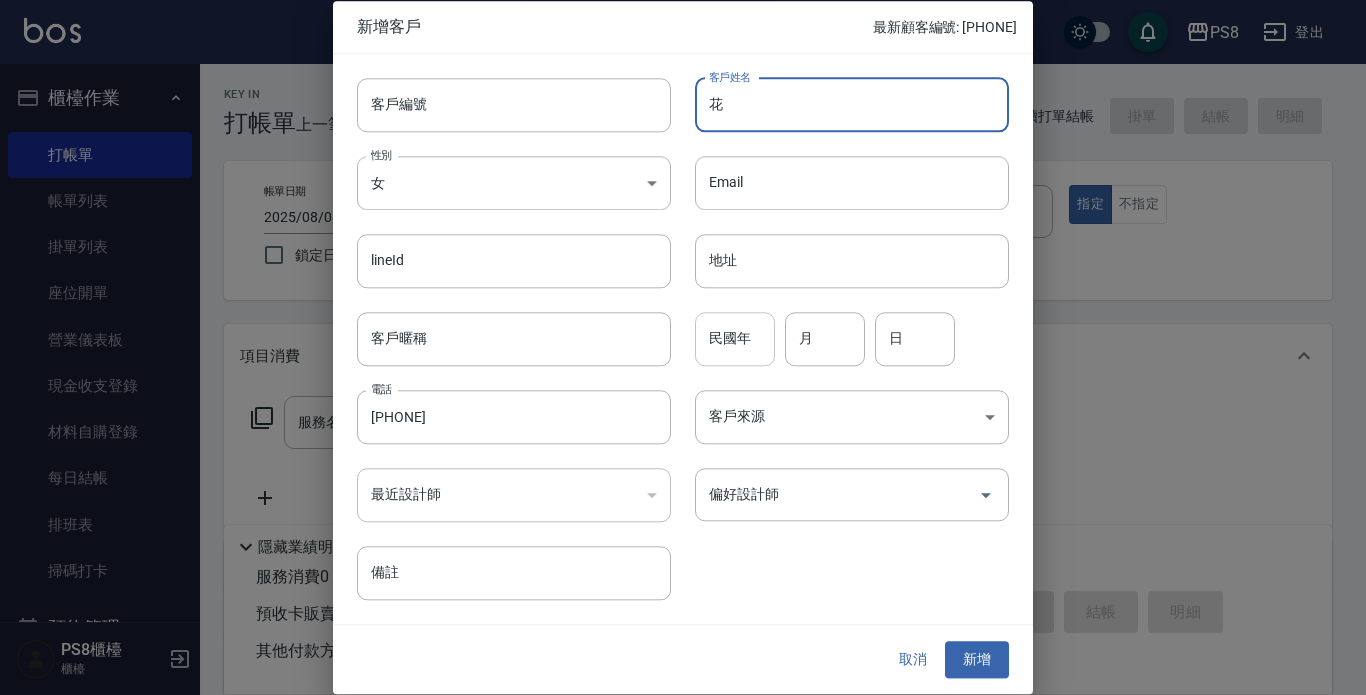 type on "花" 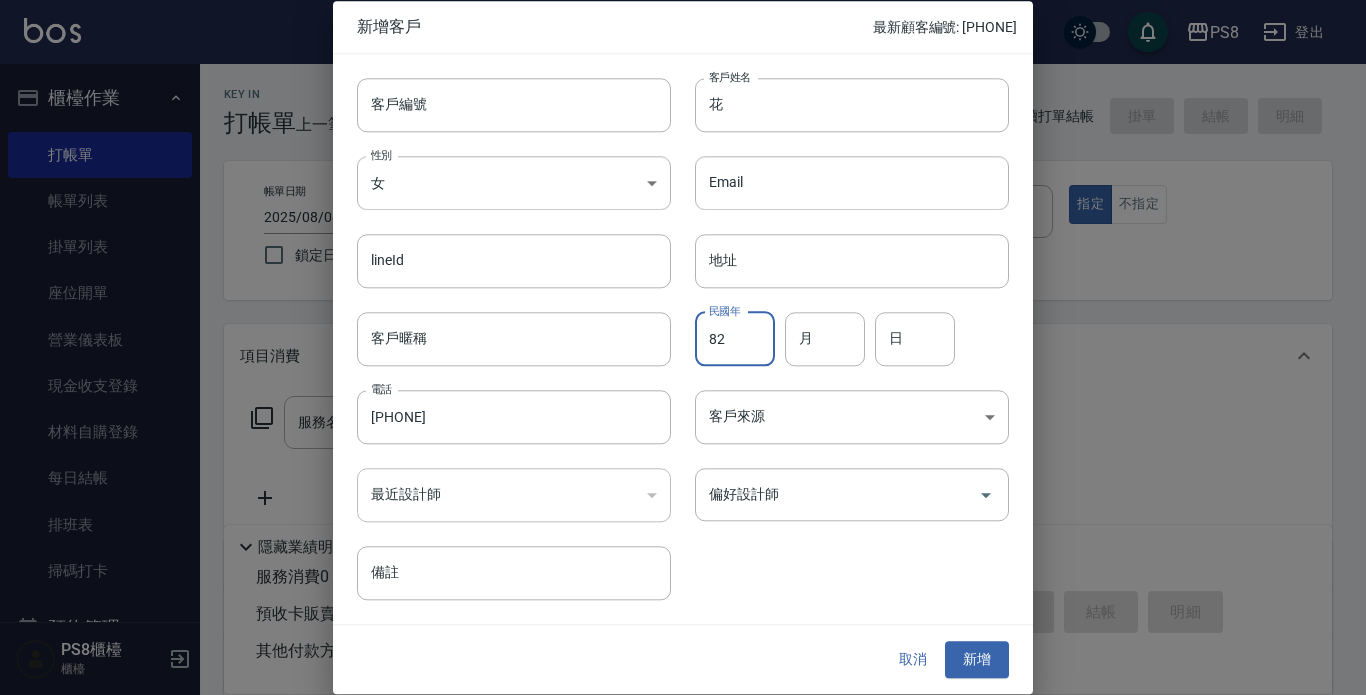 type on "82" 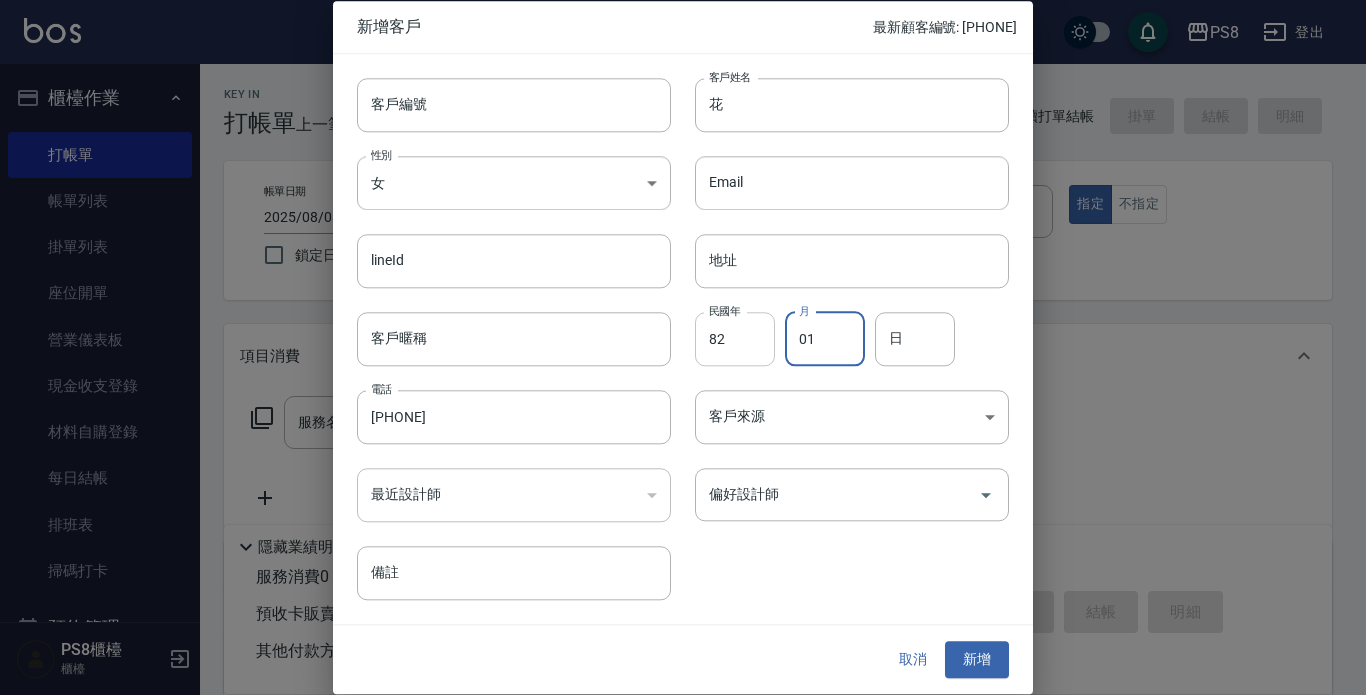 type on "01" 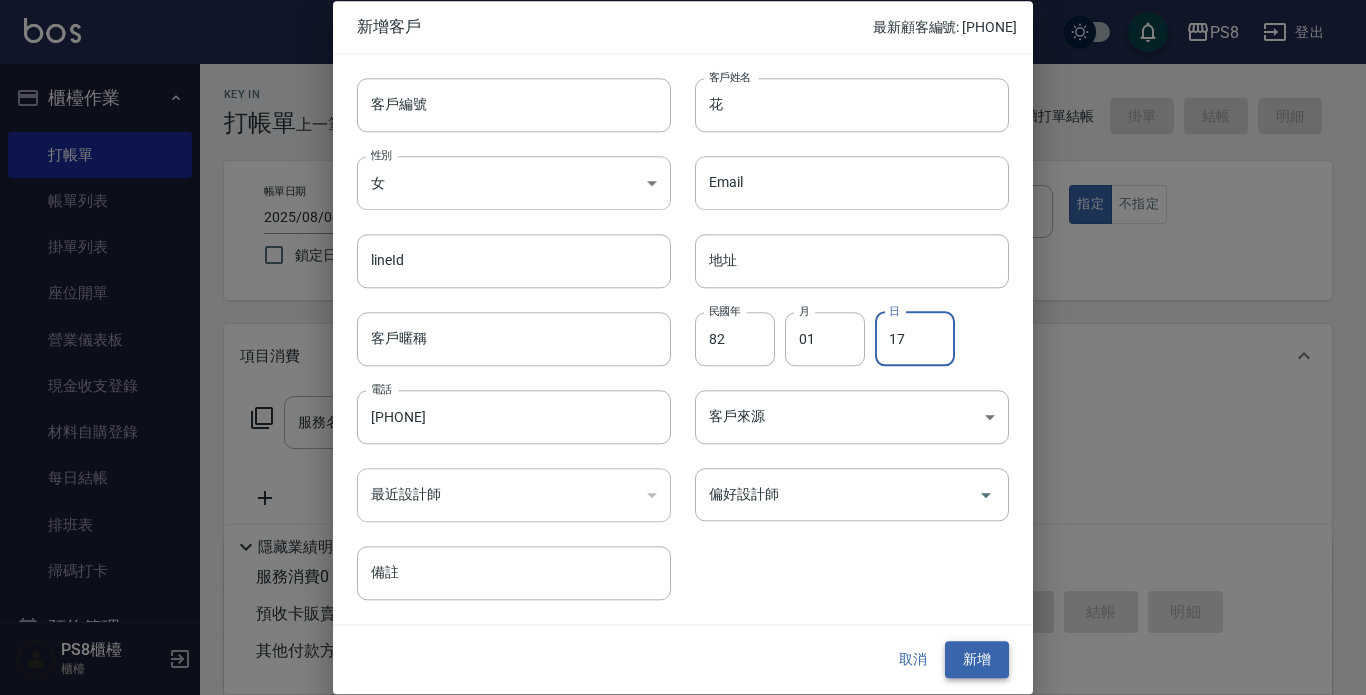 type on "17" 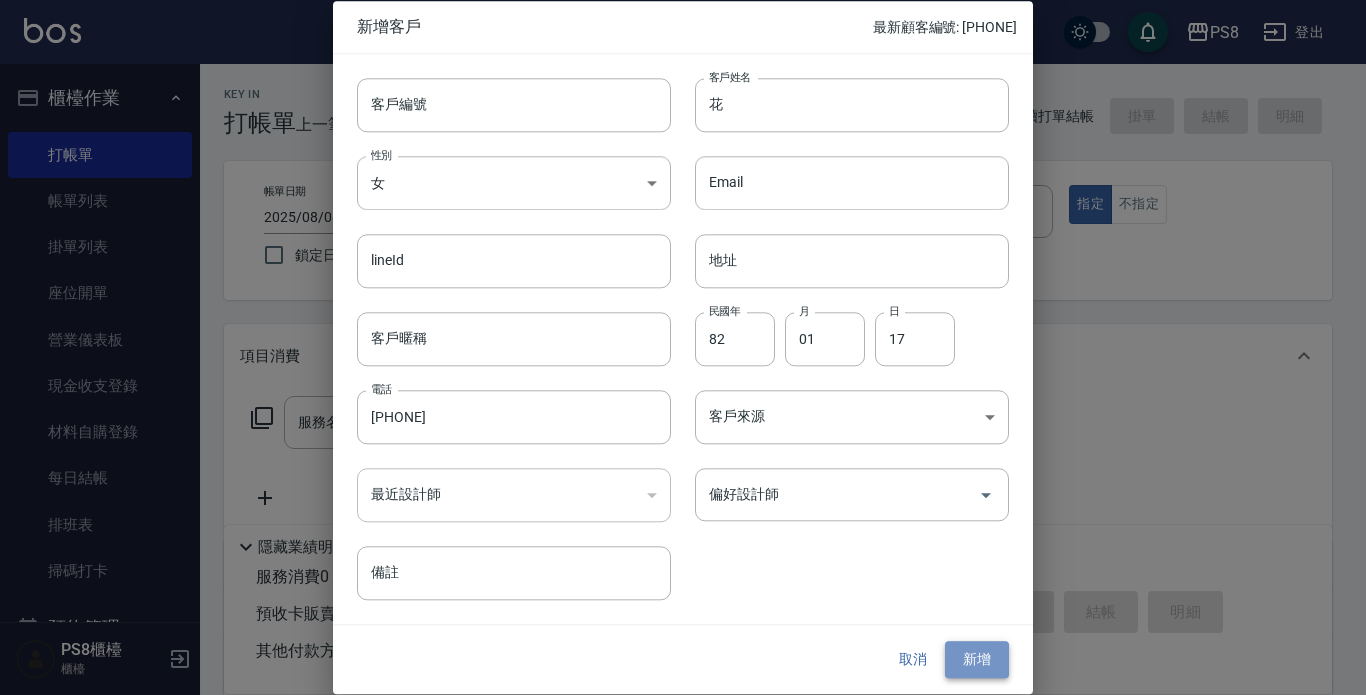 click on "新增" at bounding box center [977, 660] 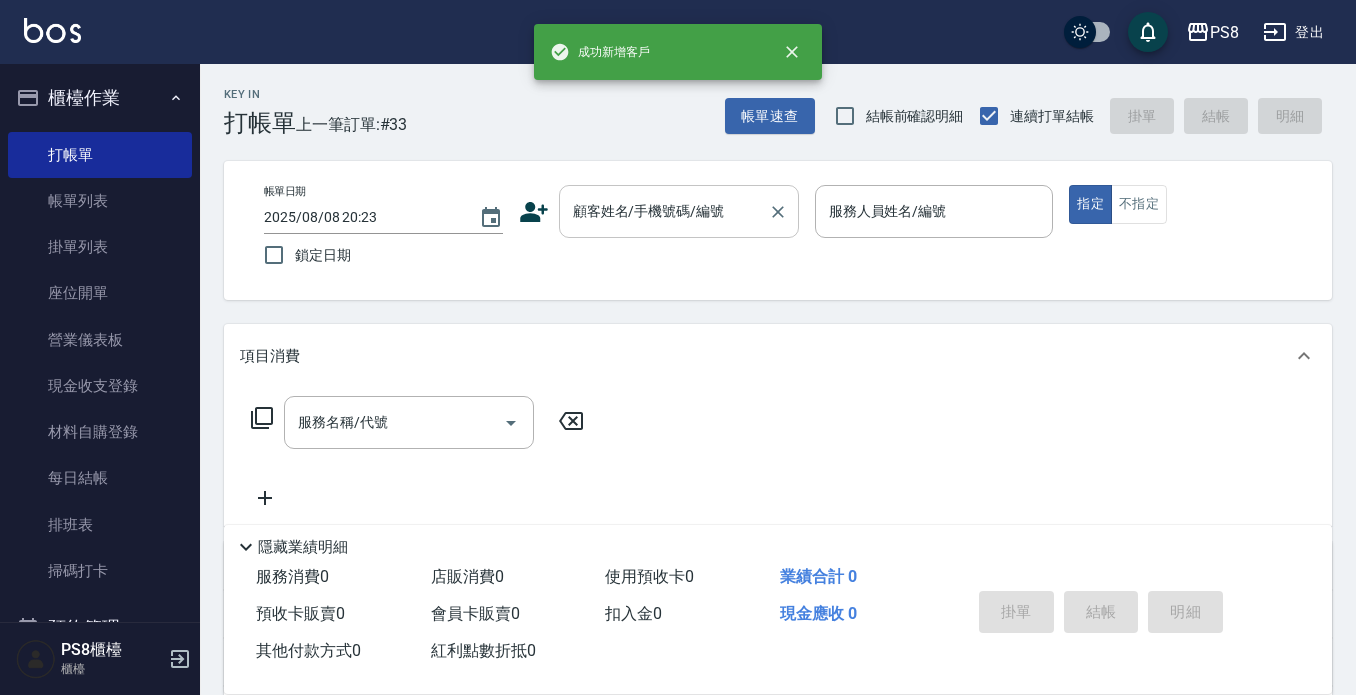 click on "顧客姓名/手機號碼/編號" at bounding box center (664, 211) 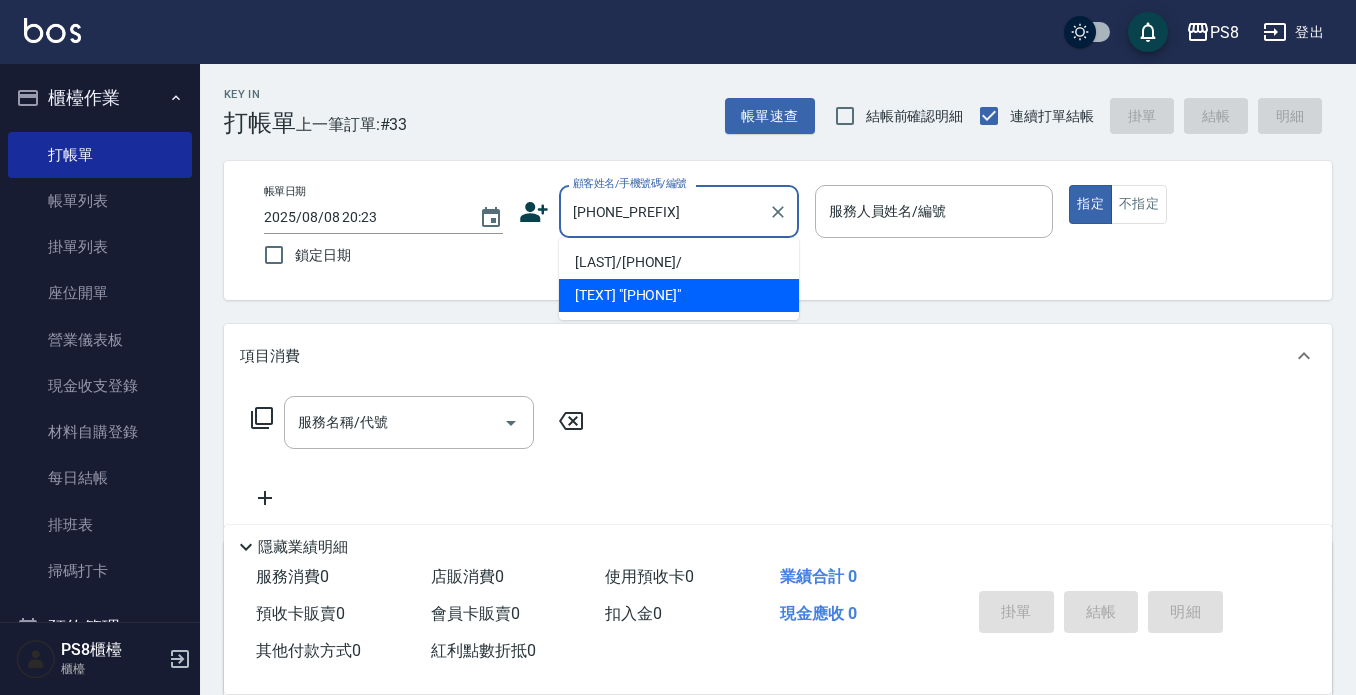 click on "[LAST]/[PHONE]/" at bounding box center (679, 262) 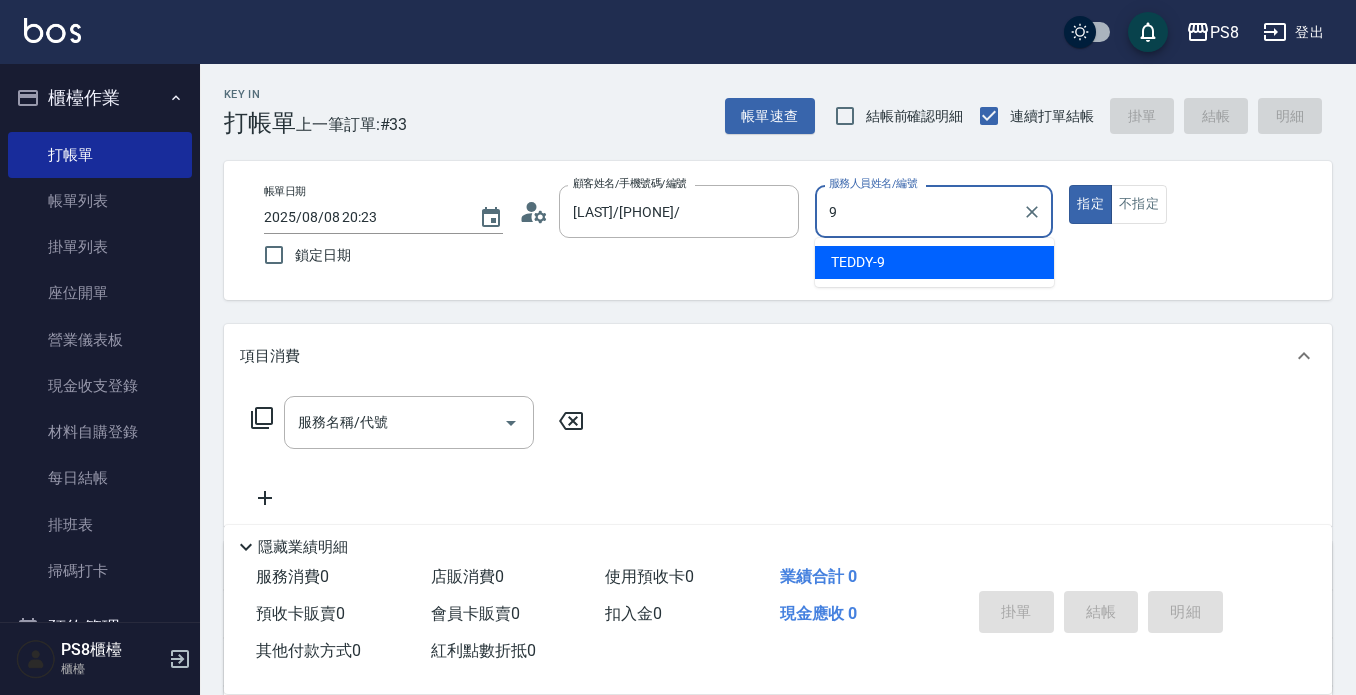 type on "TEDDY-9" 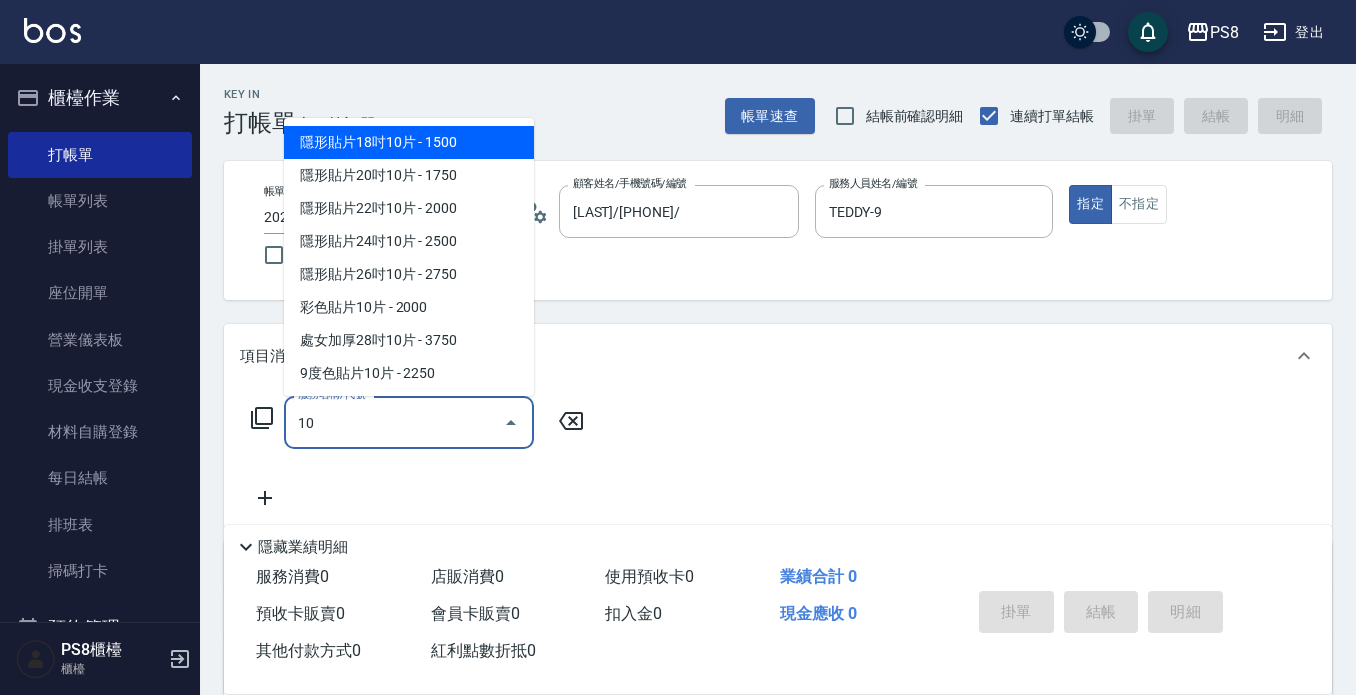 type on "1" 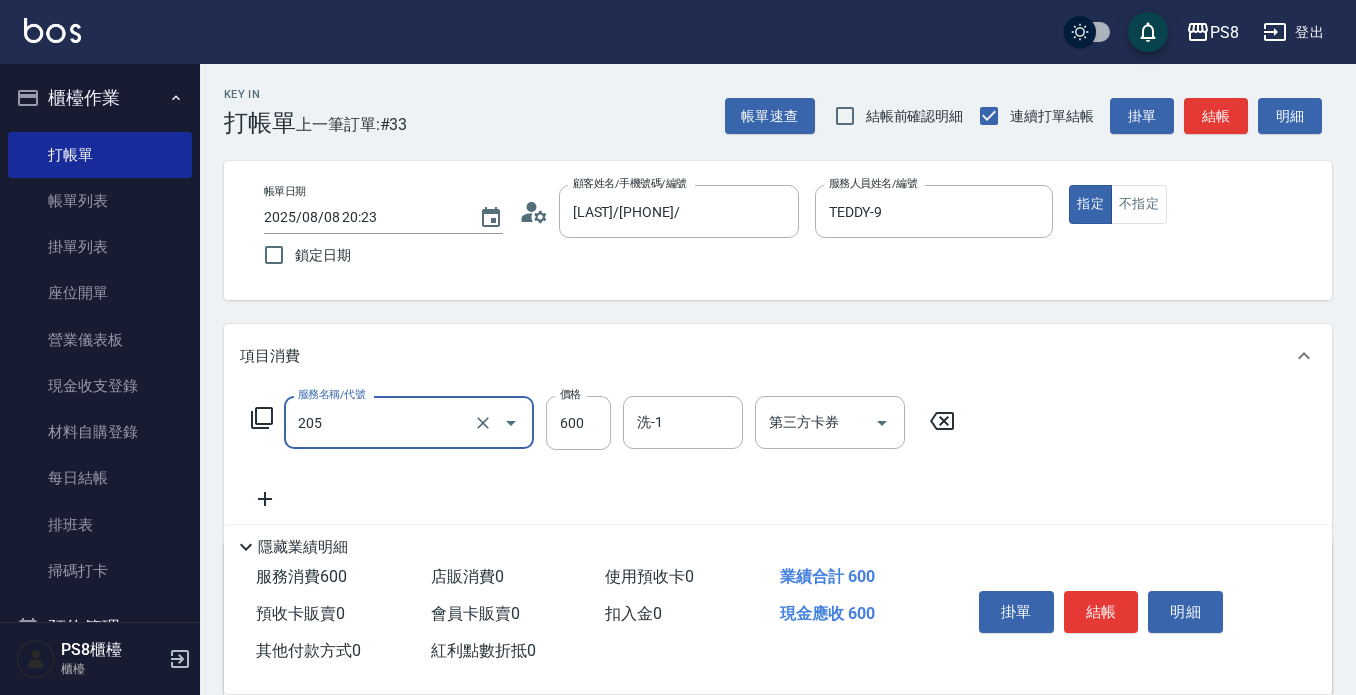 type on "A級洗剪600(205)" 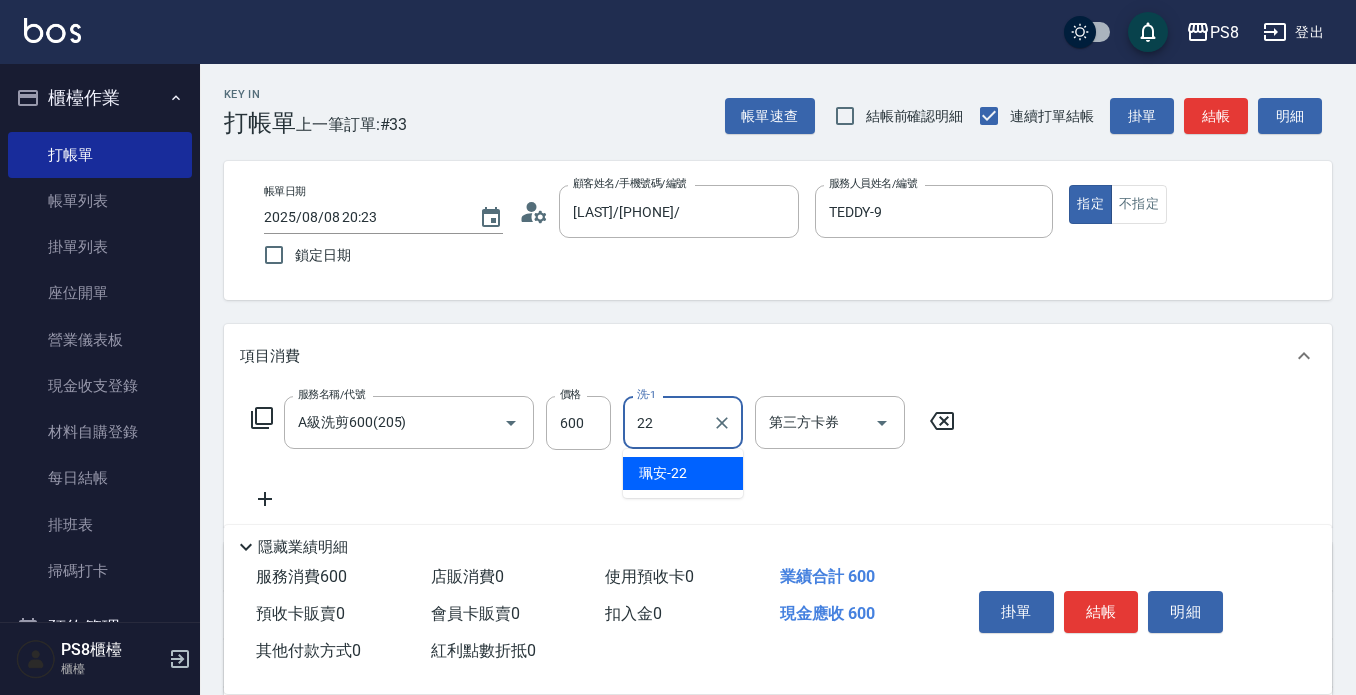 type on "珮安-22" 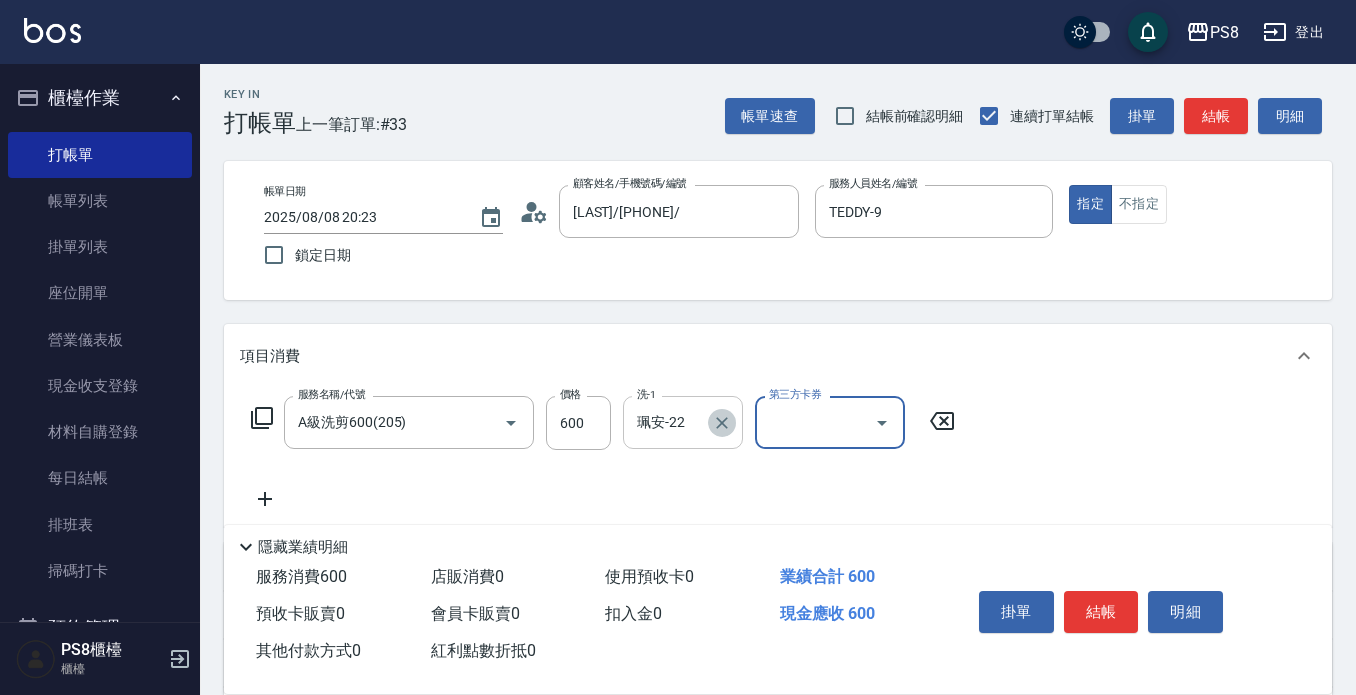 click 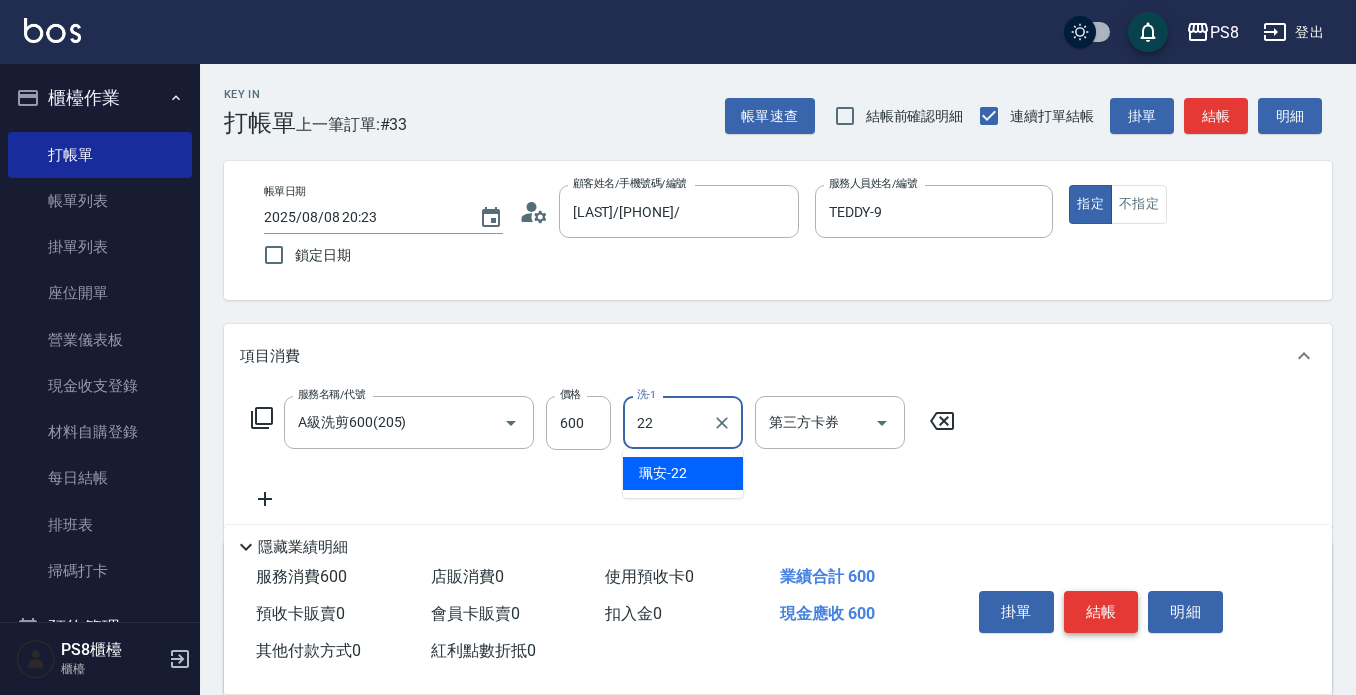 type on "珮安-22" 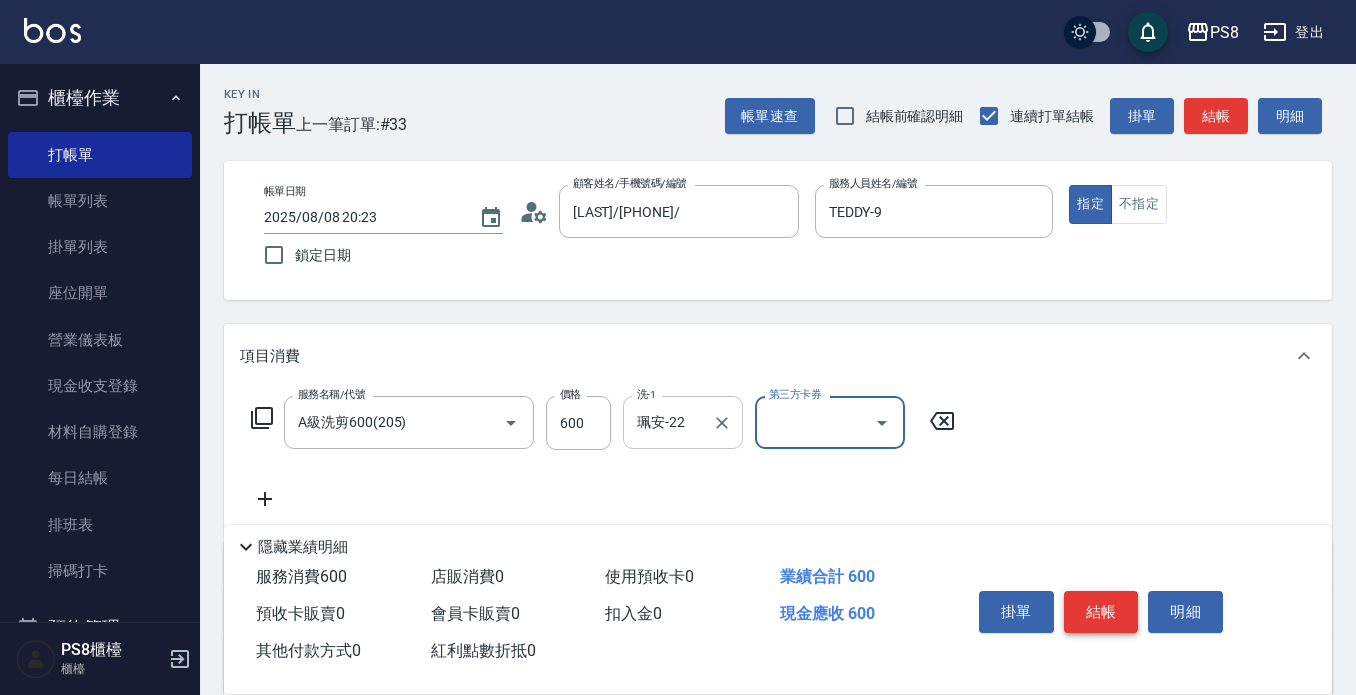 click on "結帳" at bounding box center (1101, 612) 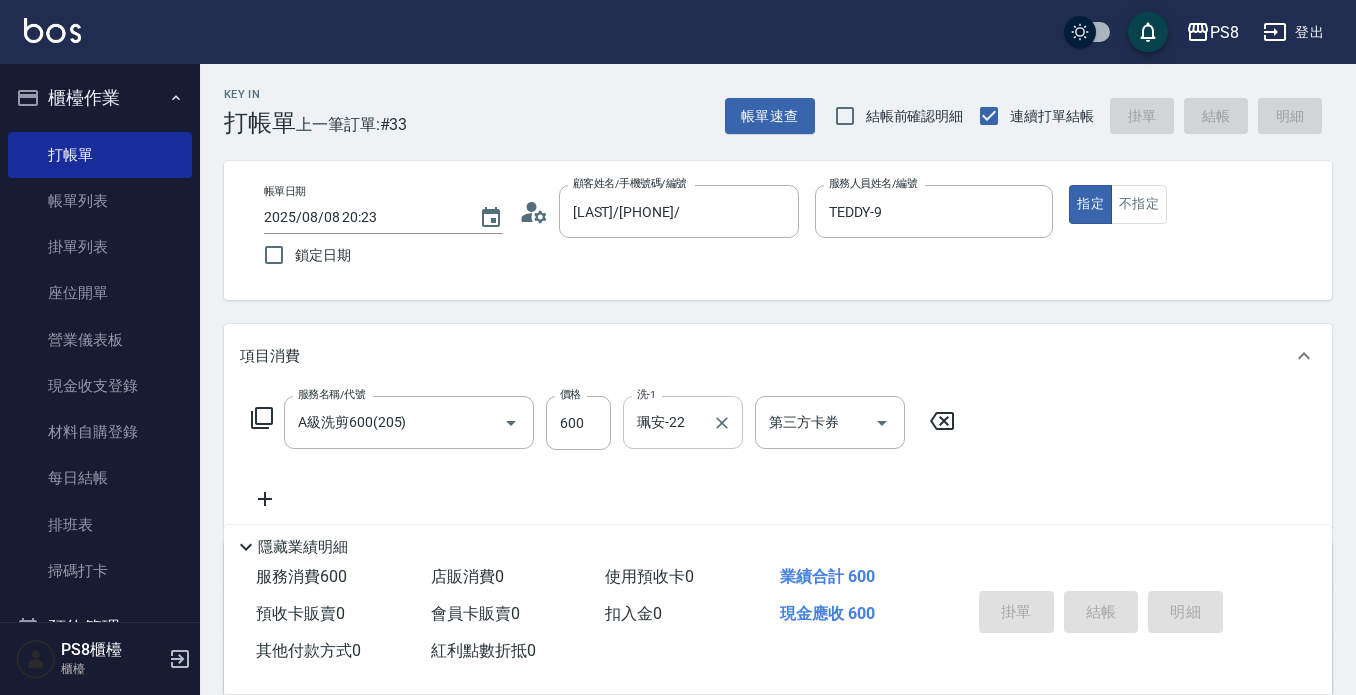 type on "2025/08/08 20:24" 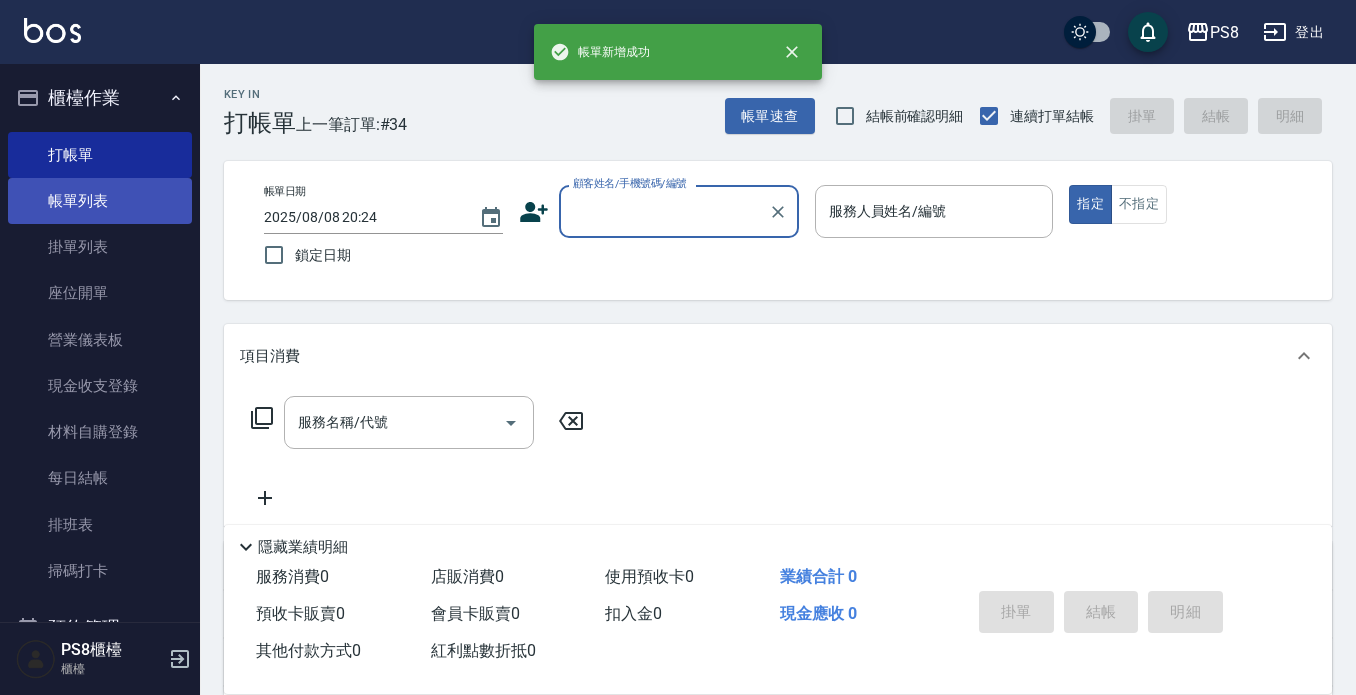 click on "帳單列表" at bounding box center [100, 201] 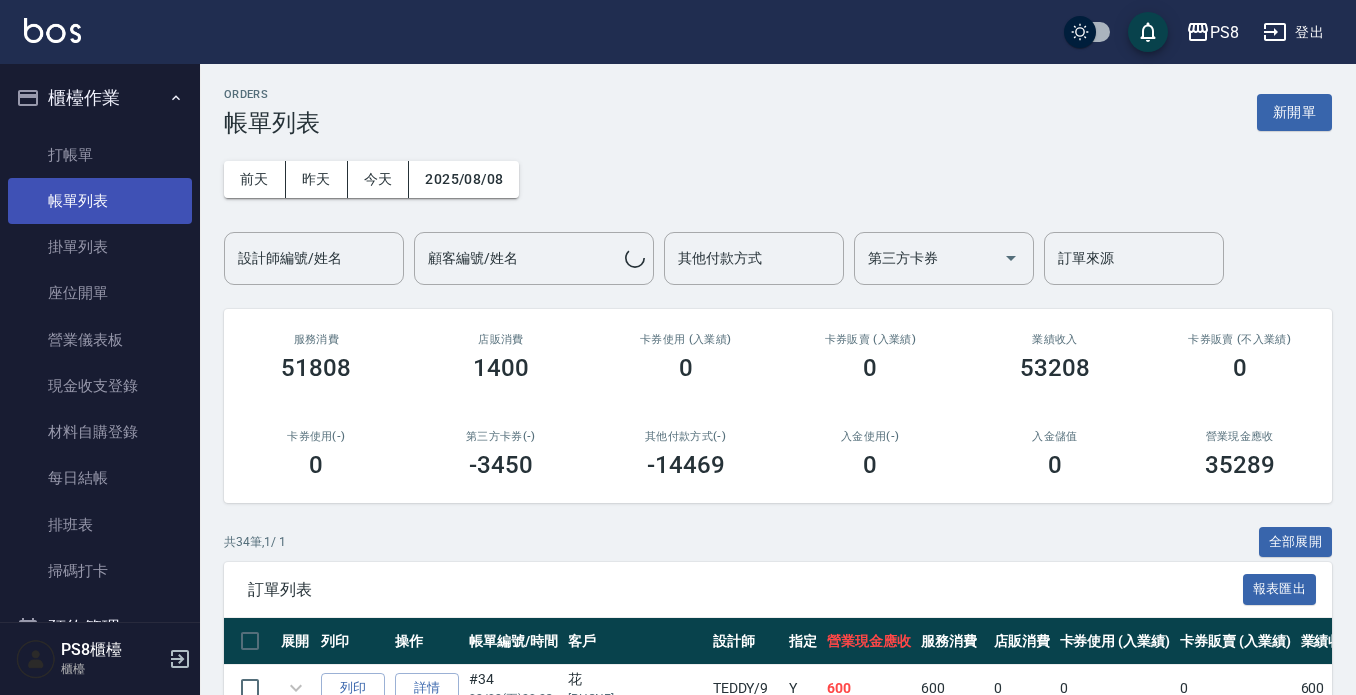 click on "帳單列表" at bounding box center (100, 201) 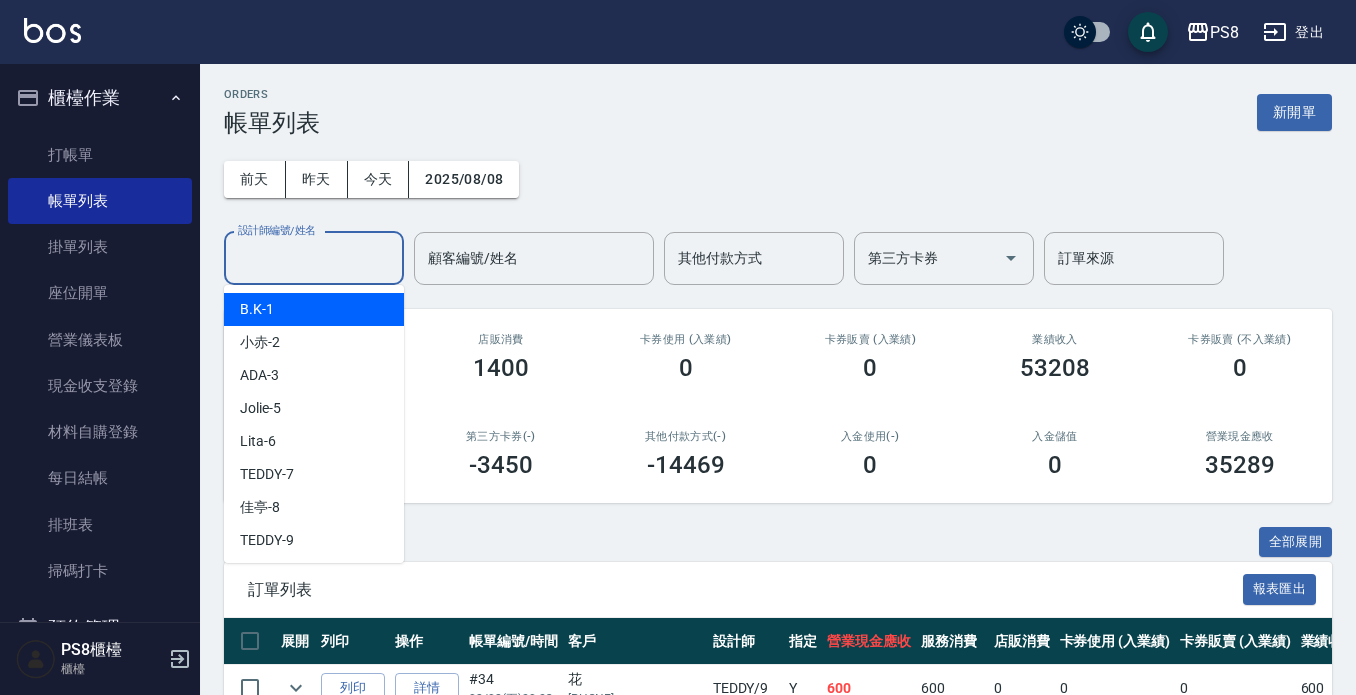 click on "設計師編號/姓名" at bounding box center (314, 258) 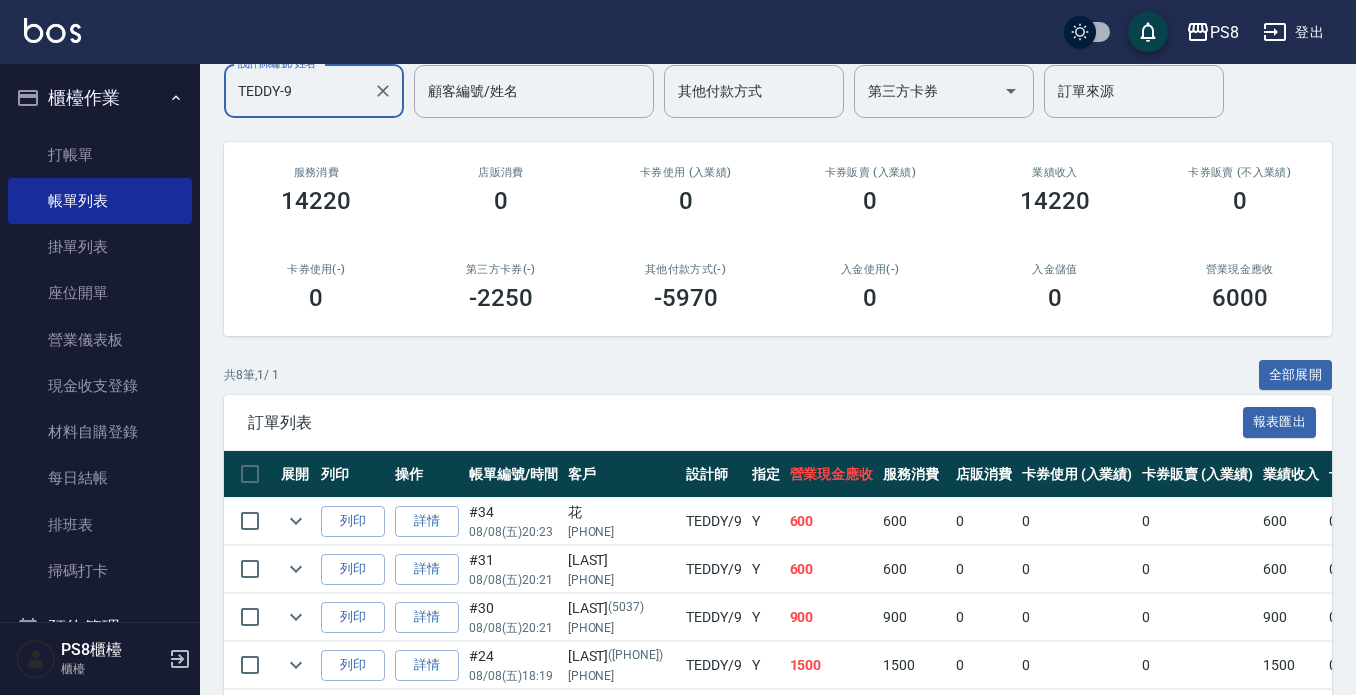 scroll, scrollTop: 449, scrollLeft: 0, axis: vertical 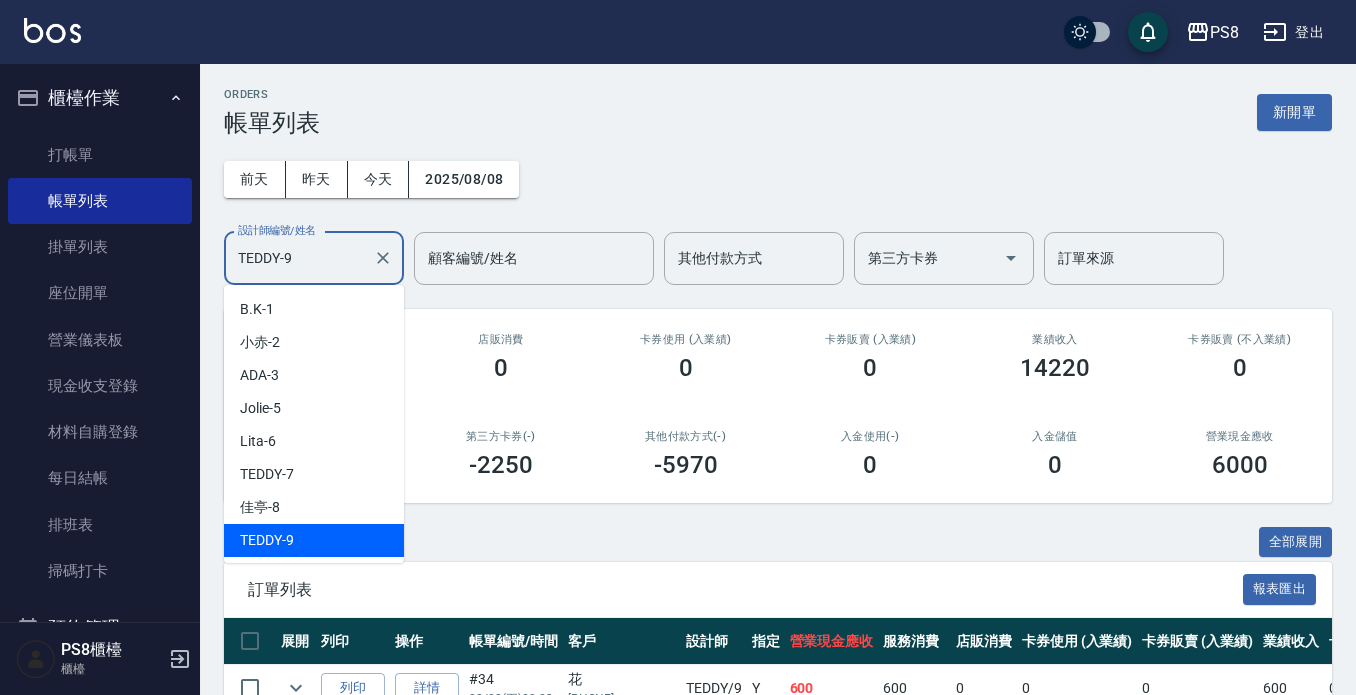 drag, startPoint x: 317, startPoint y: 258, endPoint x: 0, endPoint y: 246, distance: 317.22705 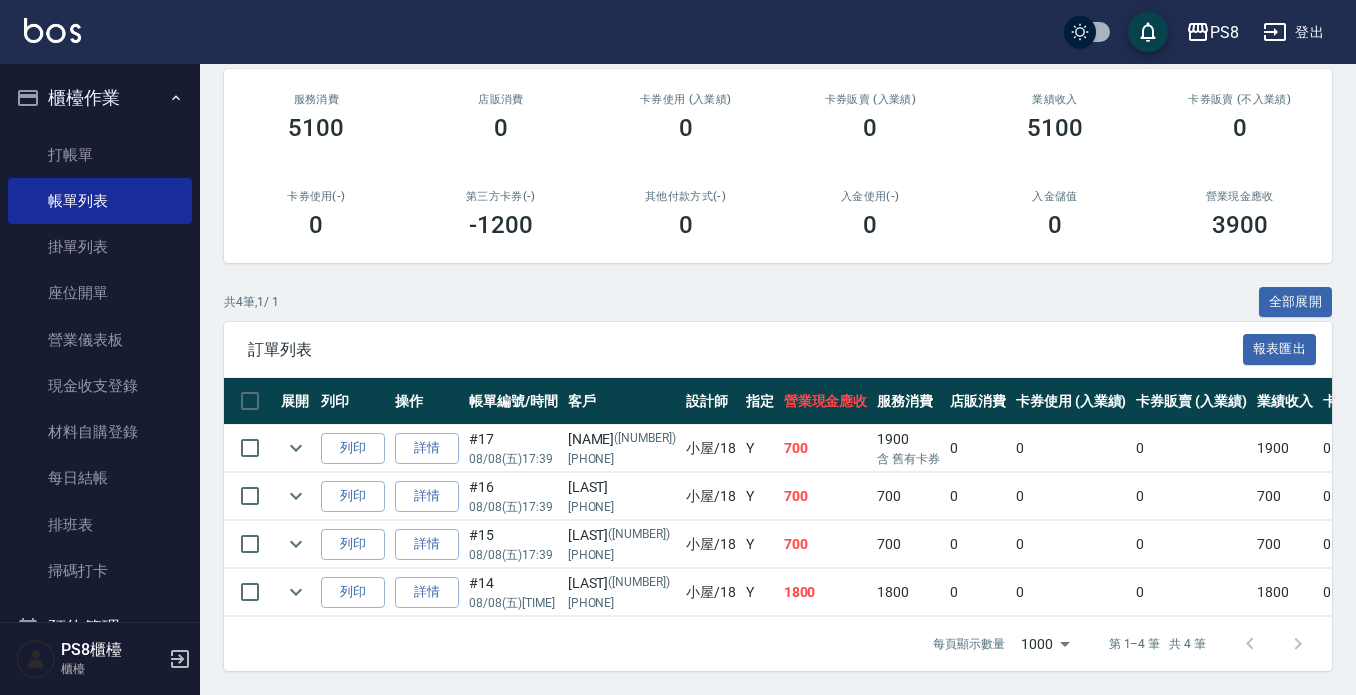 scroll, scrollTop: 0, scrollLeft: 0, axis: both 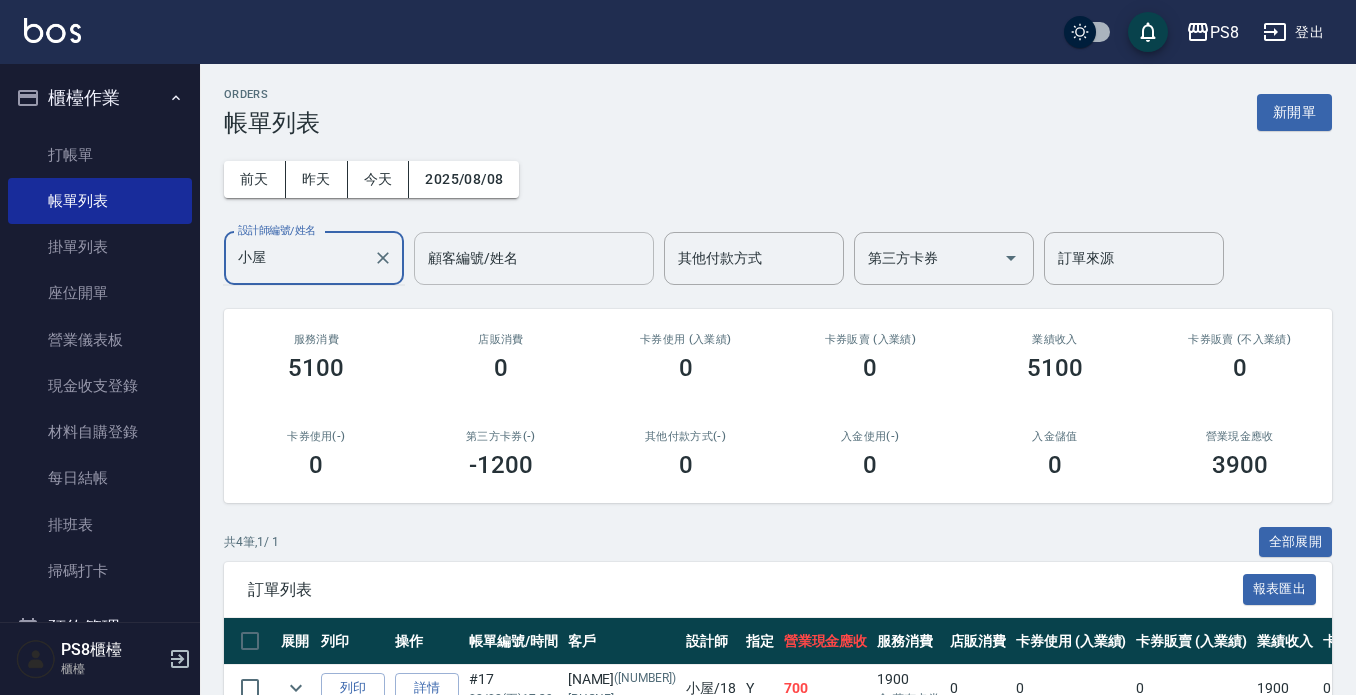 type on "小" 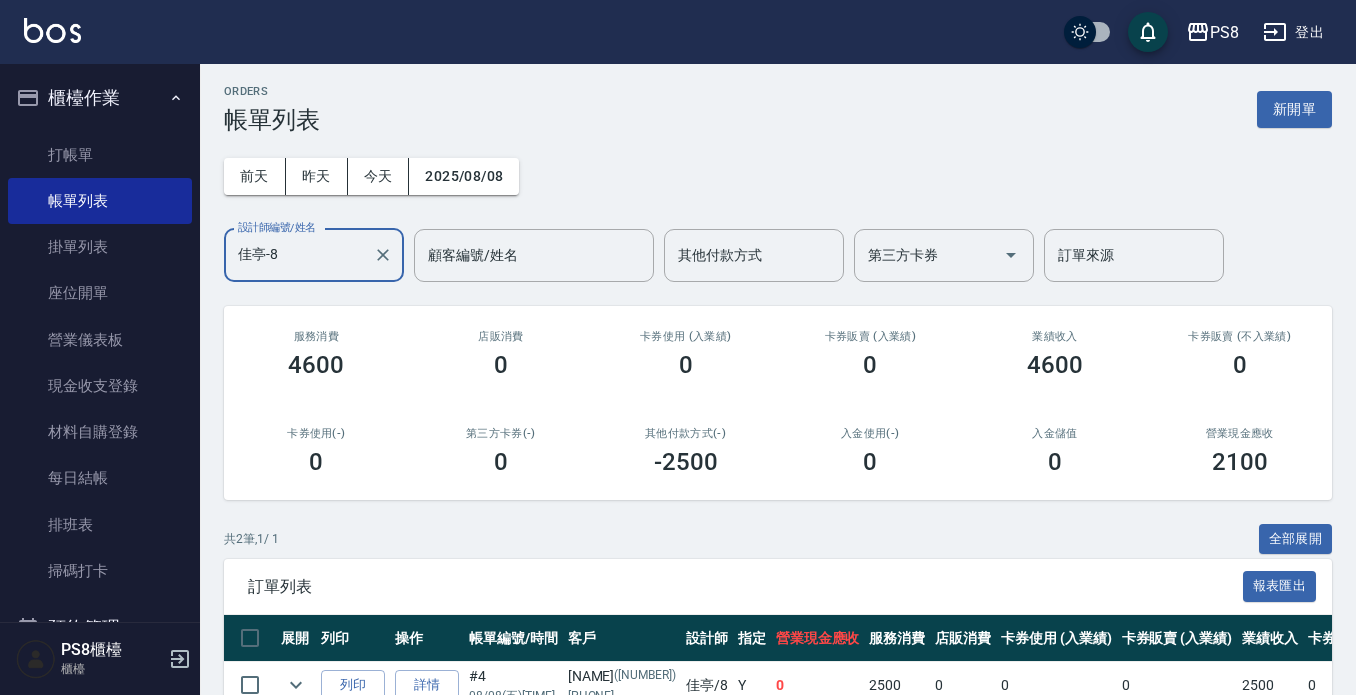 scroll, scrollTop: 0, scrollLeft: 0, axis: both 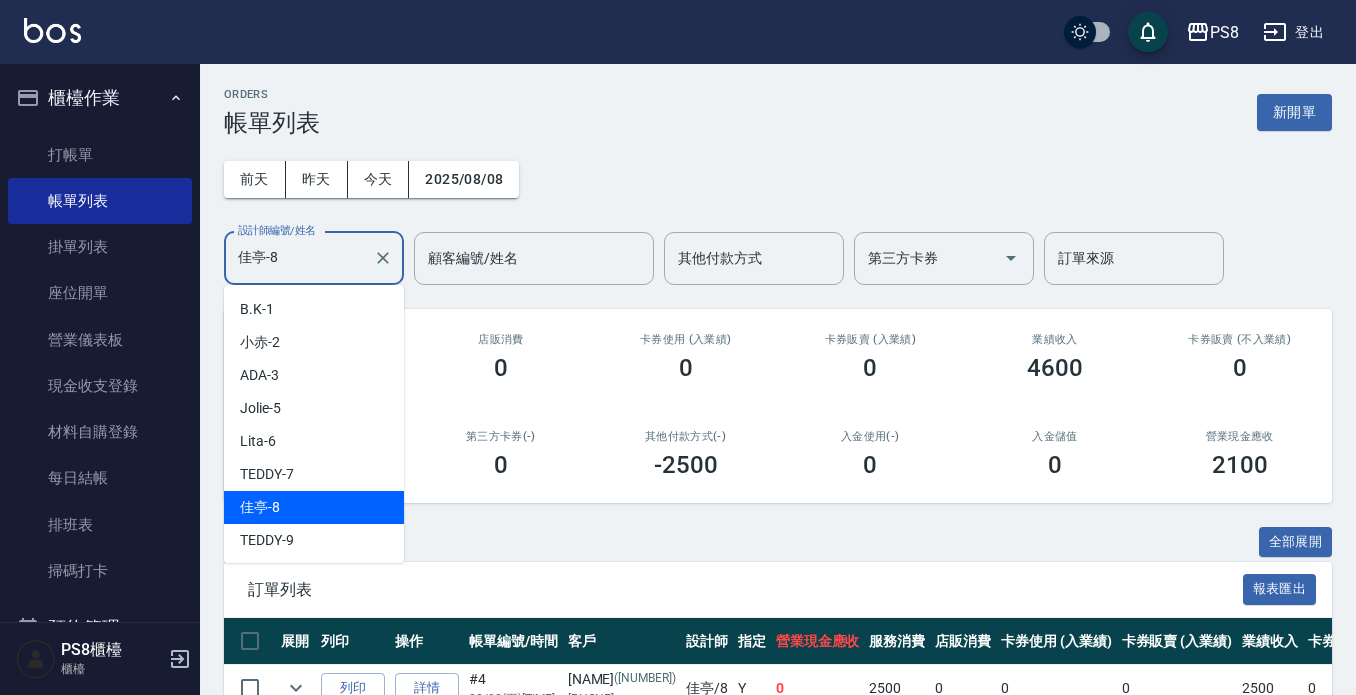 drag, startPoint x: 266, startPoint y: 258, endPoint x: 0, endPoint y: 177, distance: 278.05936 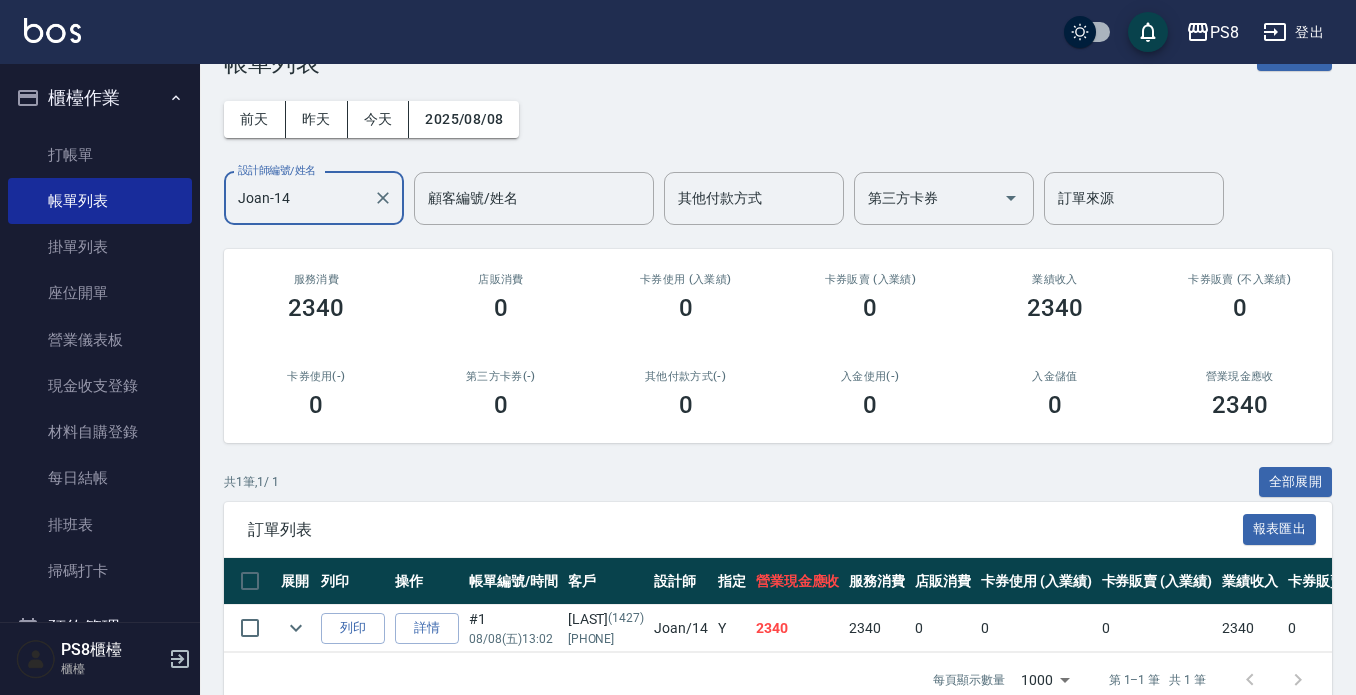 scroll, scrollTop: 113, scrollLeft: 0, axis: vertical 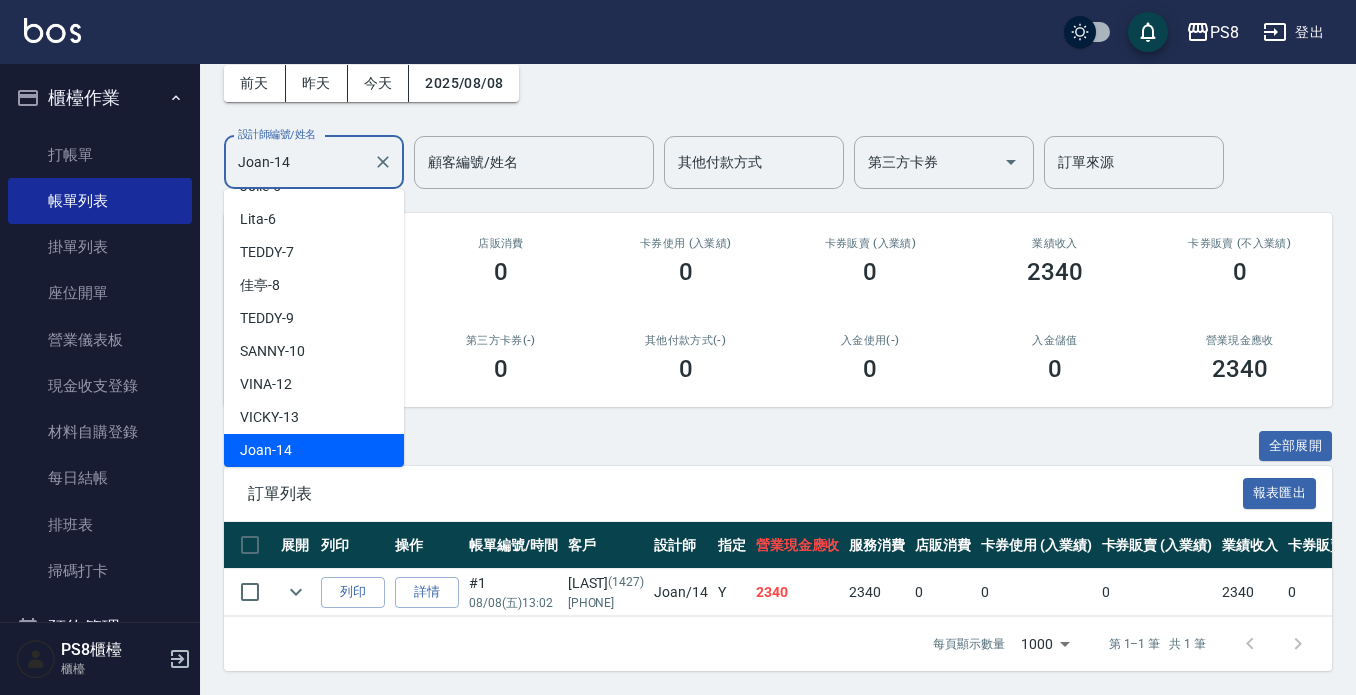 drag, startPoint x: 331, startPoint y: 140, endPoint x: 0, endPoint y: 29, distance: 349.11603 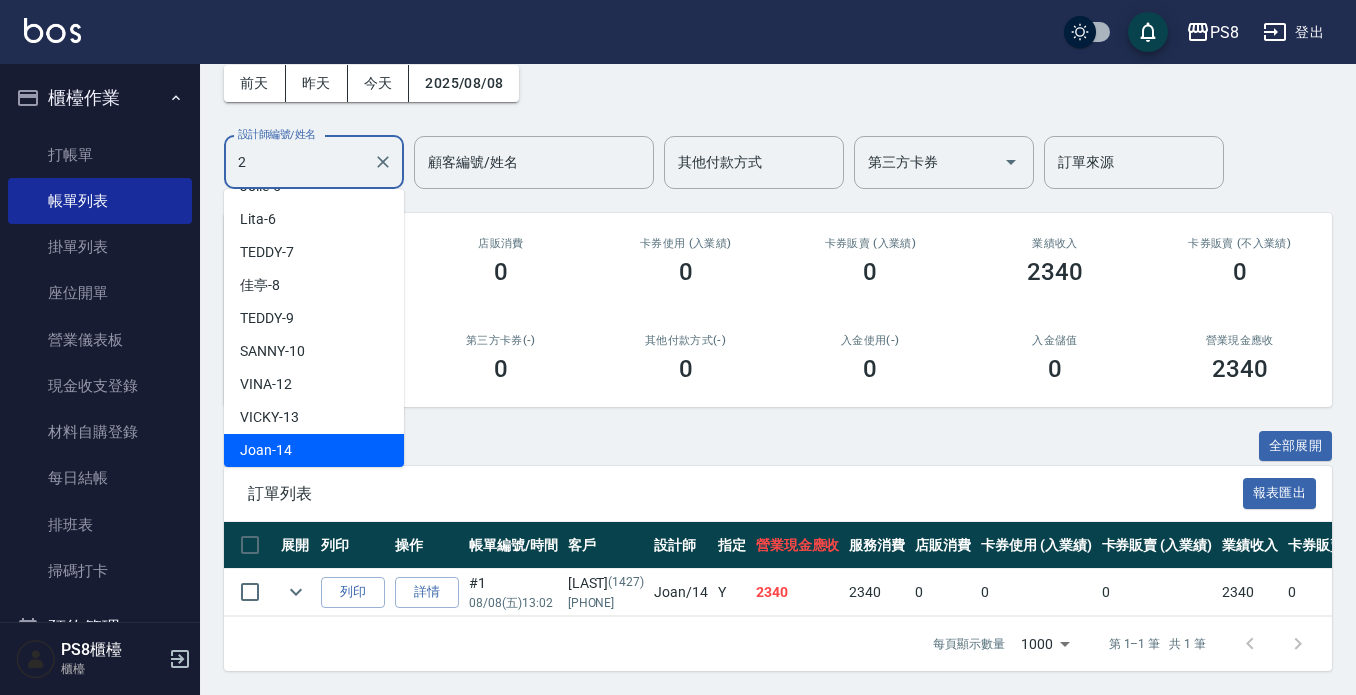 scroll, scrollTop: 0, scrollLeft: 0, axis: both 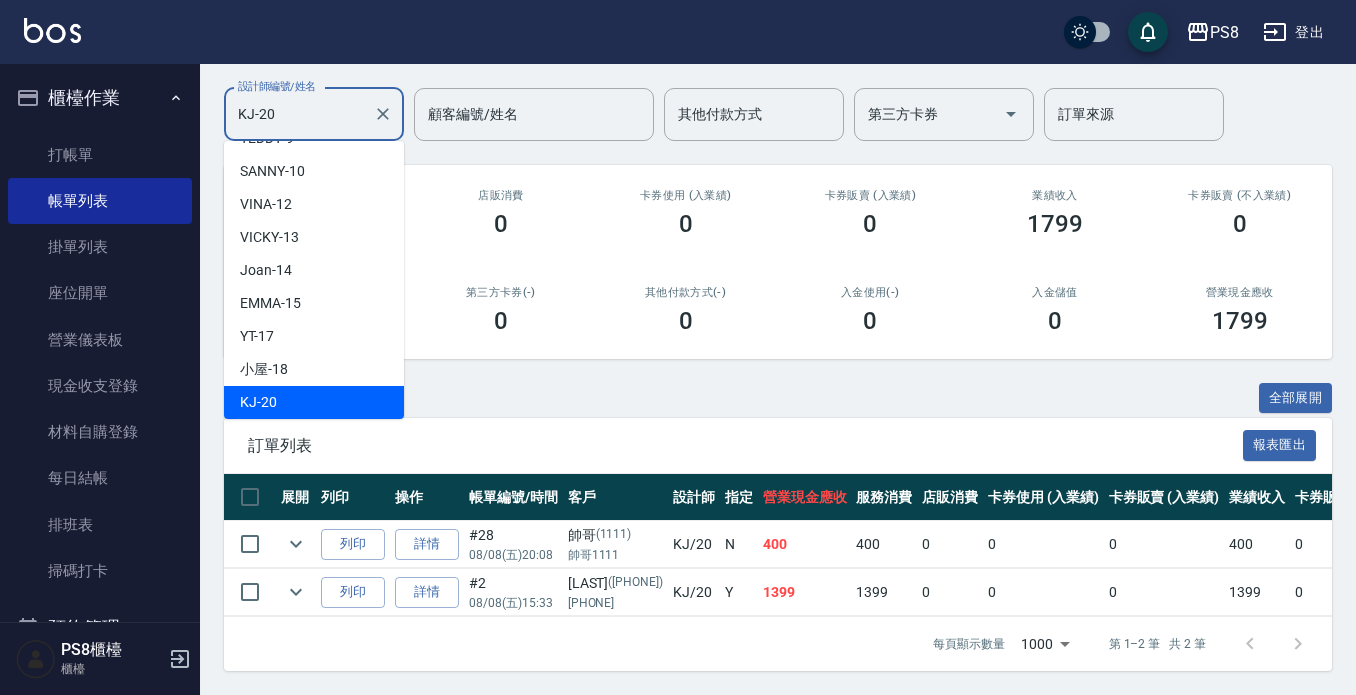 drag, startPoint x: 287, startPoint y: 97, endPoint x: 0, endPoint y: 82, distance: 287.39172 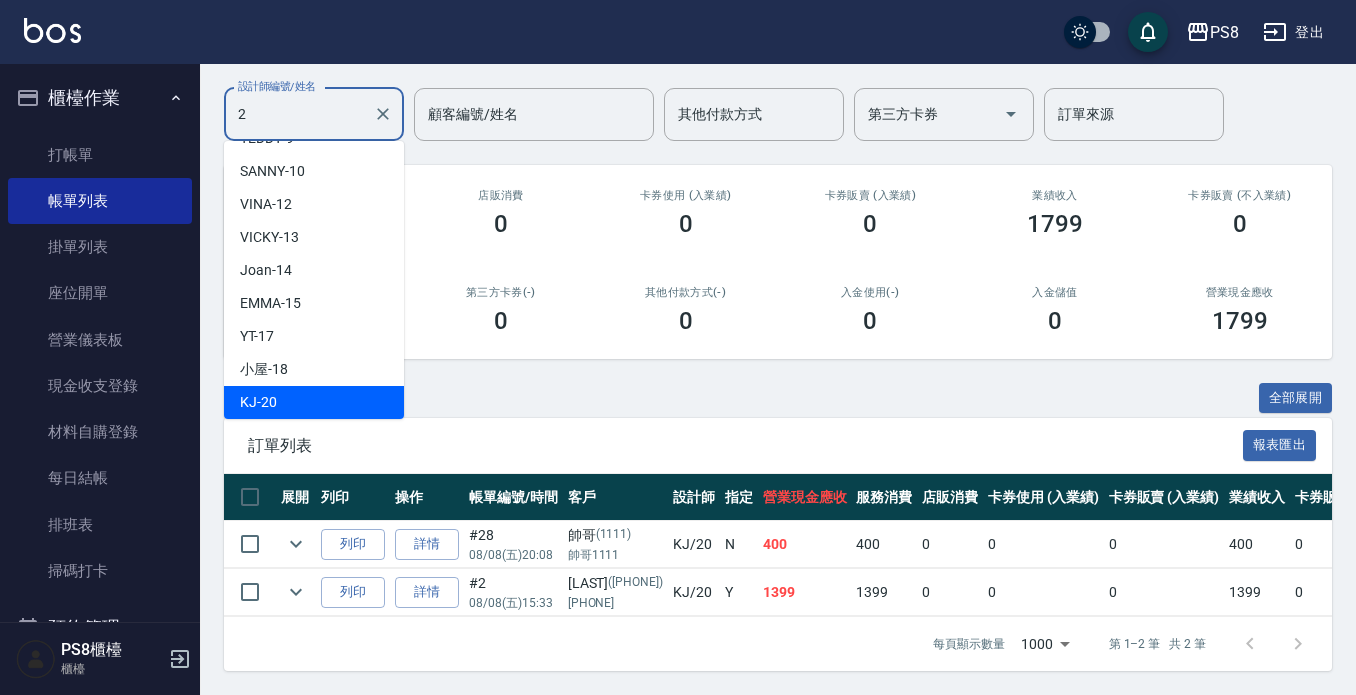 scroll, scrollTop: 0, scrollLeft: 0, axis: both 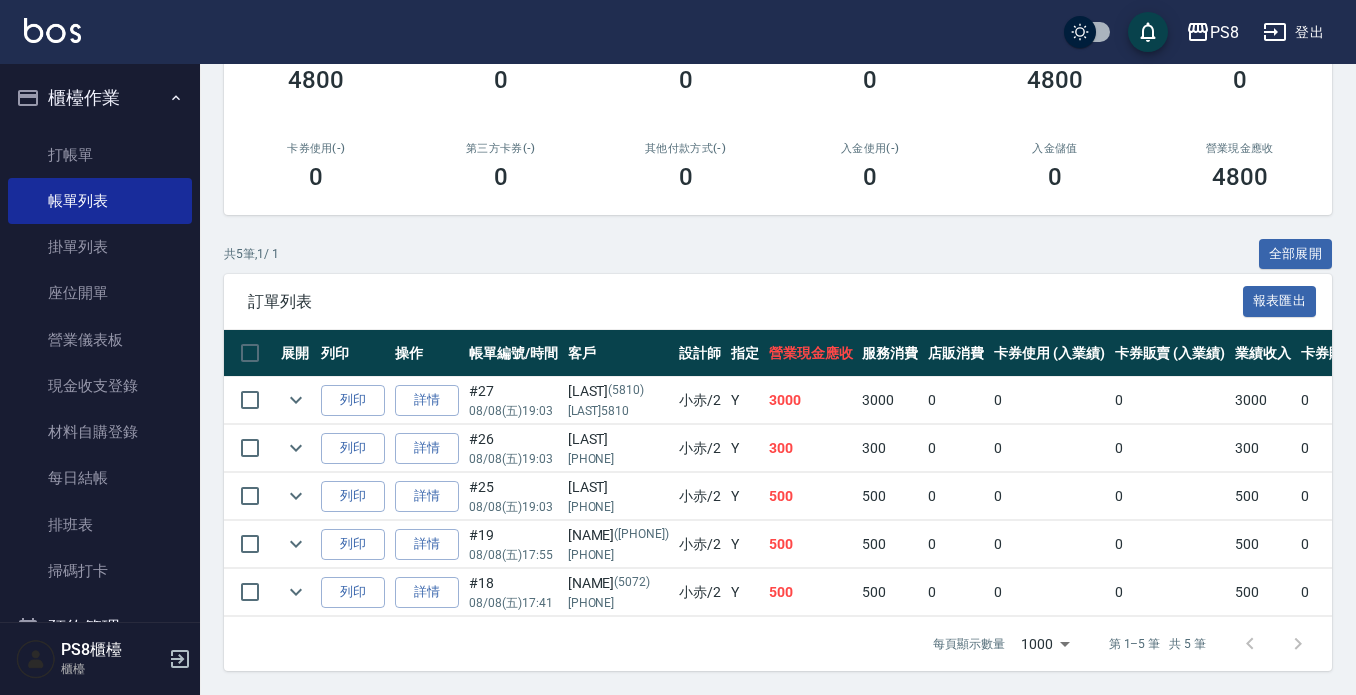 type on "小赤-2" 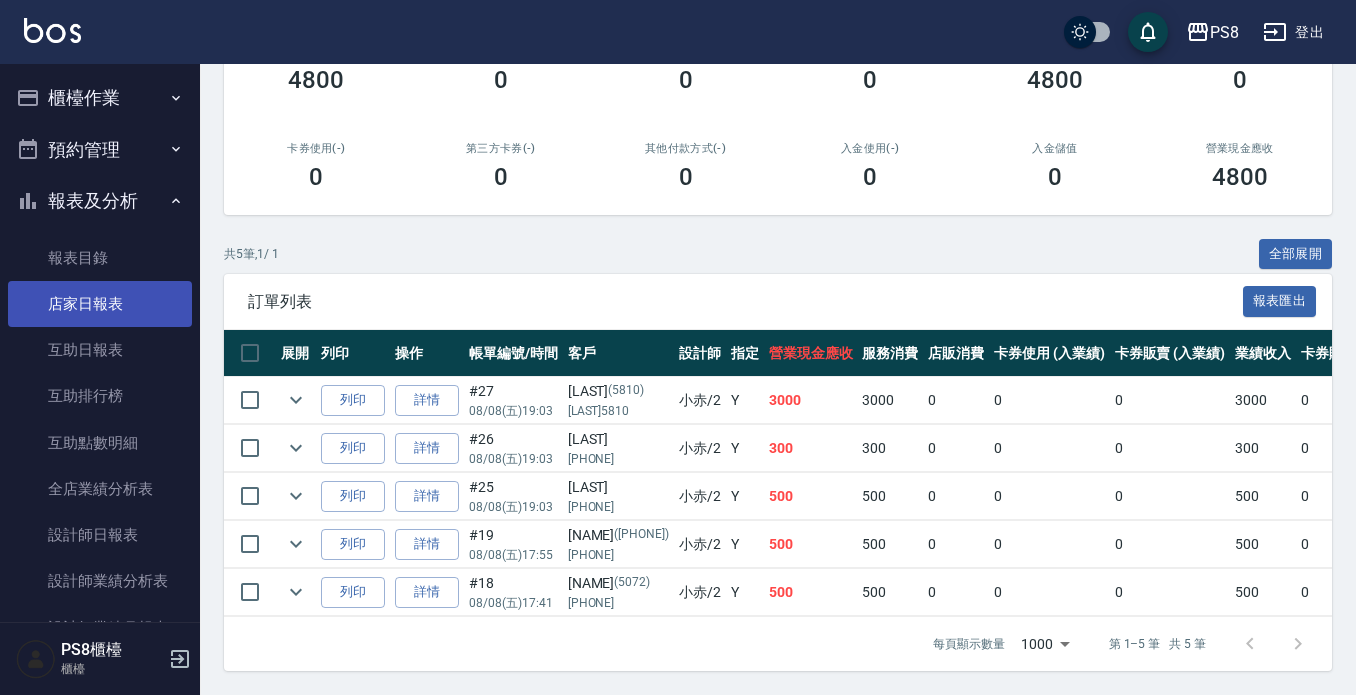 click on "店家日報表" at bounding box center [100, 304] 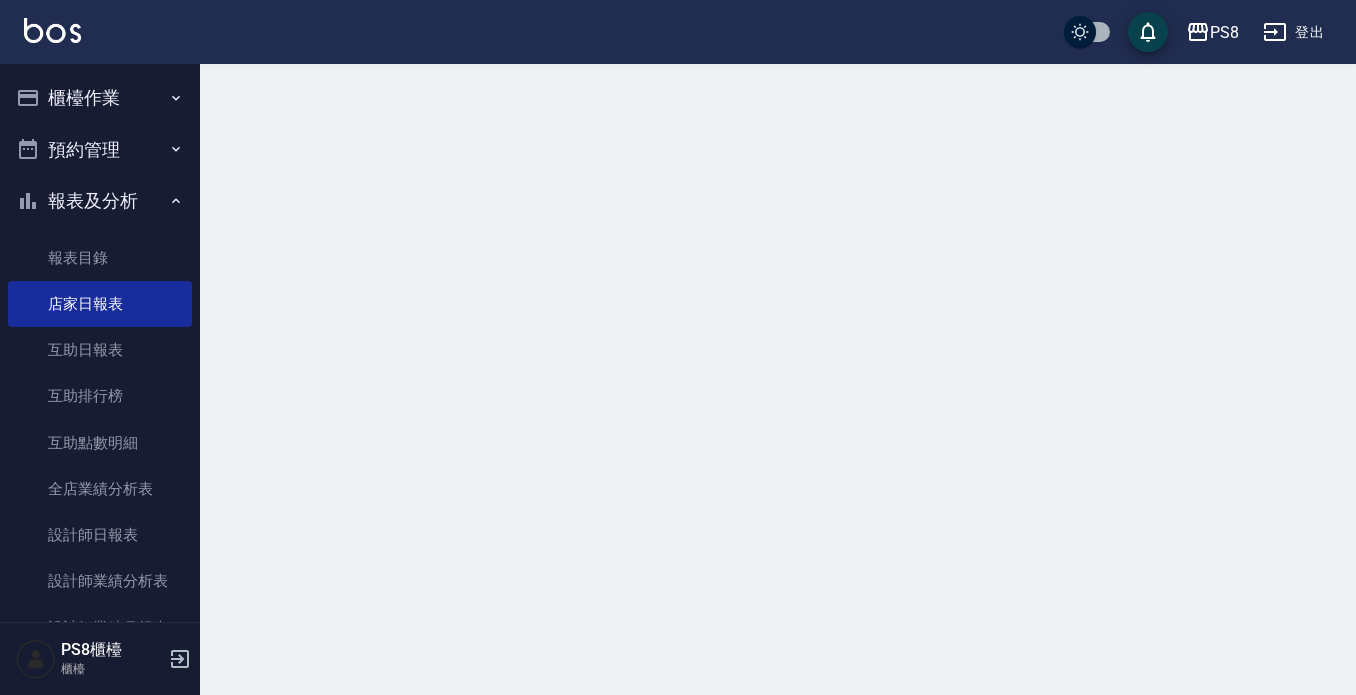 scroll, scrollTop: 0, scrollLeft: 0, axis: both 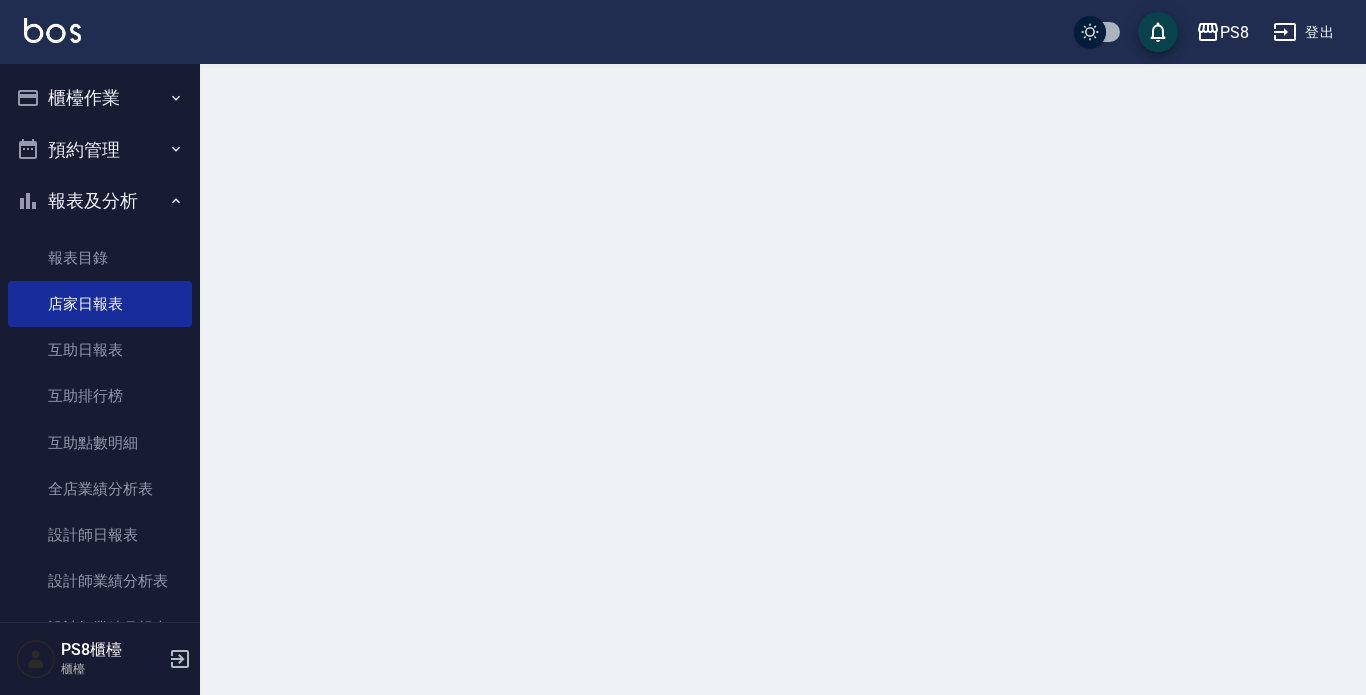 click on "報表及分析" at bounding box center [100, 201] 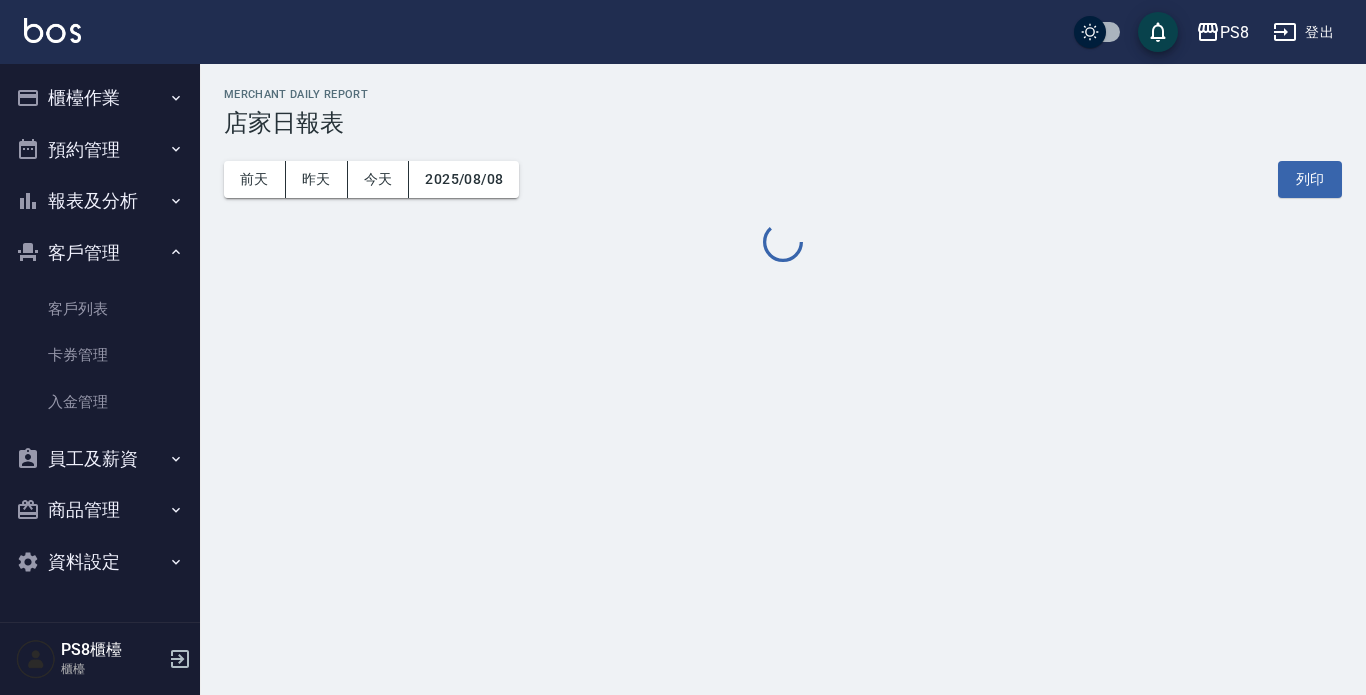 click on "客戶管理" at bounding box center [100, 253] 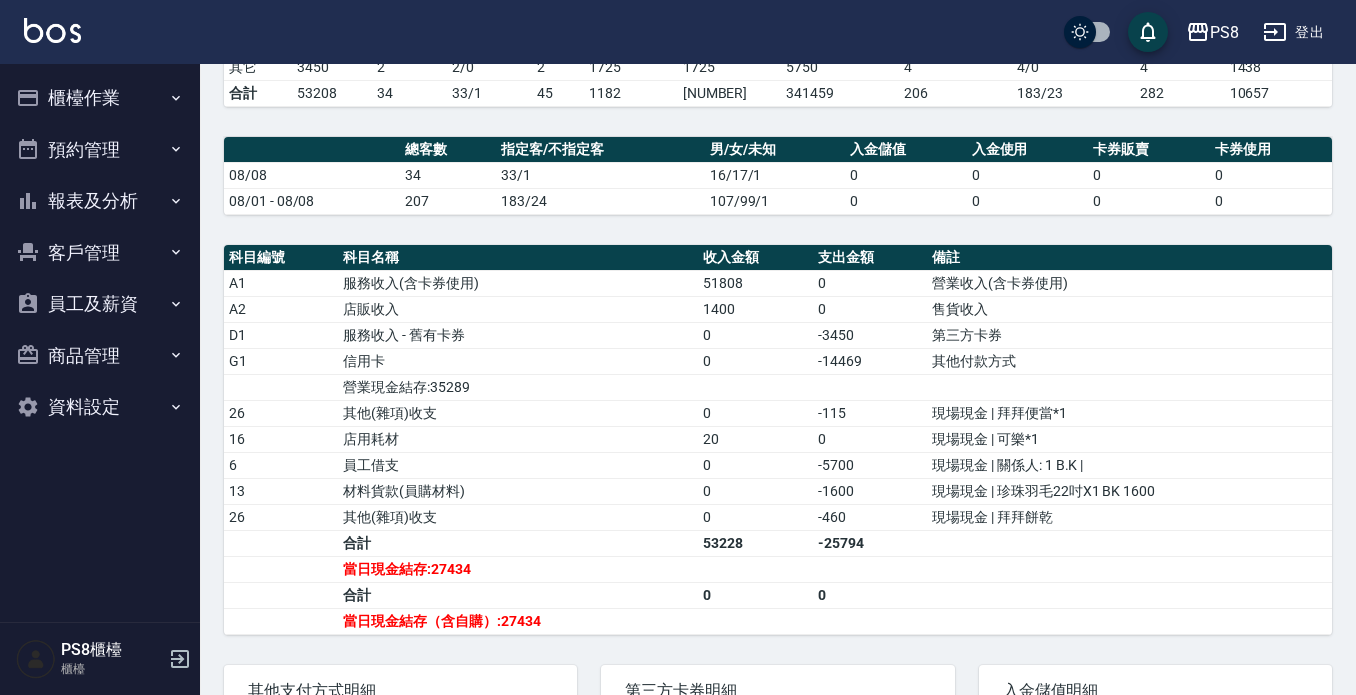 scroll, scrollTop: 600, scrollLeft: 0, axis: vertical 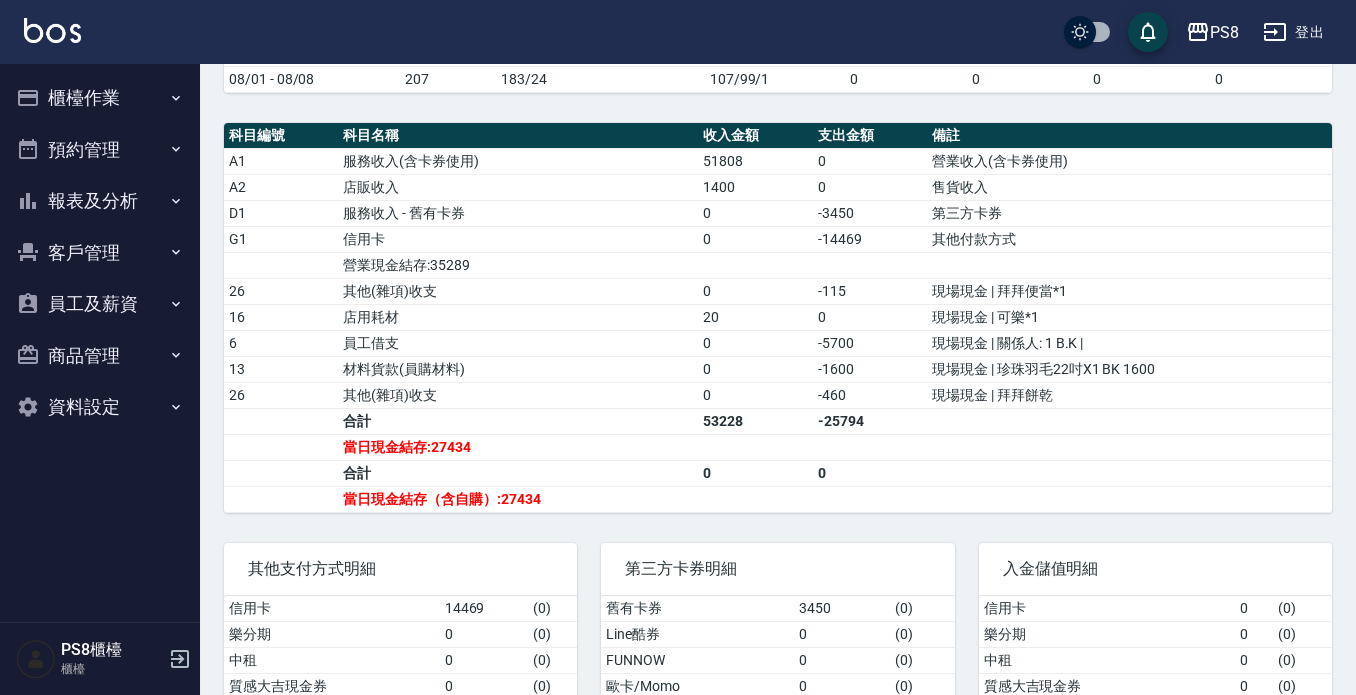 type 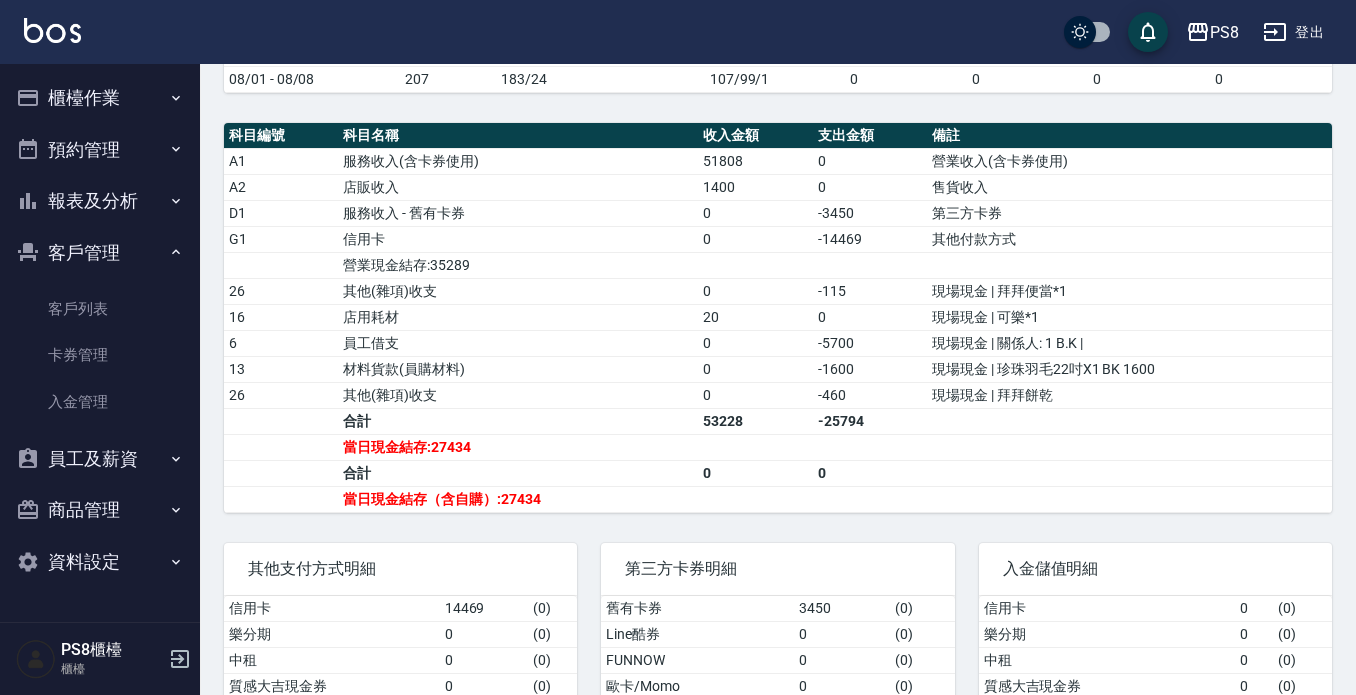 drag, startPoint x: 133, startPoint y: 263, endPoint x: 132, endPoint y: 237, distance: 26.019224 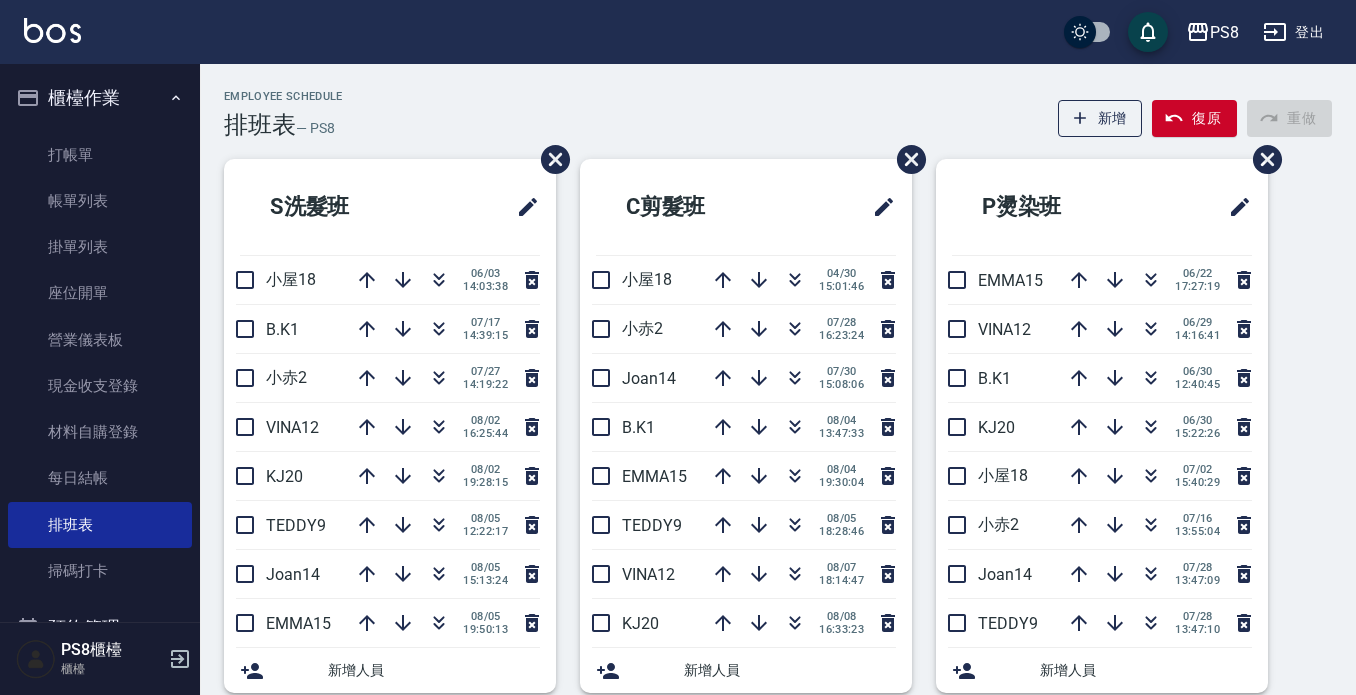 scroll, scrollTop: 0, scrollLeft: 0, axis: both 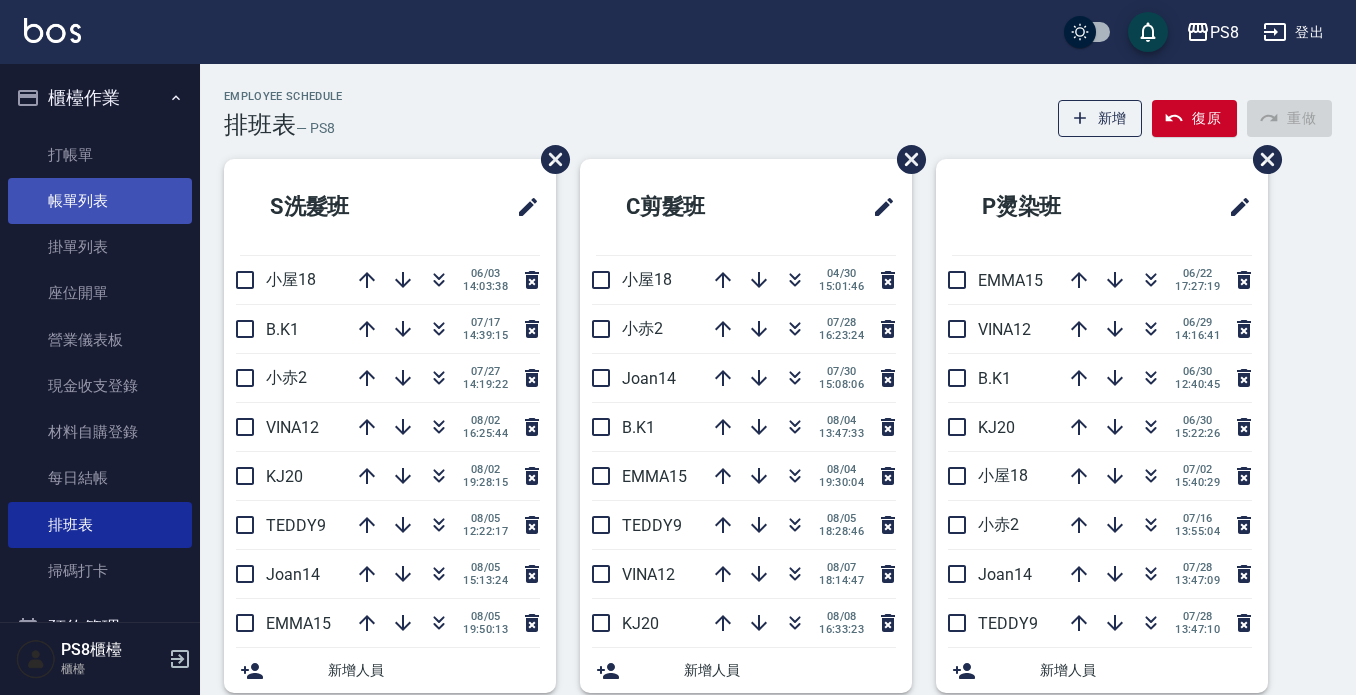 click on "帳單列表" at bounding box center [100, 201] 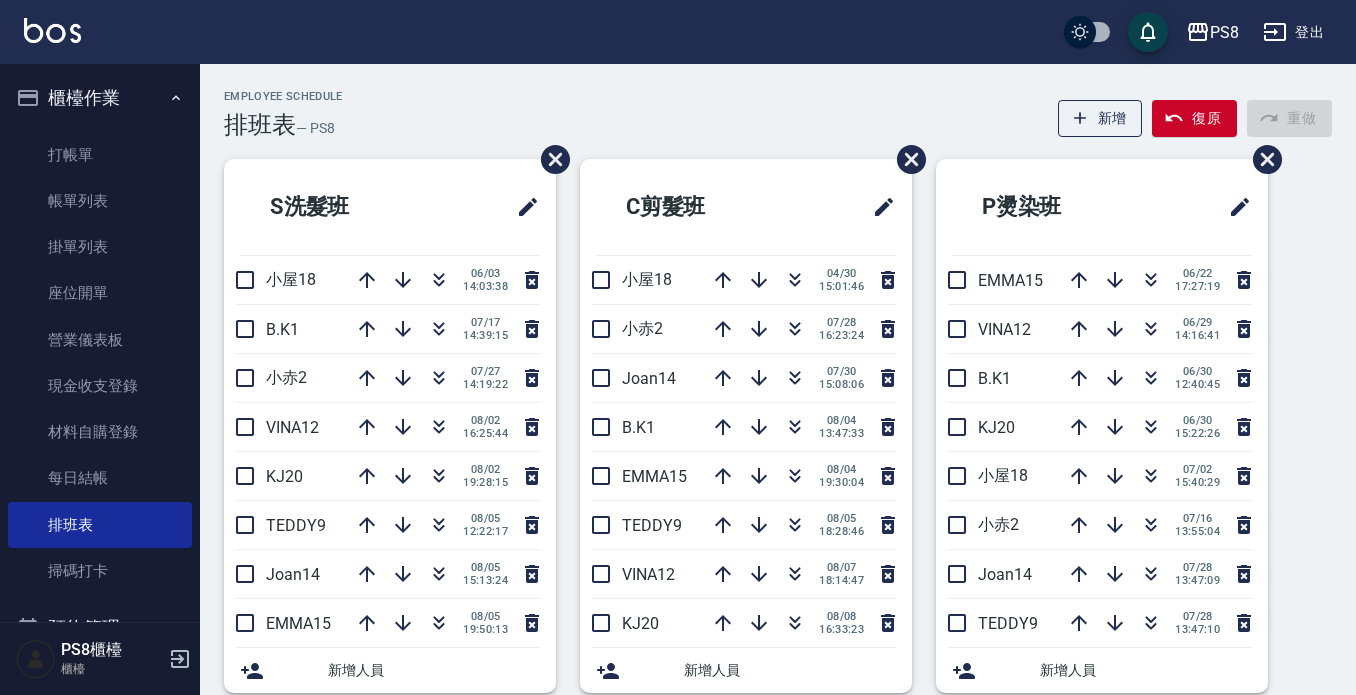 click on "櫃檯作業" at bounding box center (100, 98) 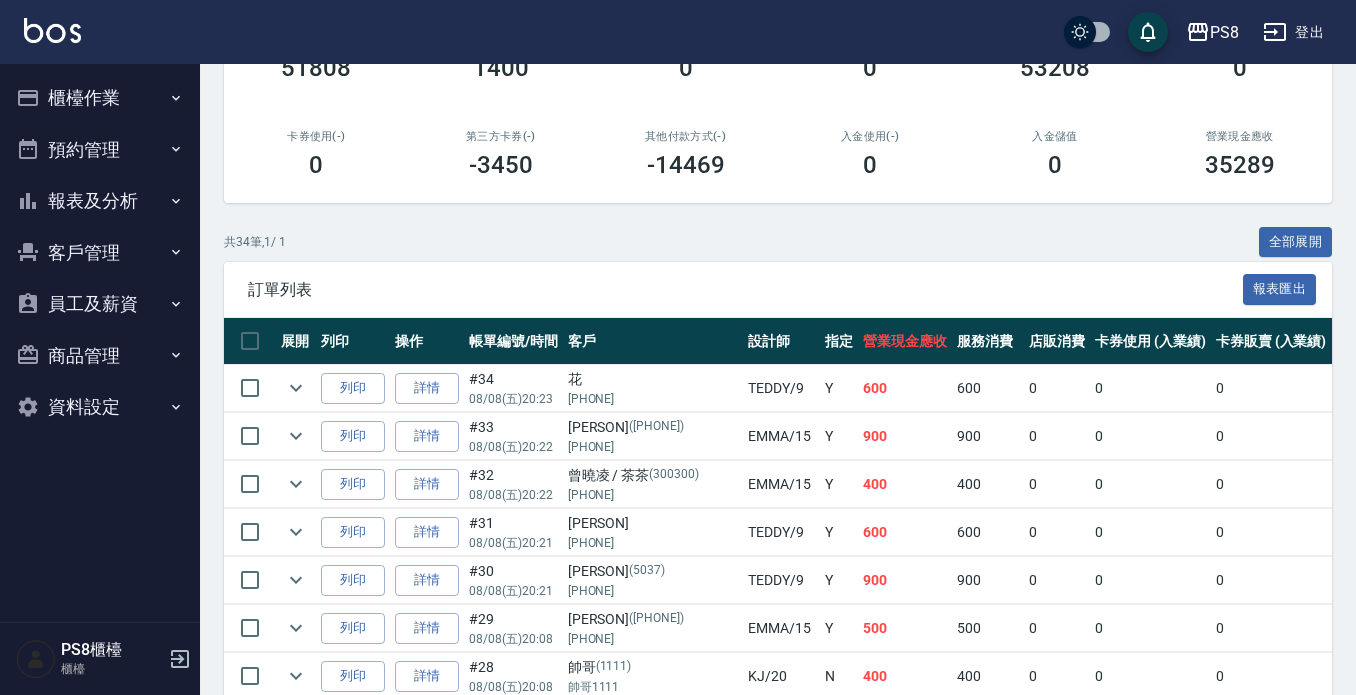 scroll, scrollTop: 500, scrollLeft: 0, axis: vertical 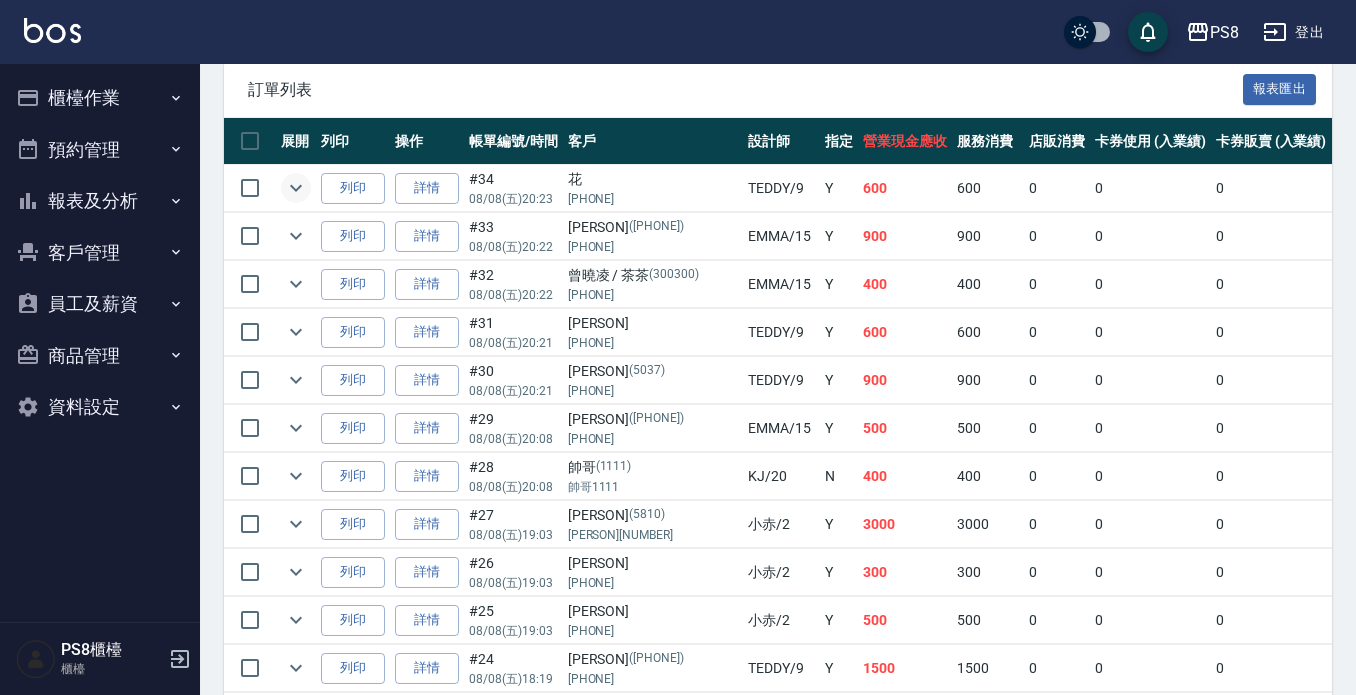 click 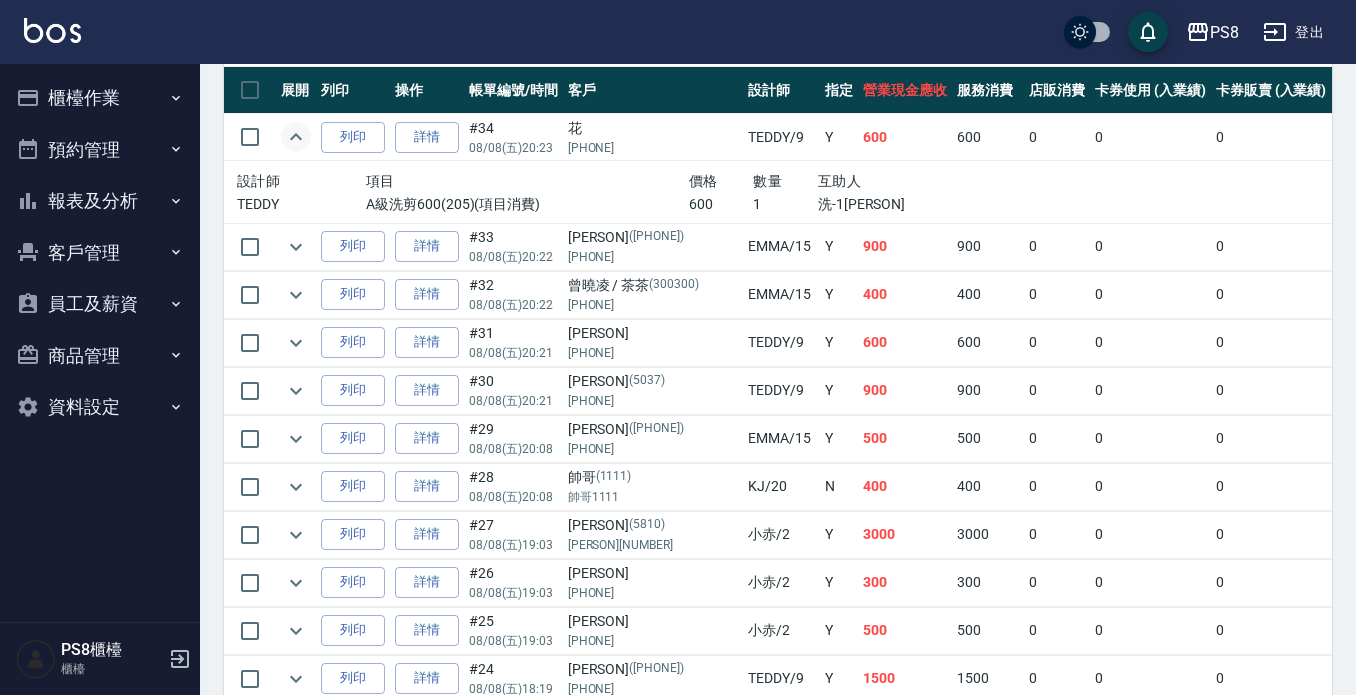 scroll, scrollTop: 600, scrollLeft: 0, axis: vertical 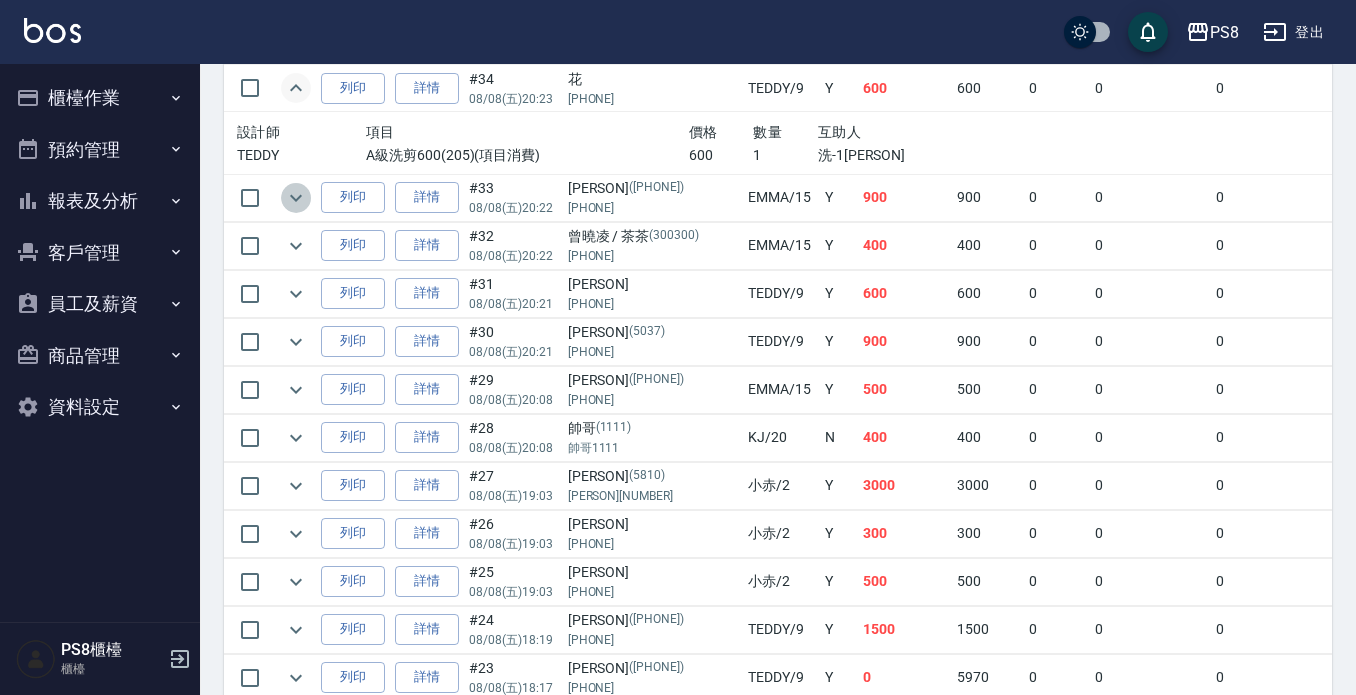 click 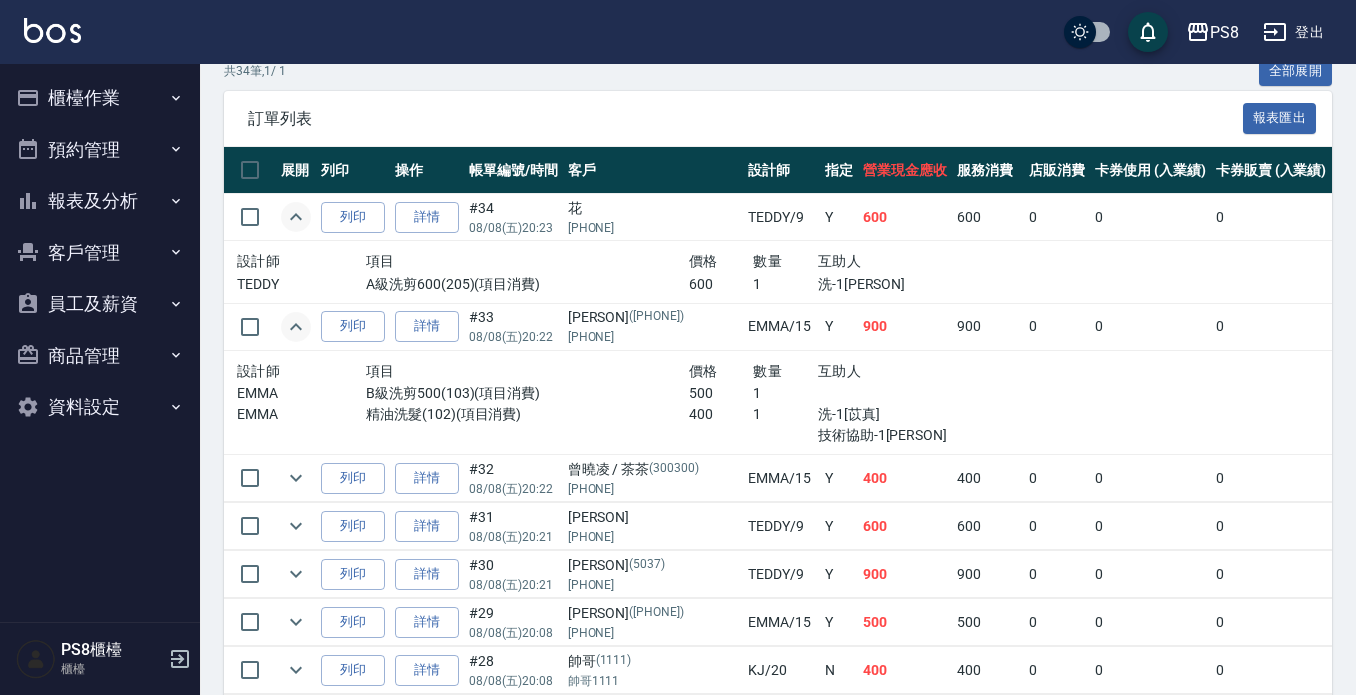scroll, scrollTop: 300, scrollLeft: 0, axis: vertical 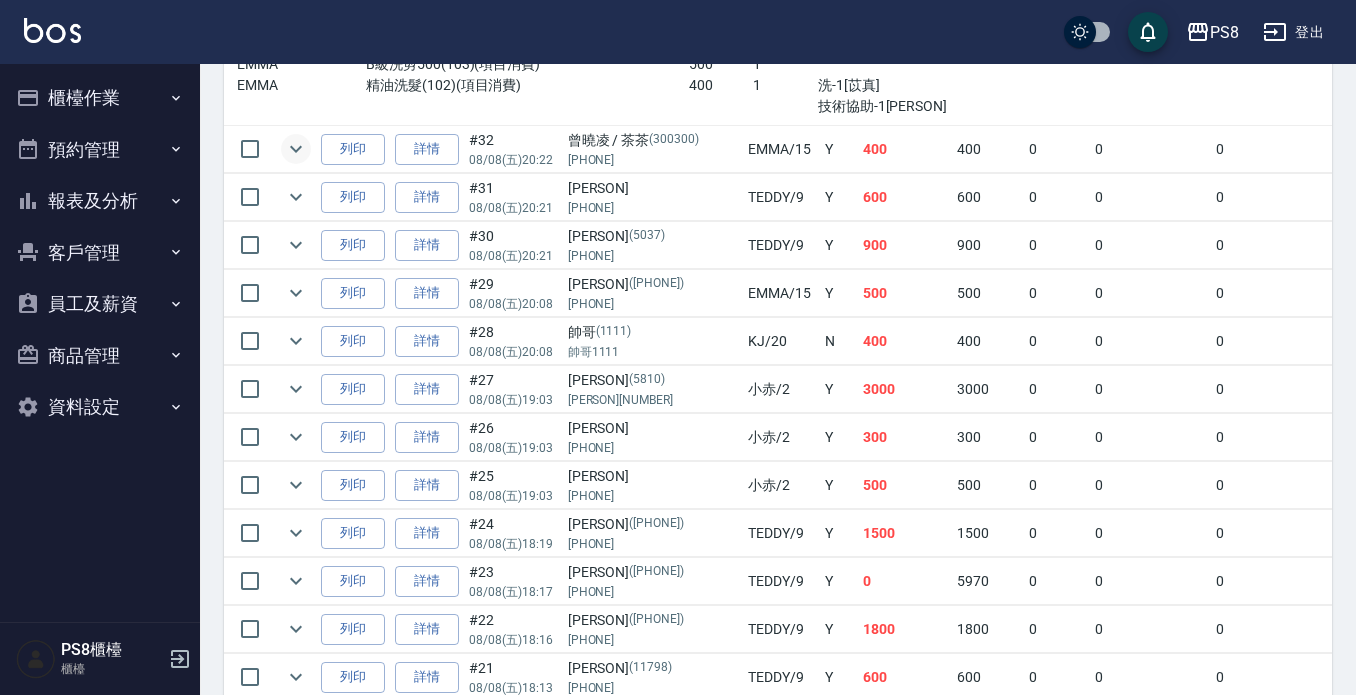 click 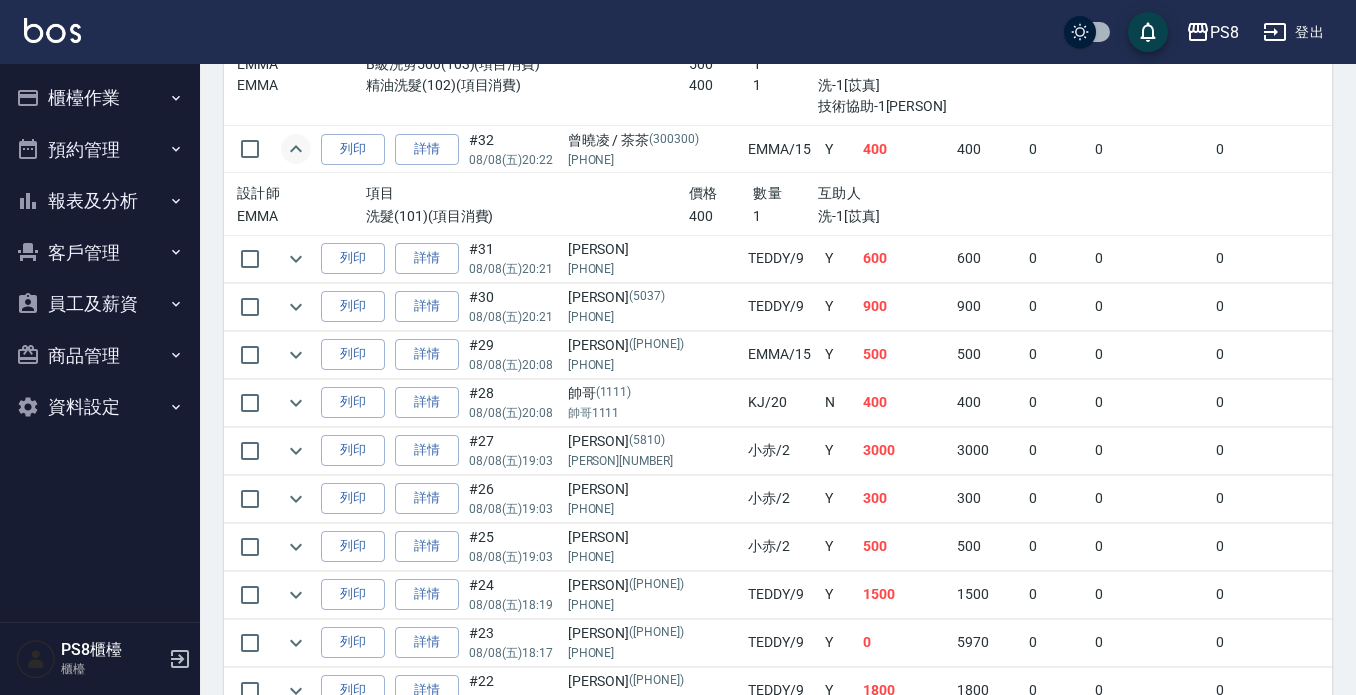 click on "EMMA" at bounding box center (301, 216) 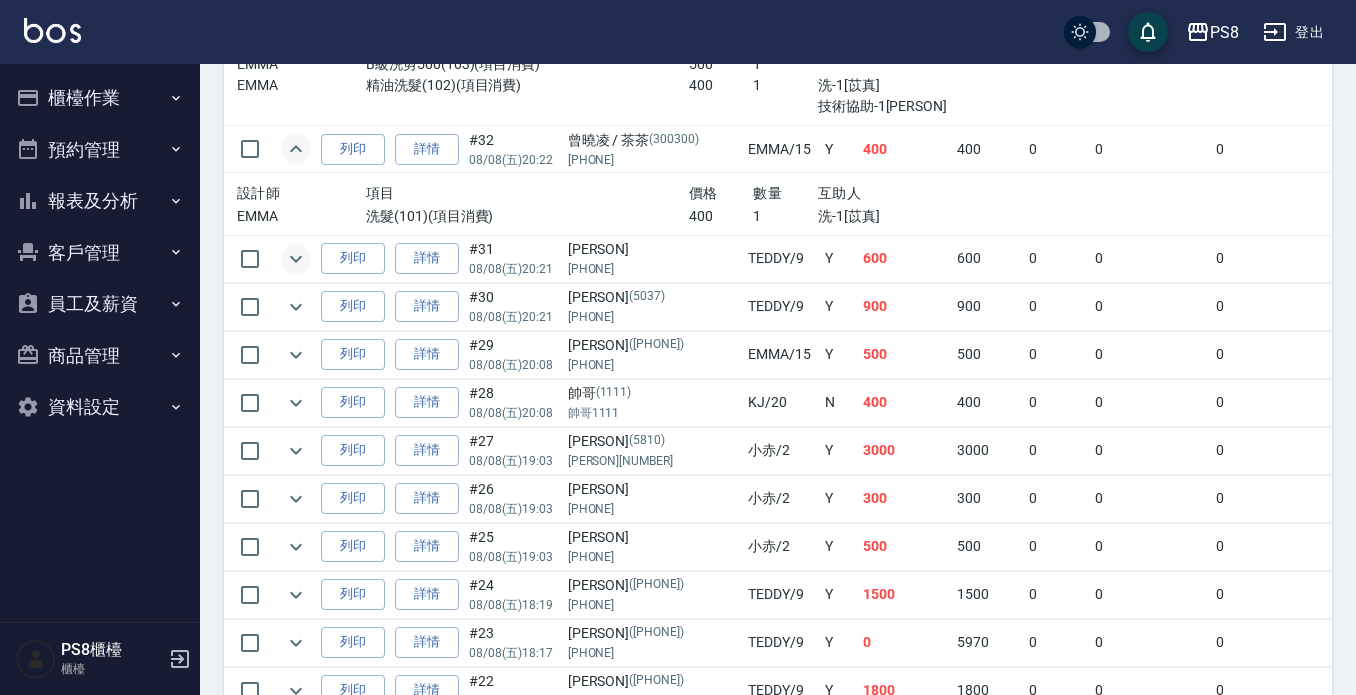 click 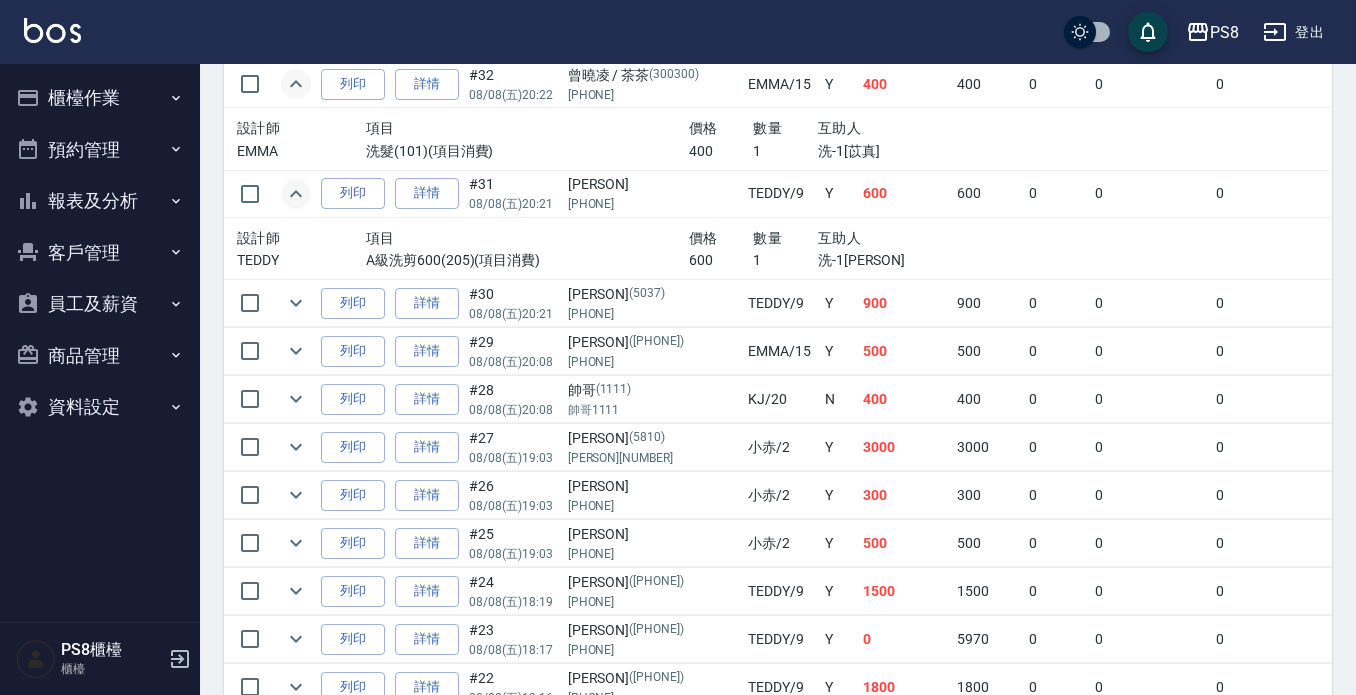 scroll, scrollTop: 900, scrollLeft: 0, axis: vertical 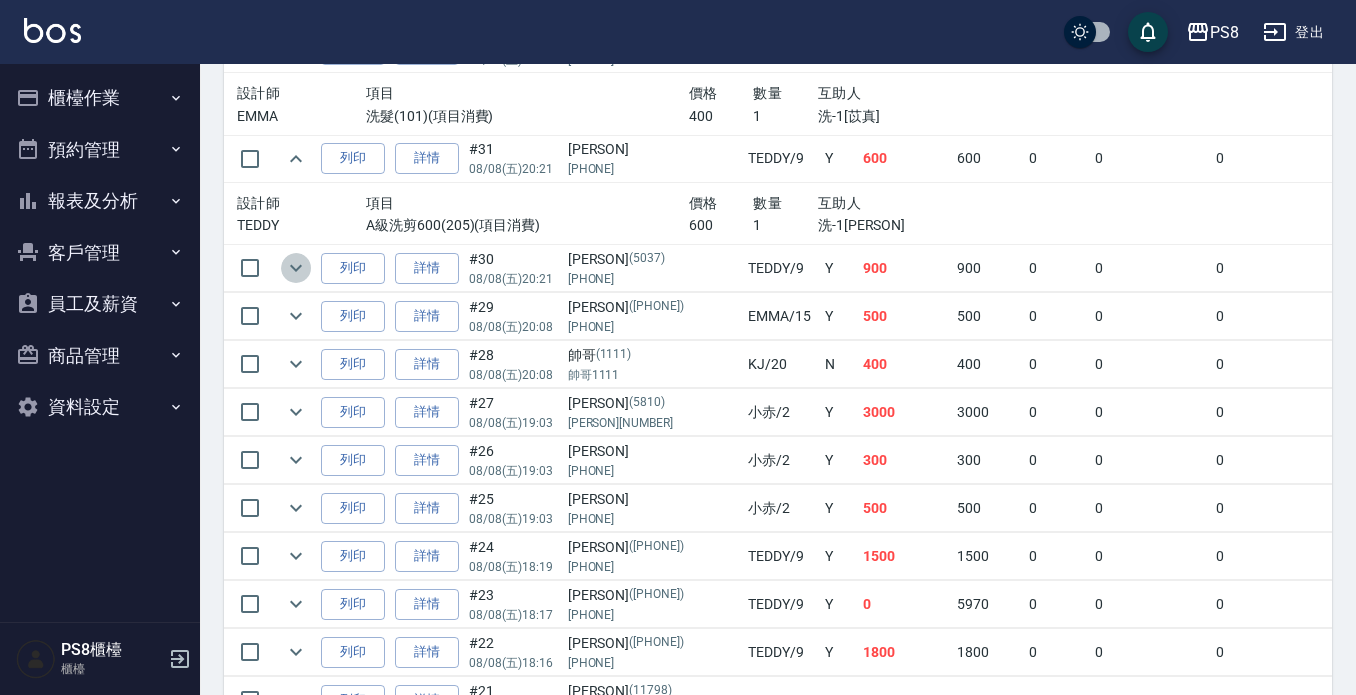 click 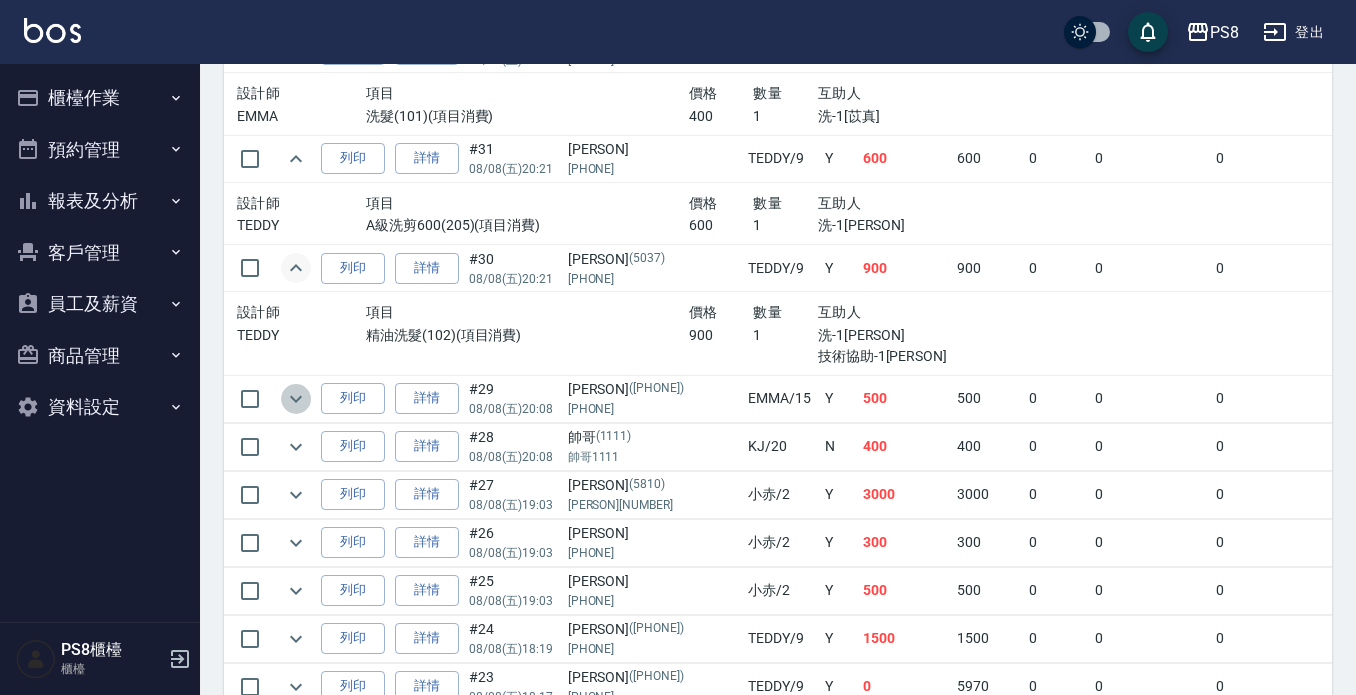 click 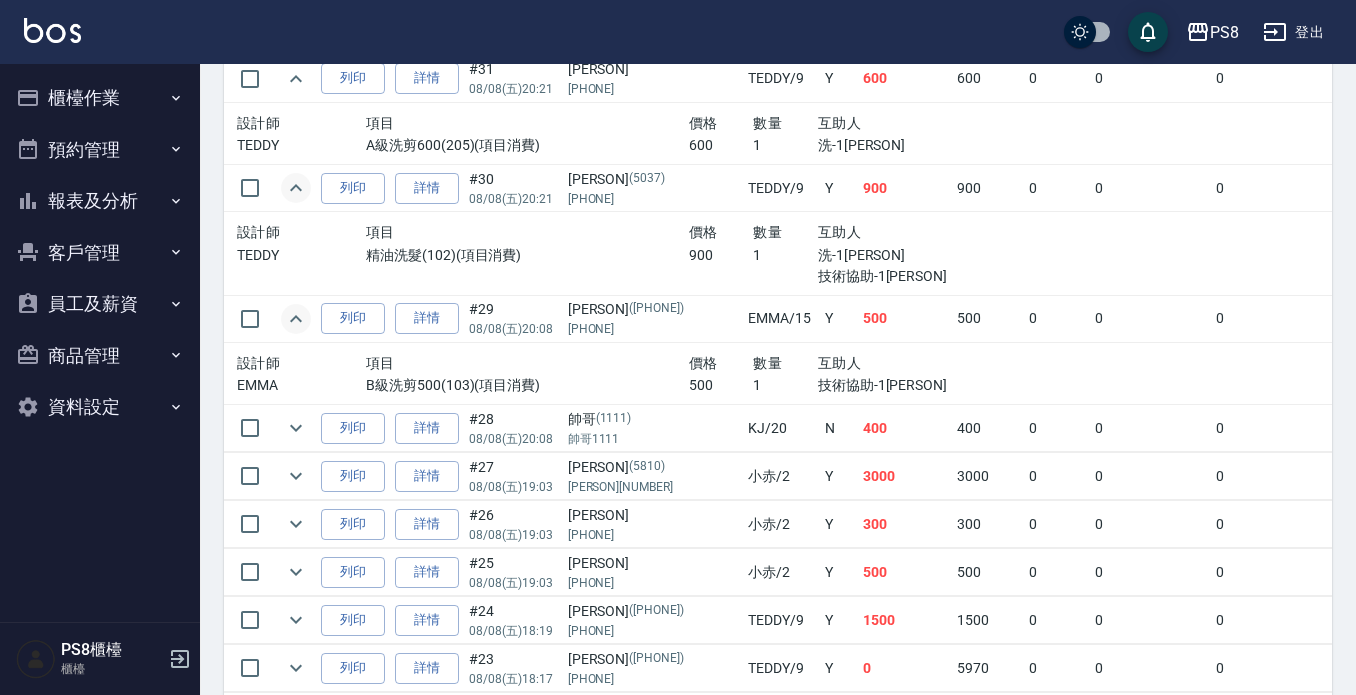 scroll, scrollTop: 1100, scrollLeft: 0, axis: vertical 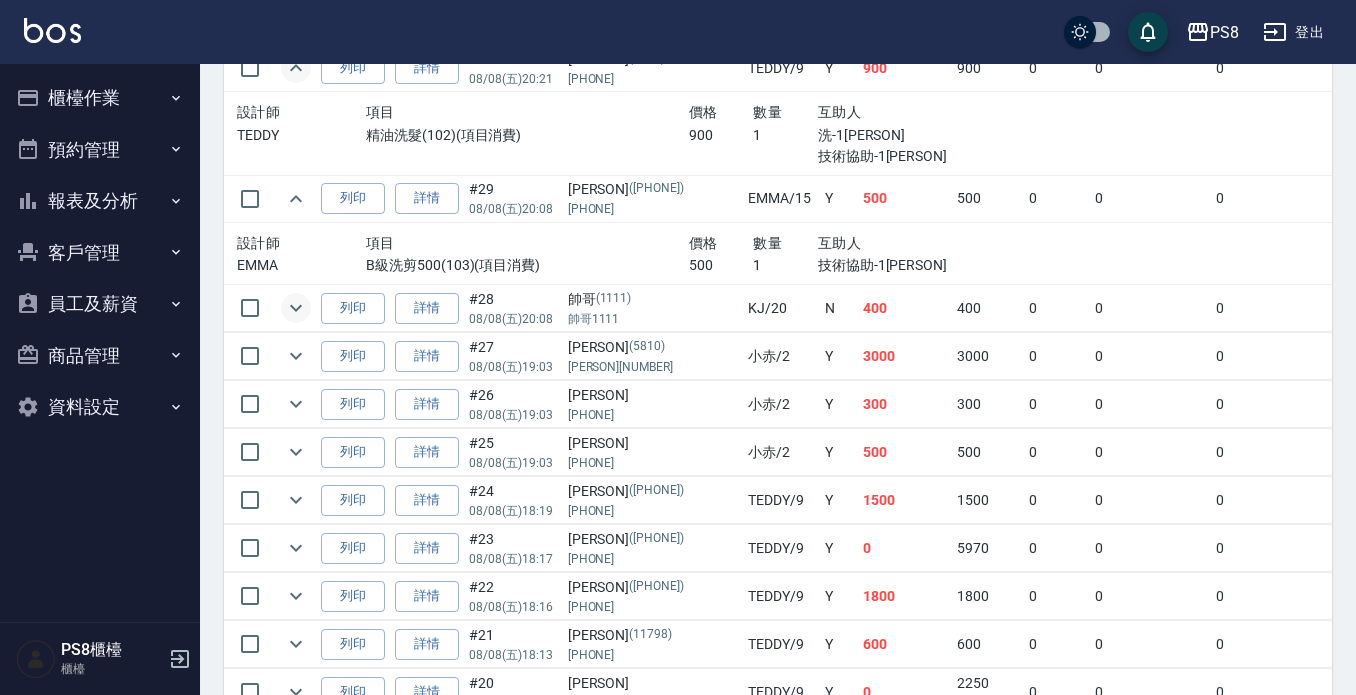 click 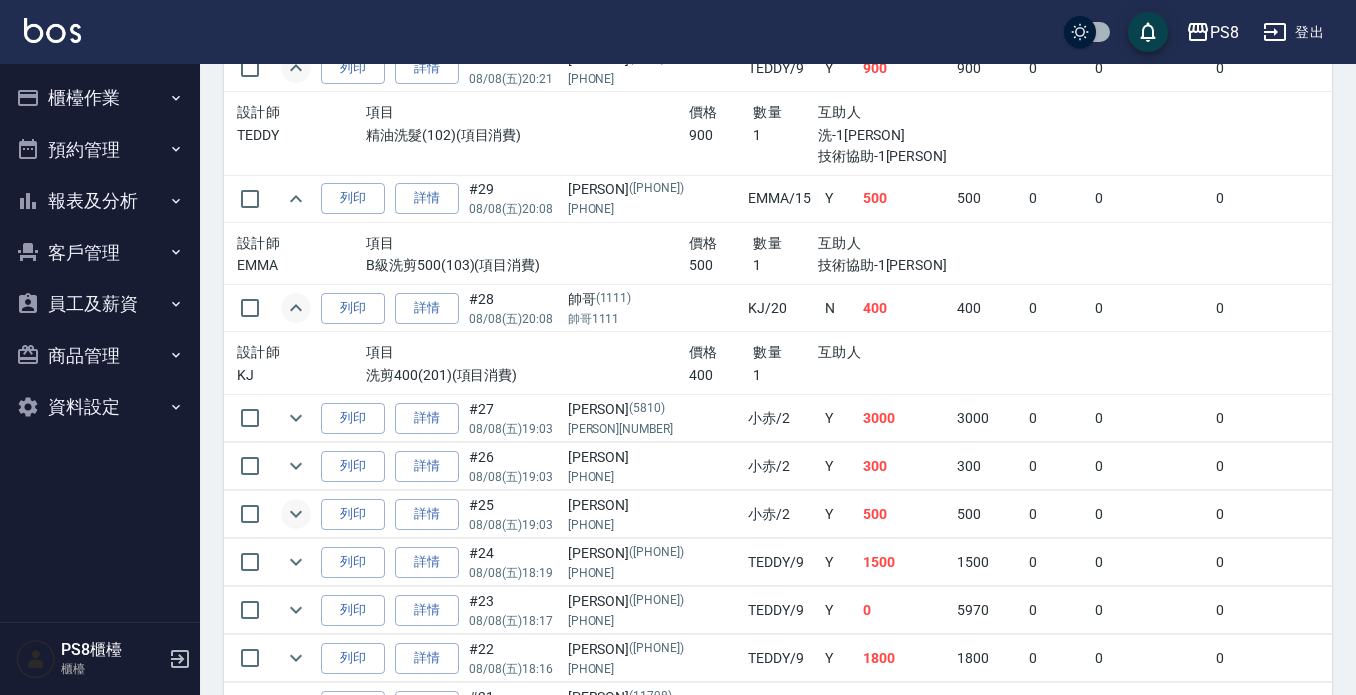scroll, scrollTop: 1300, scrollLeft: 0, axis: vertical 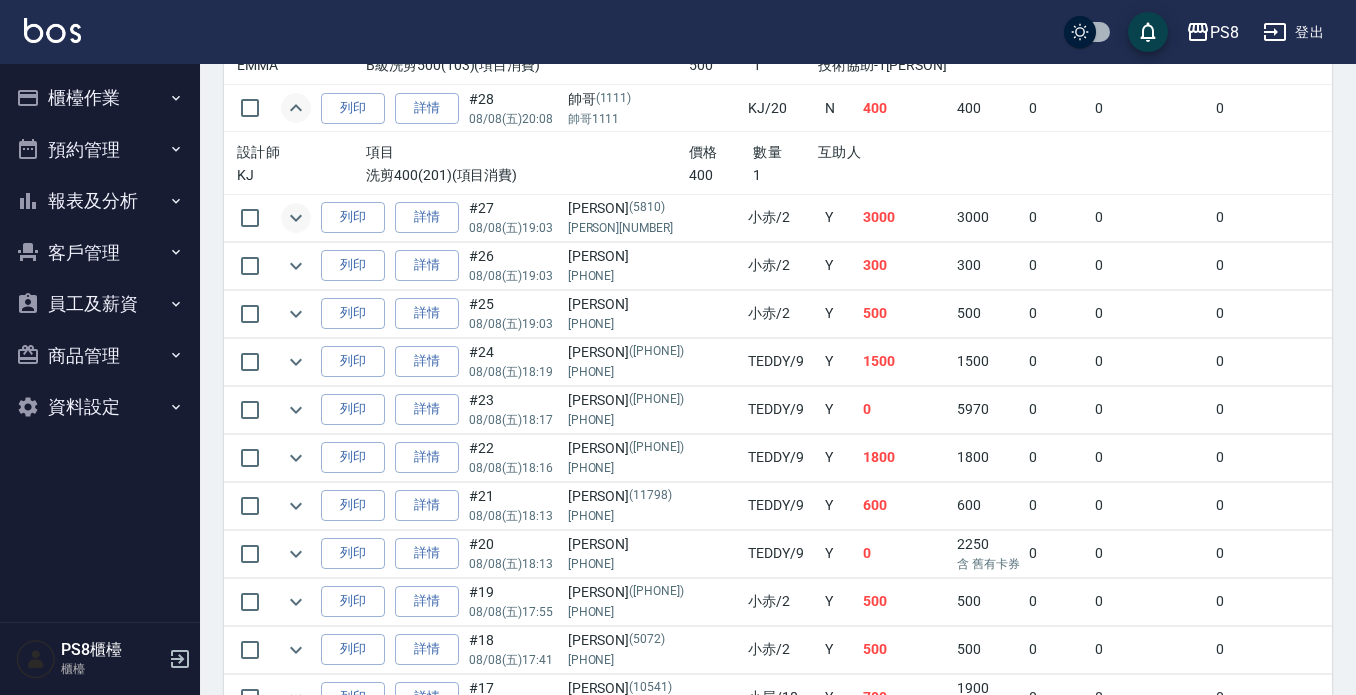 click 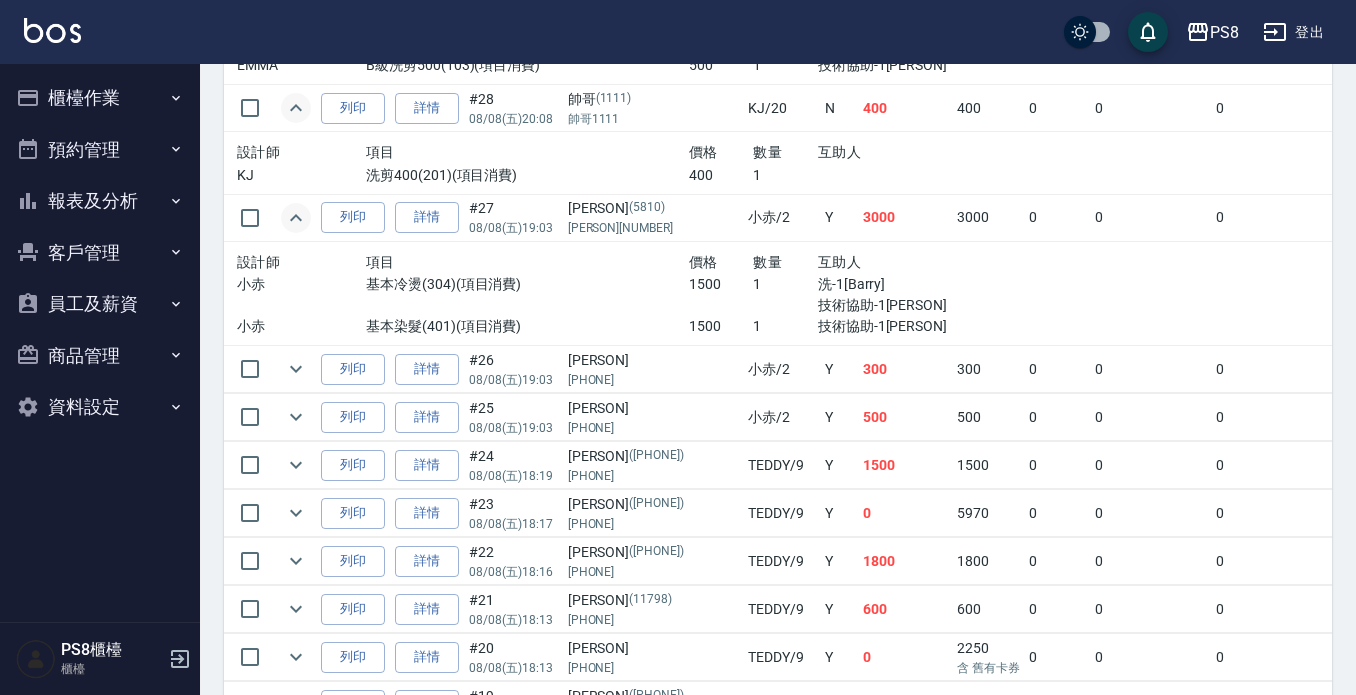 scroll, scrollTop: 1400, scrollLeft: 0, axis: vertical 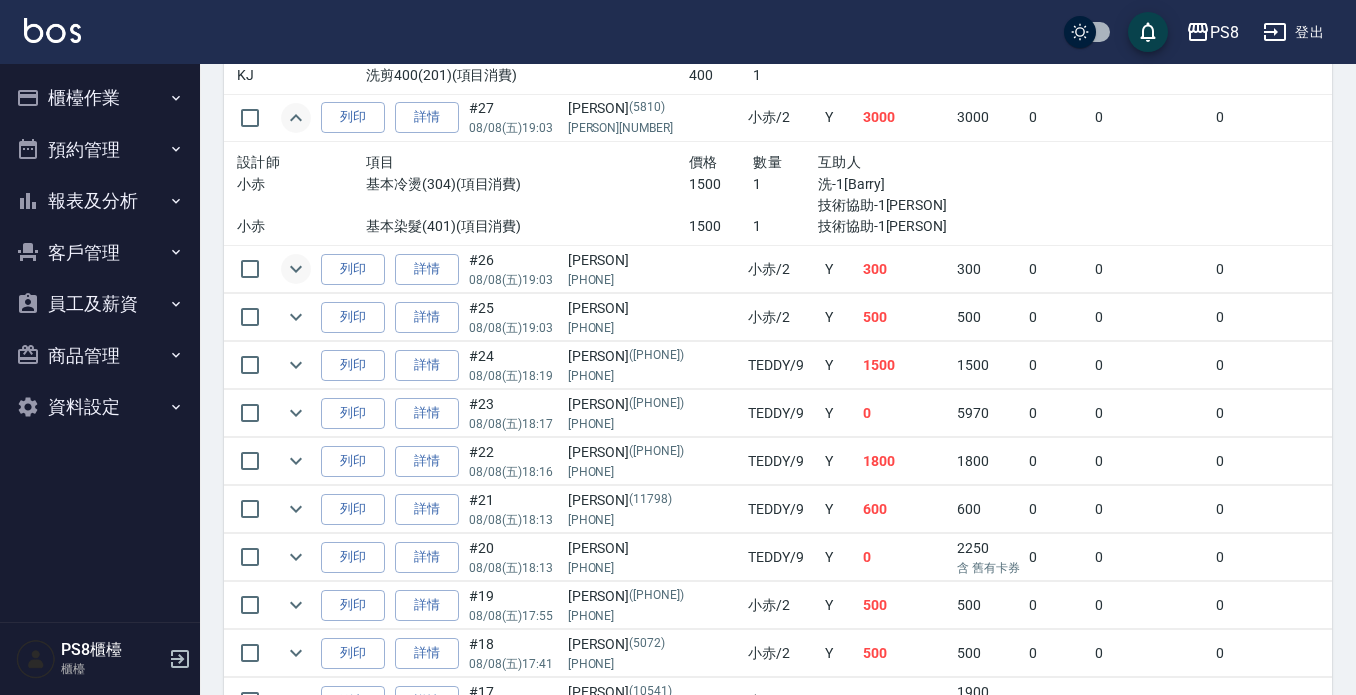 click 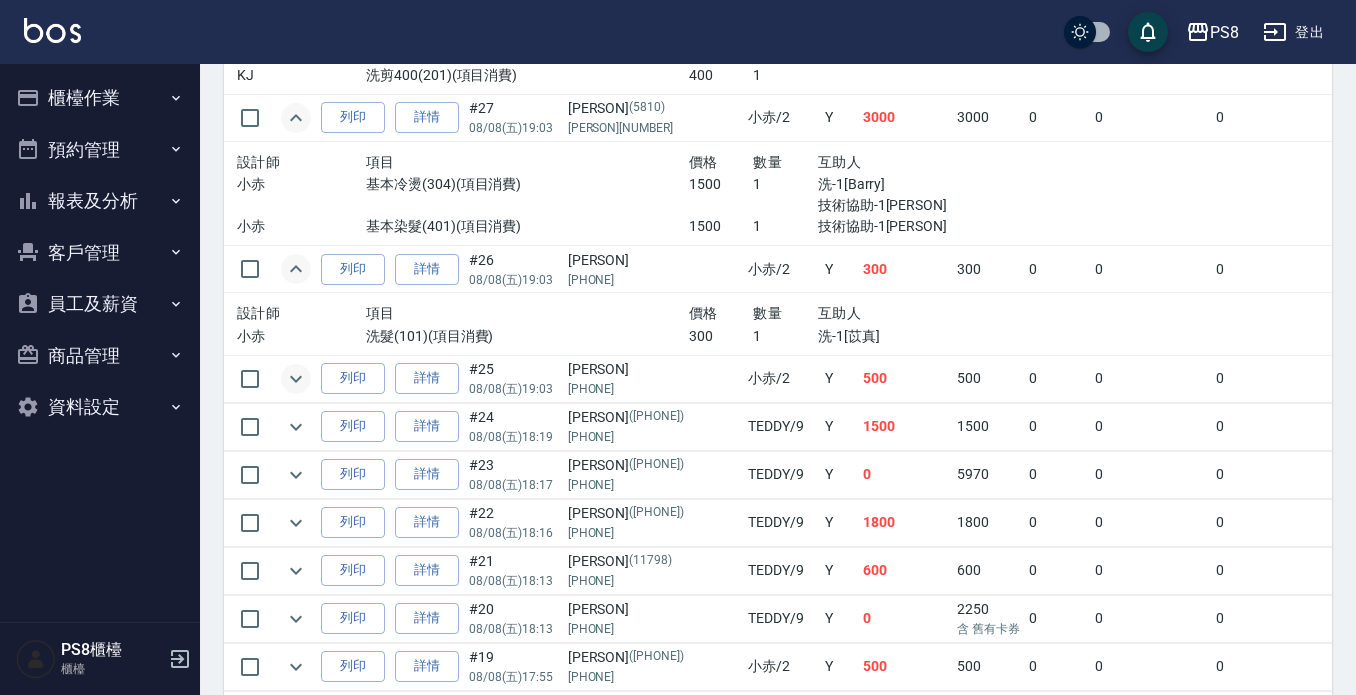 click 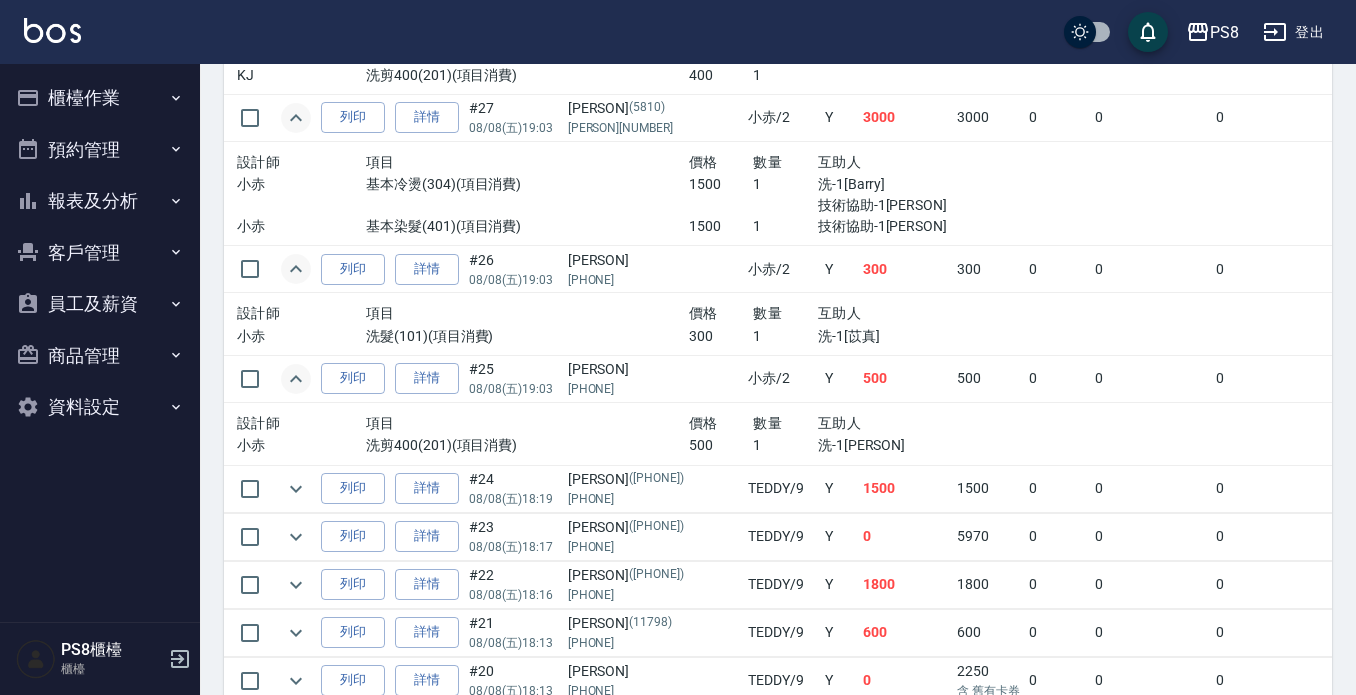 scroll, scrollTop: 1500, scrollLeft: 0, axis: vertical 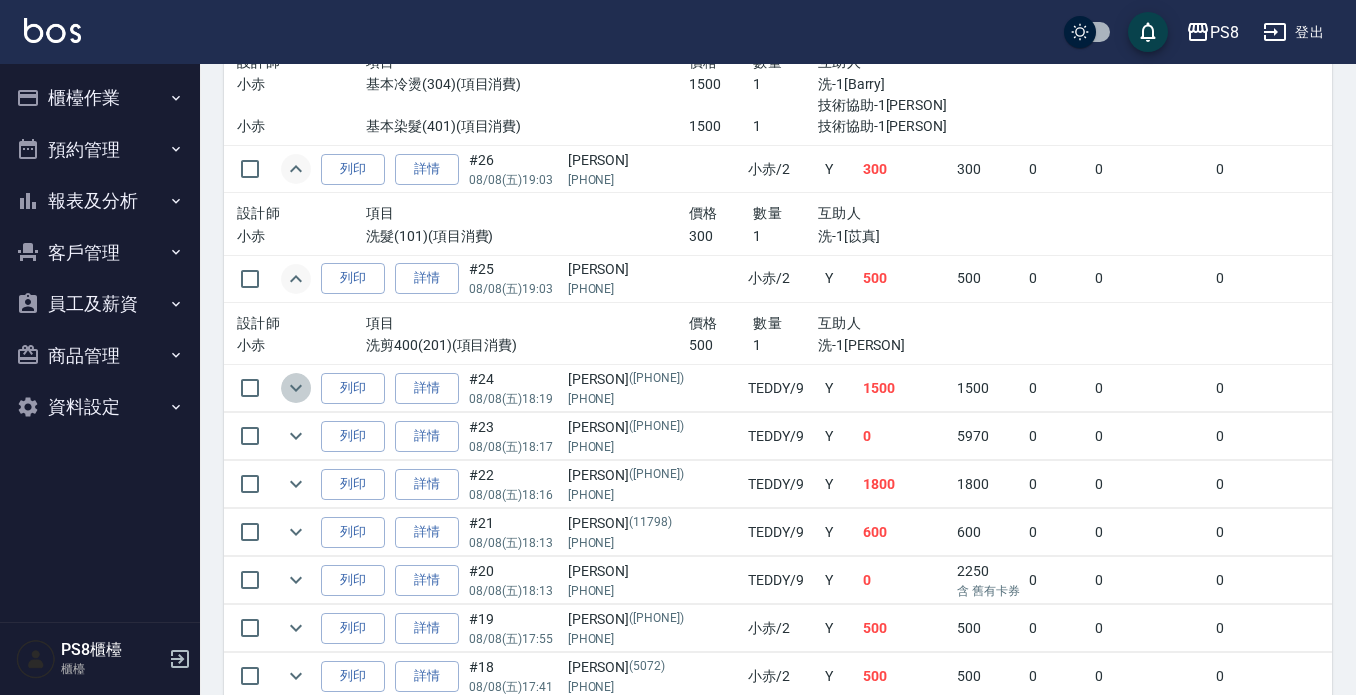click 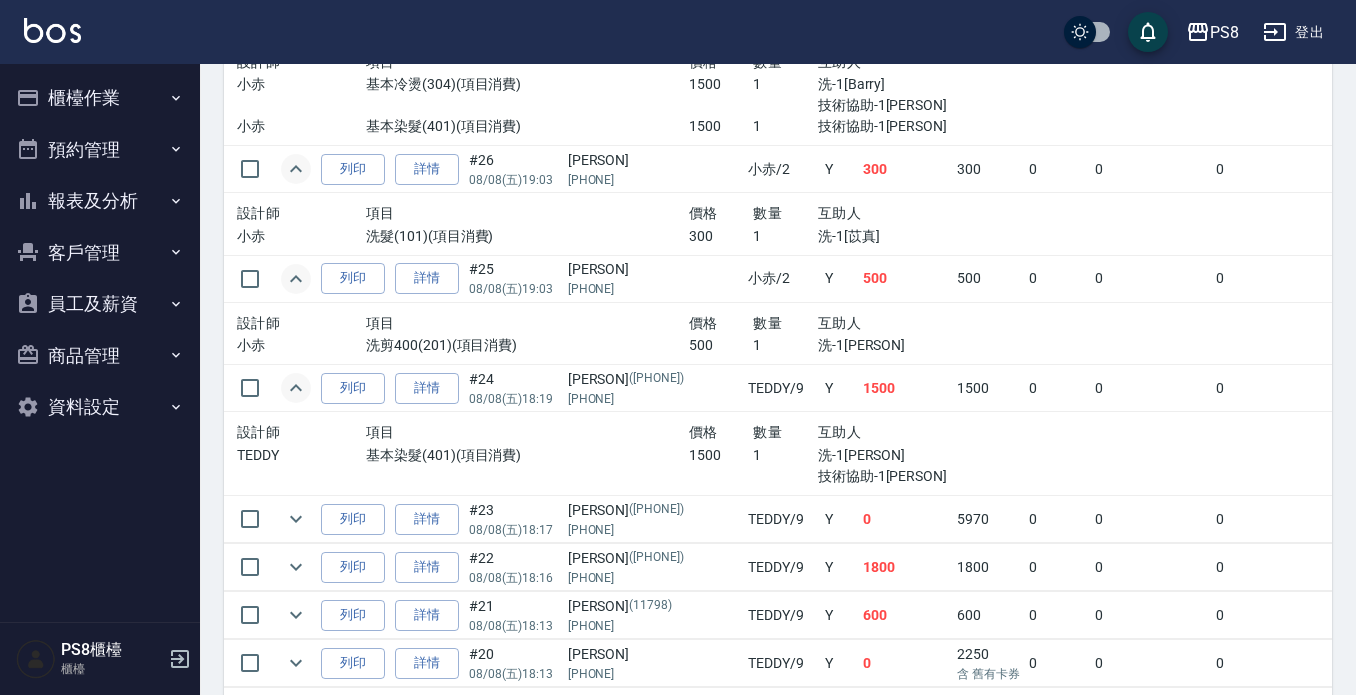 scroll, scrollTop: 1700, scrollLeft: 0, axis: vertical 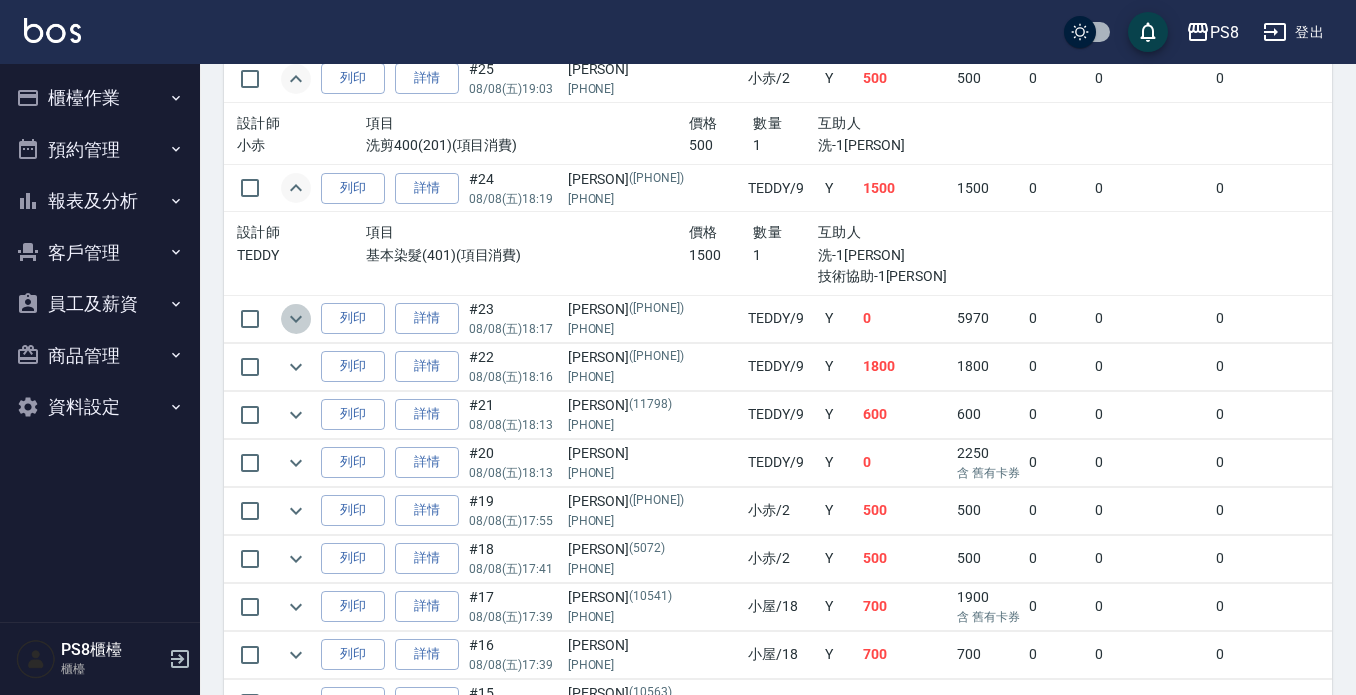 click 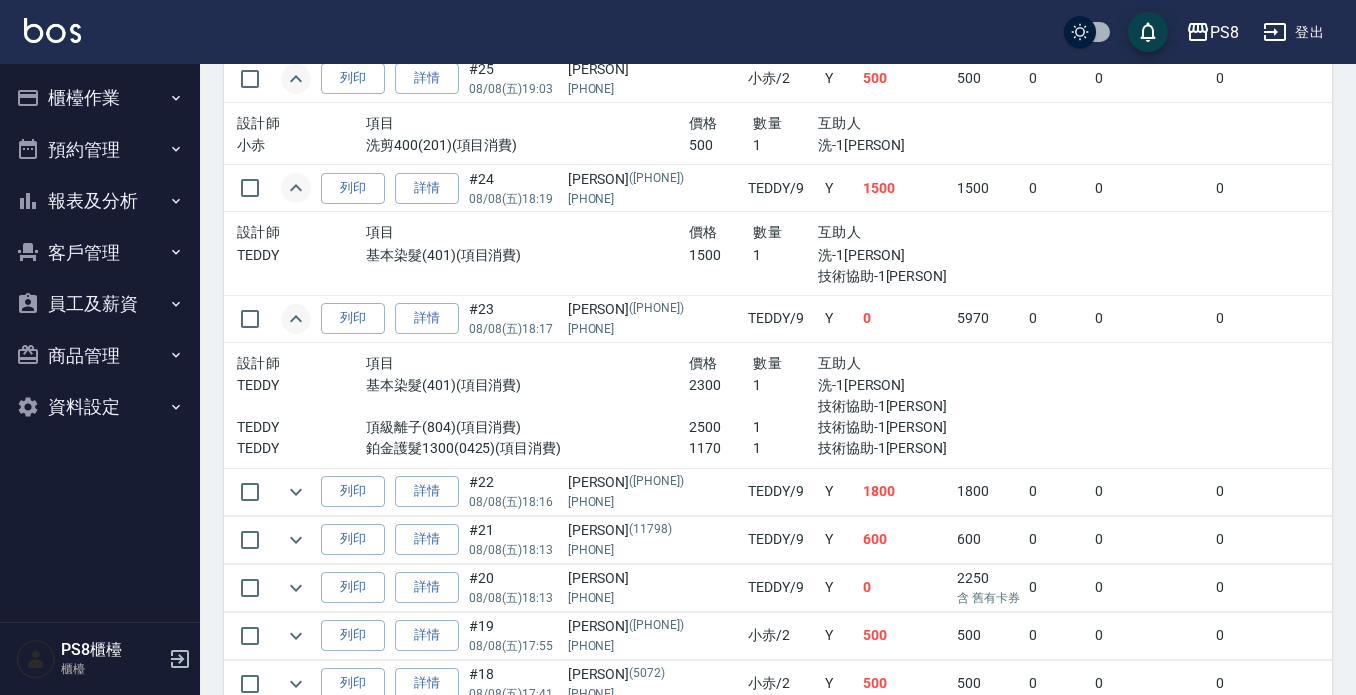 scroll, scrollTop: 1800, scrollLeft: 0, axis: vertical 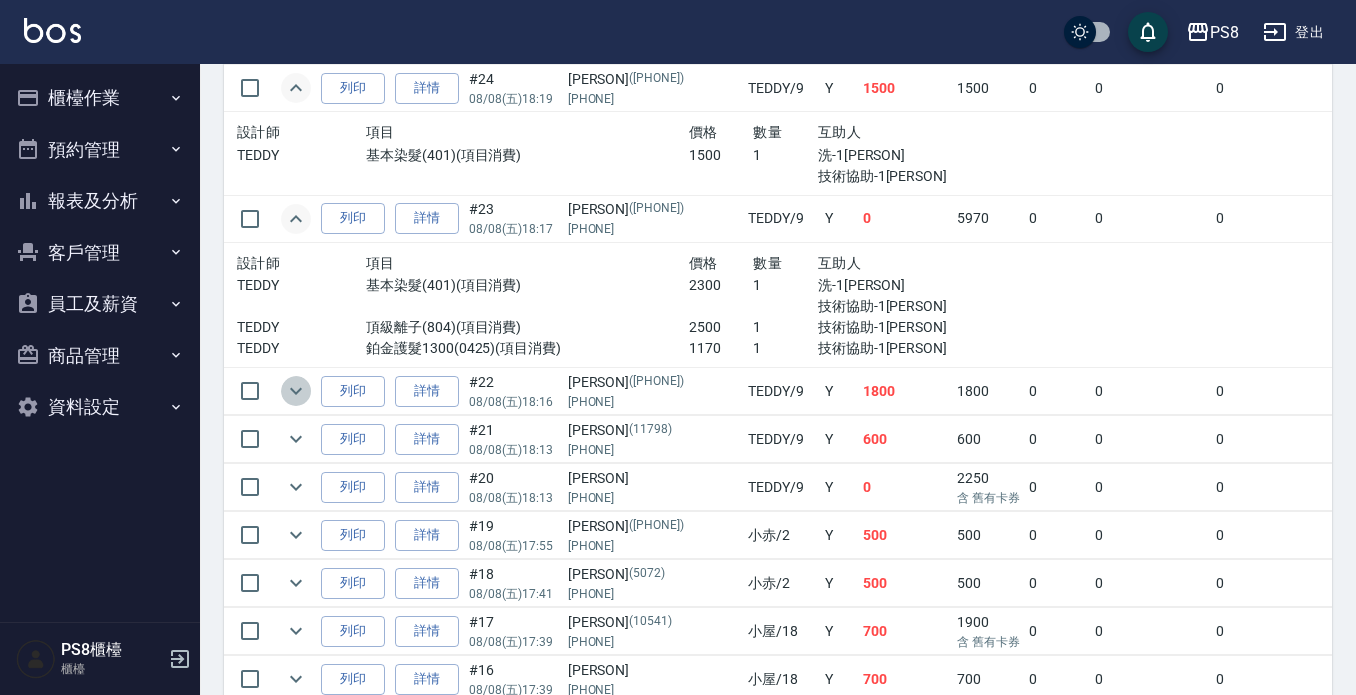 click 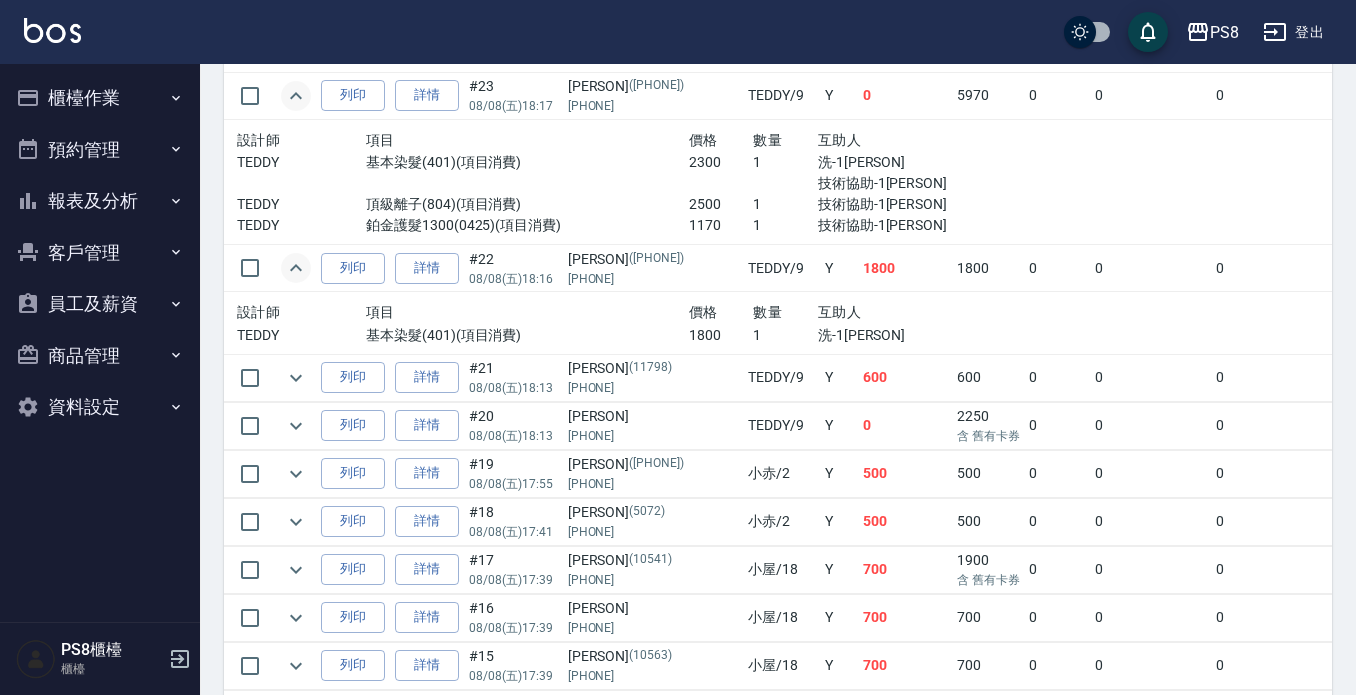 scroll, scrollTop: 2000, scrollLeft: 0, axis: vertical 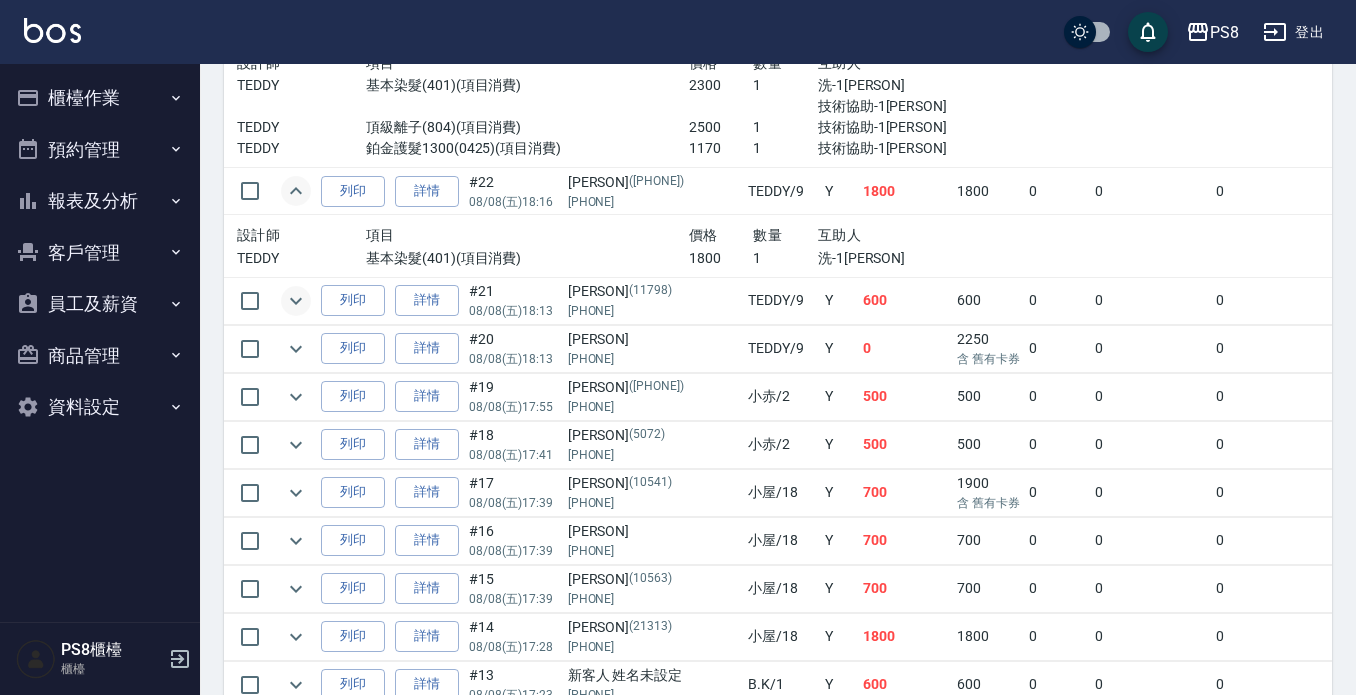 click 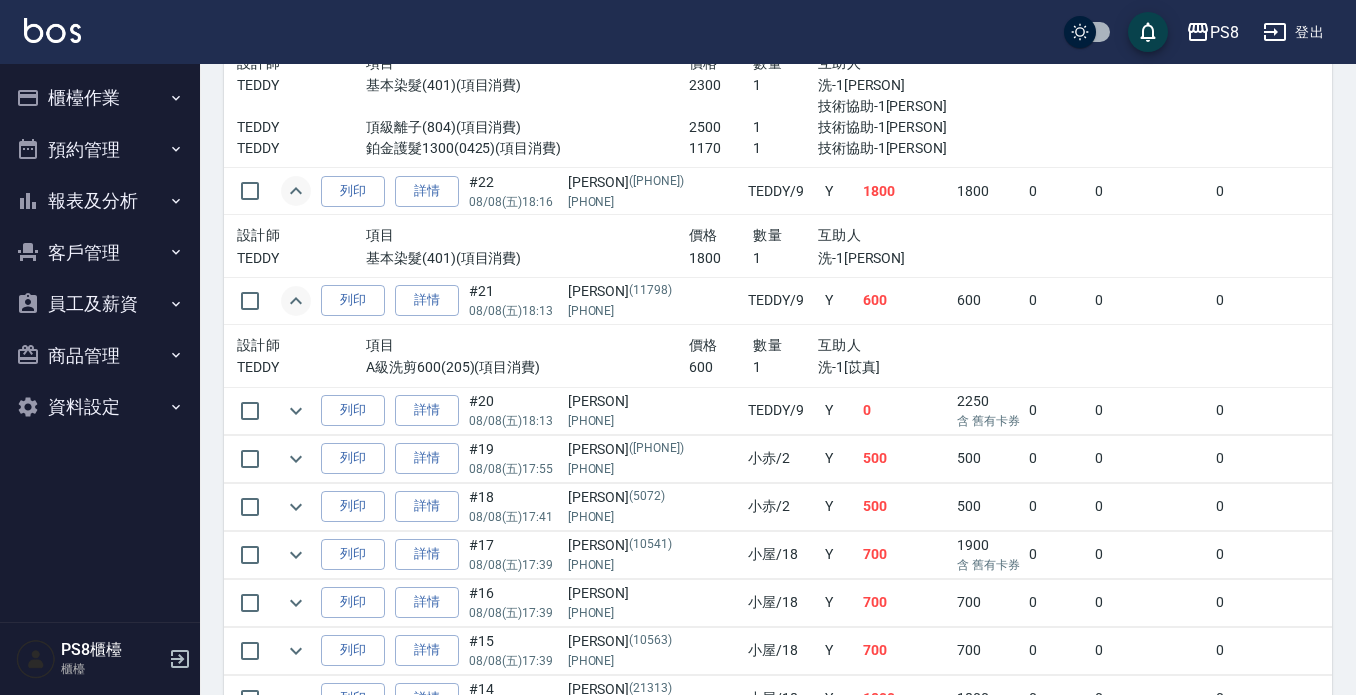 scroll, scrollTop: 2200, scrollLeft: 0, axis: vertical 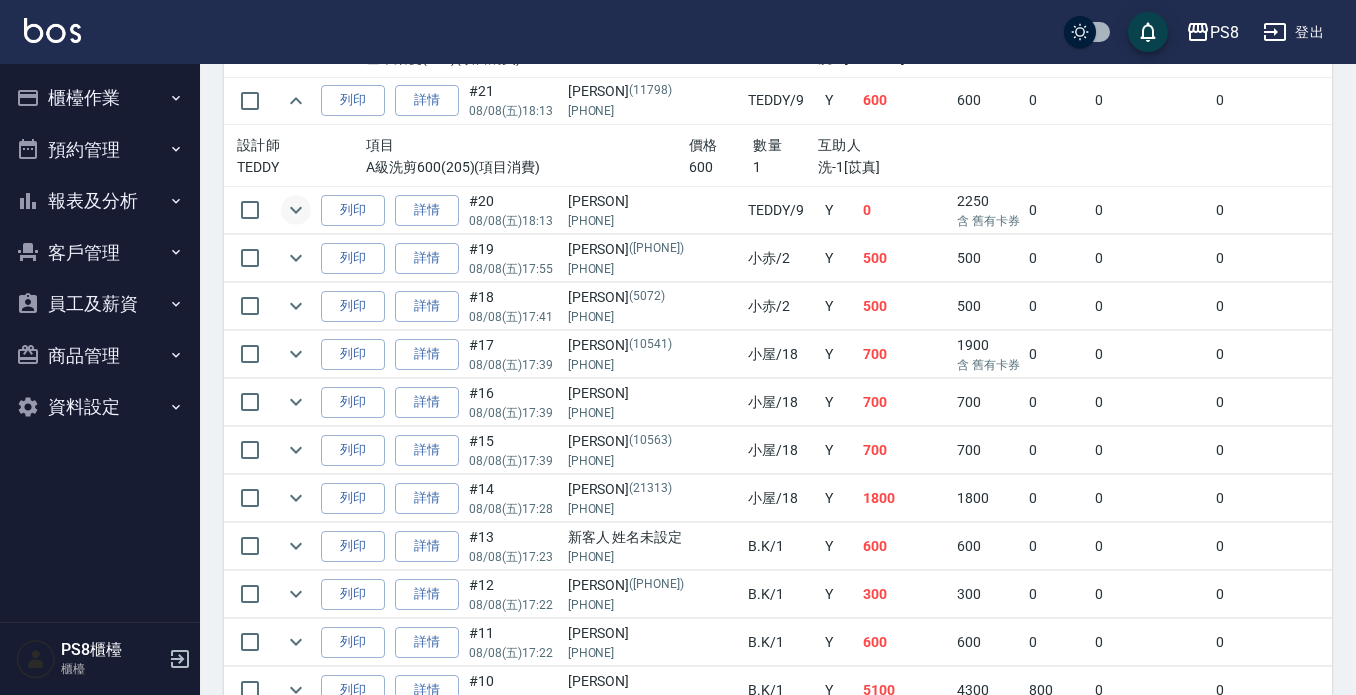 click 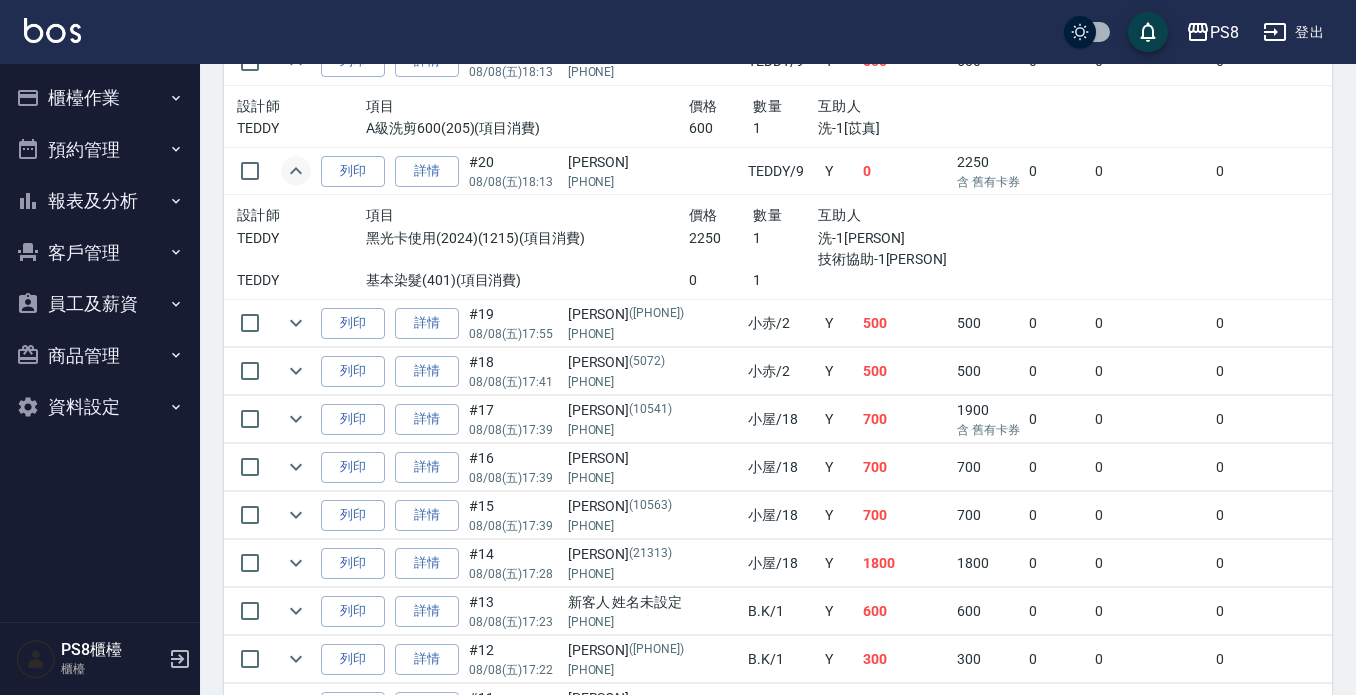 scroll, scrollTop: 2400, scrollLeft: 0, axis: vertical 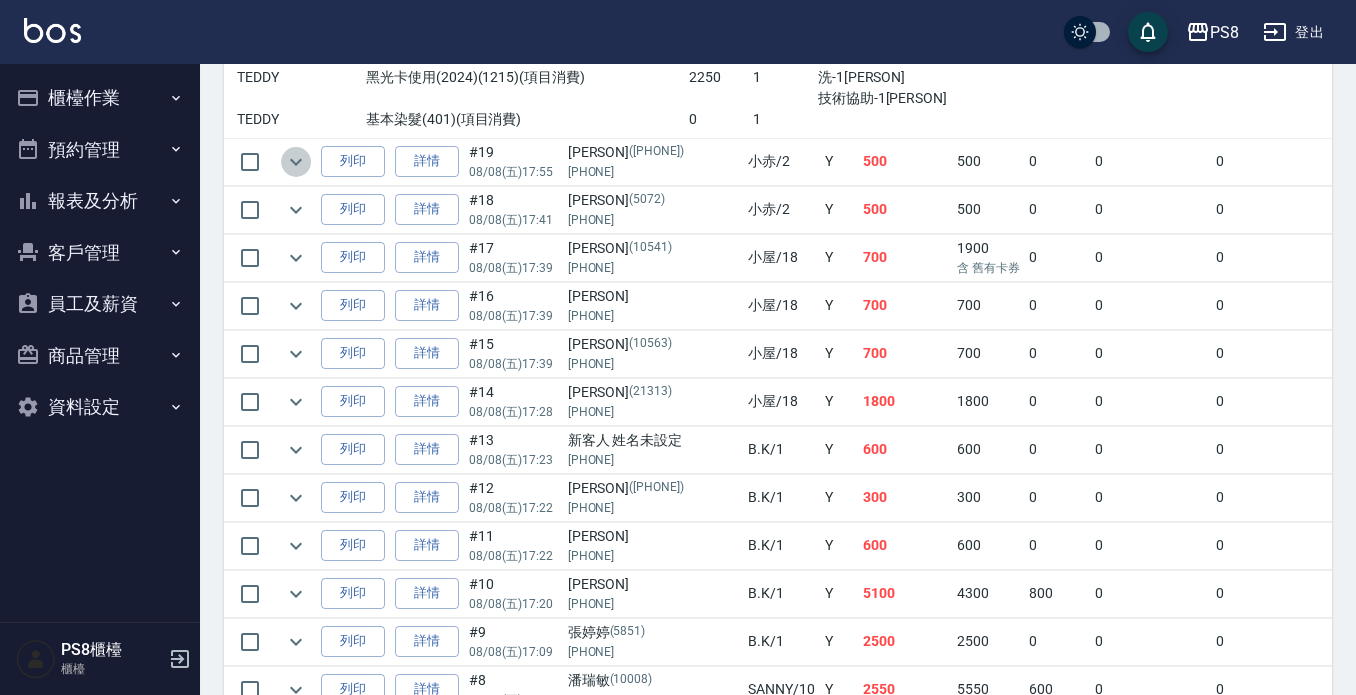 click 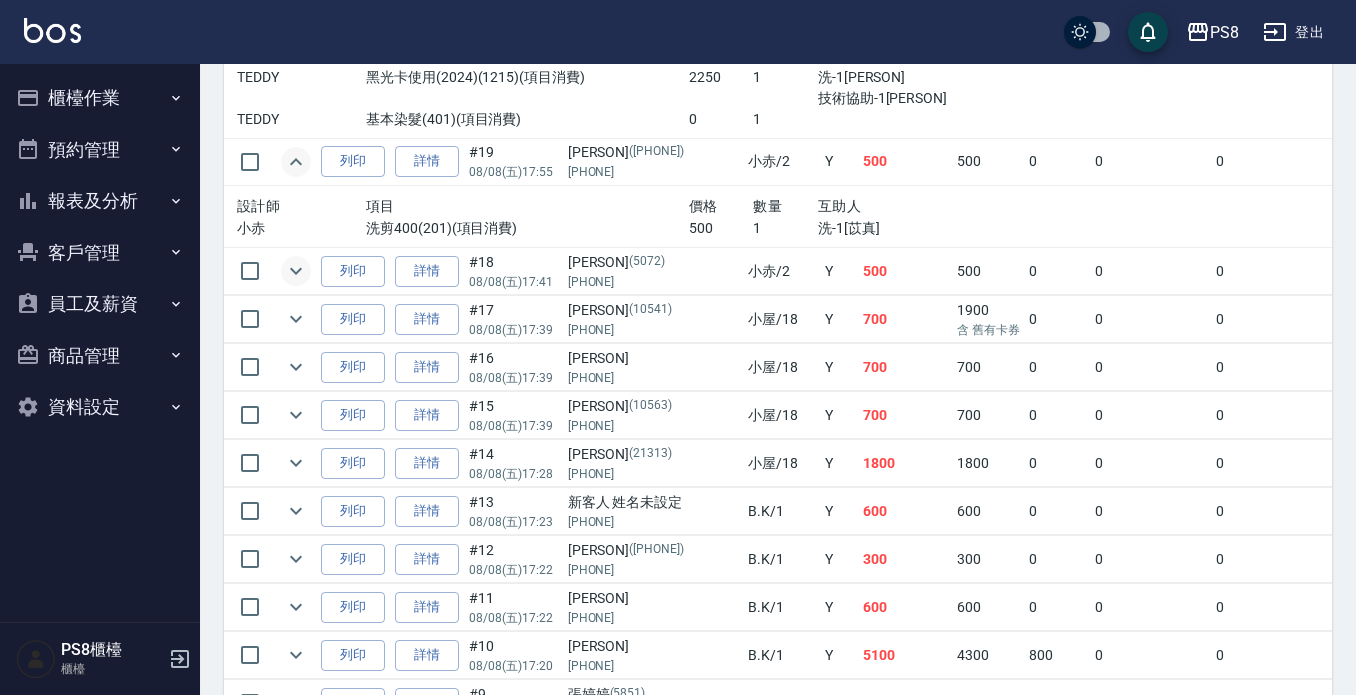 click 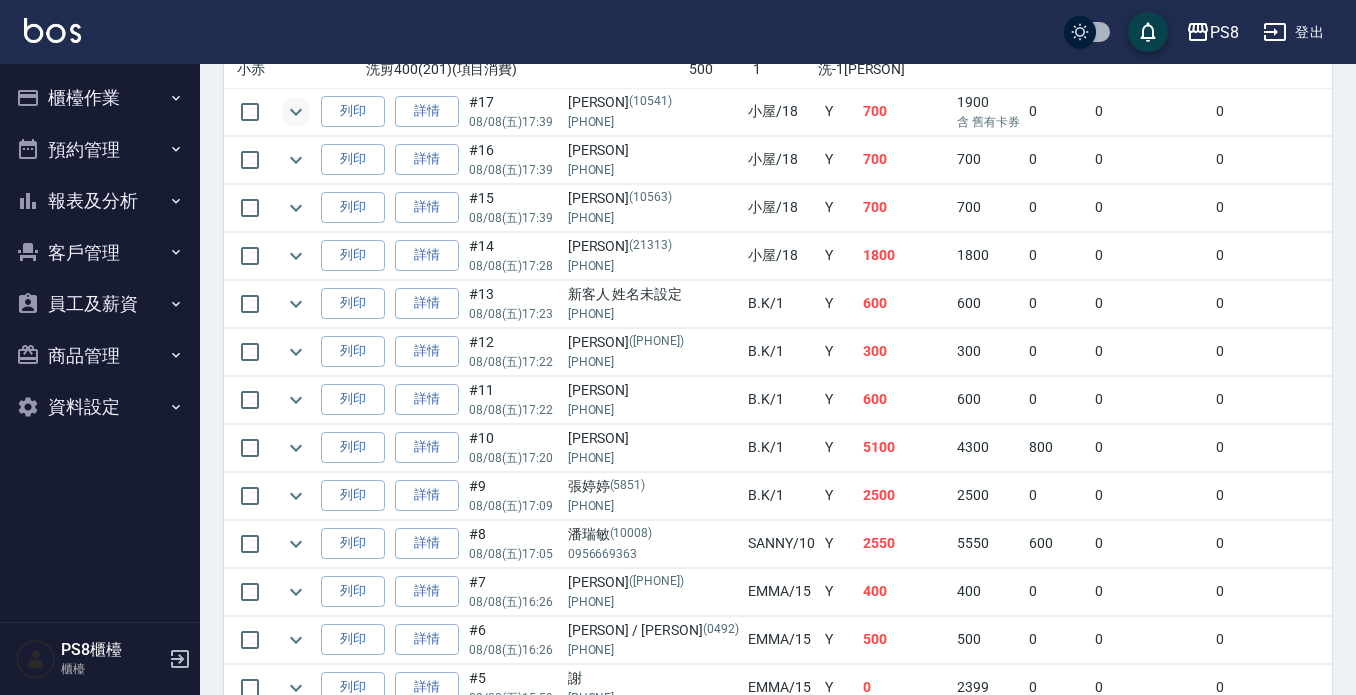 scroll, scrollTop: 2700, scrollLeft: 0, axis: vertical 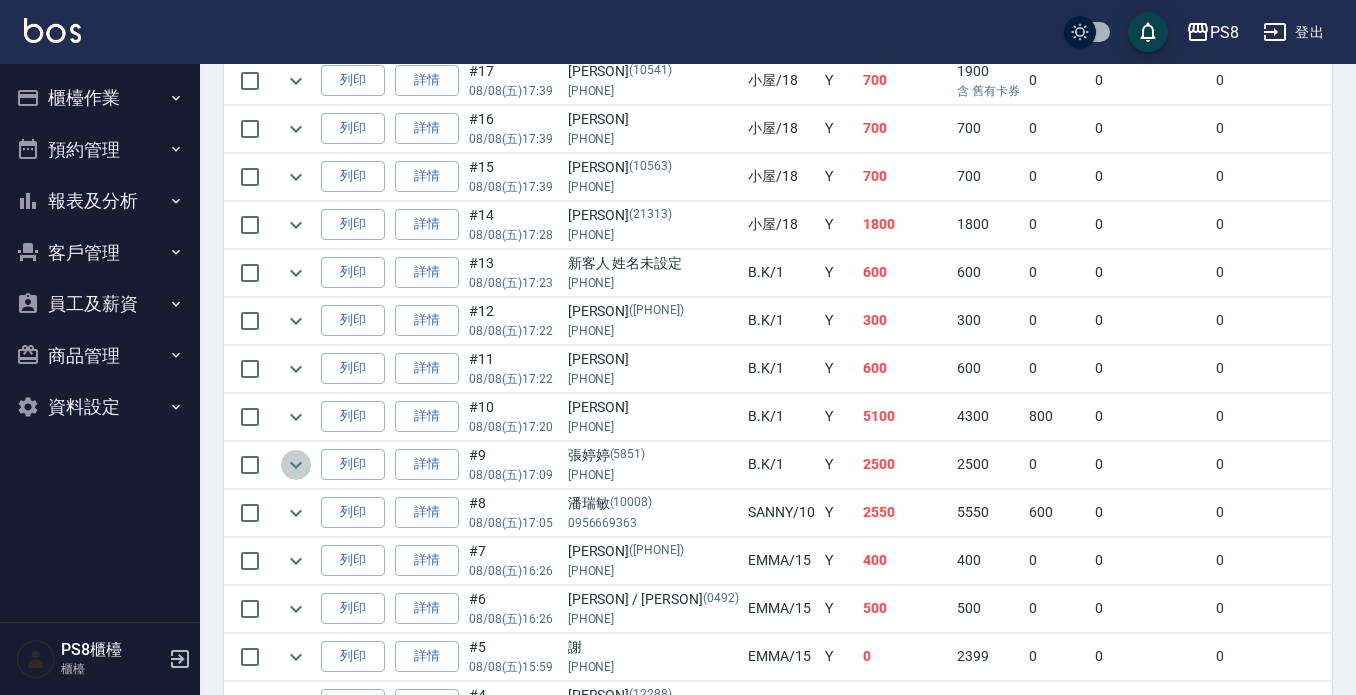 click 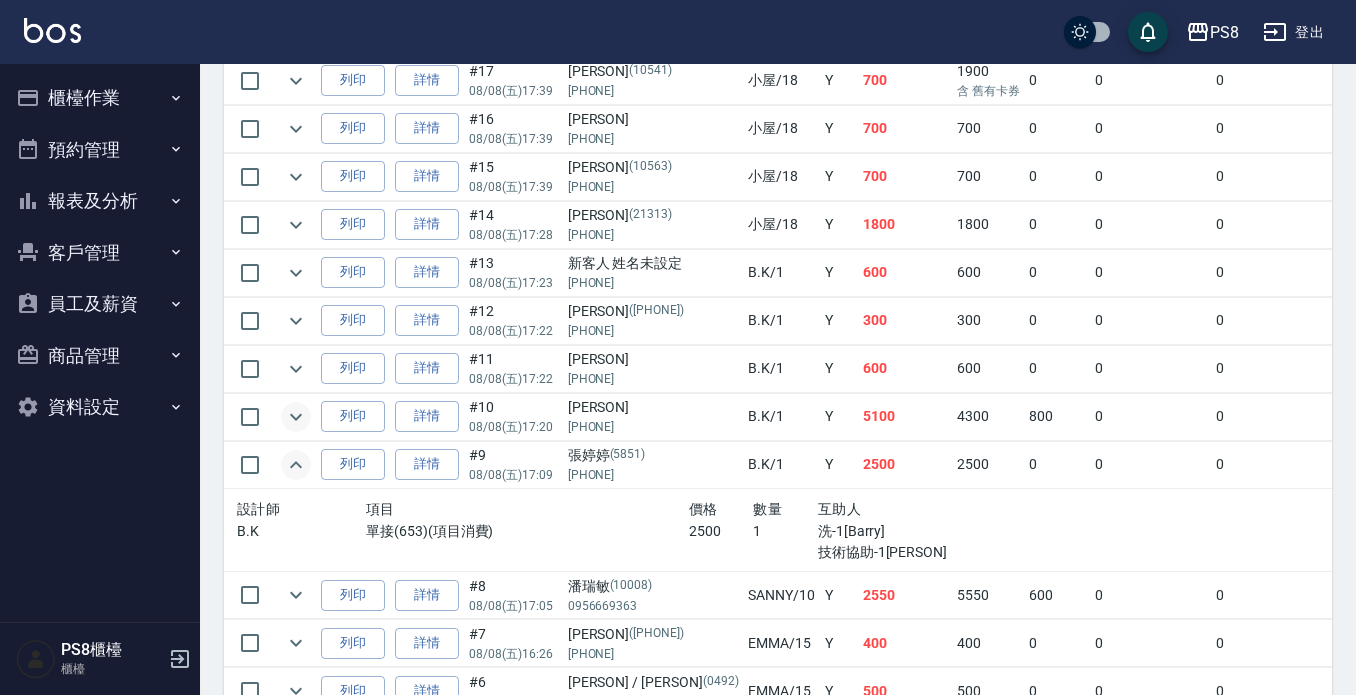 click 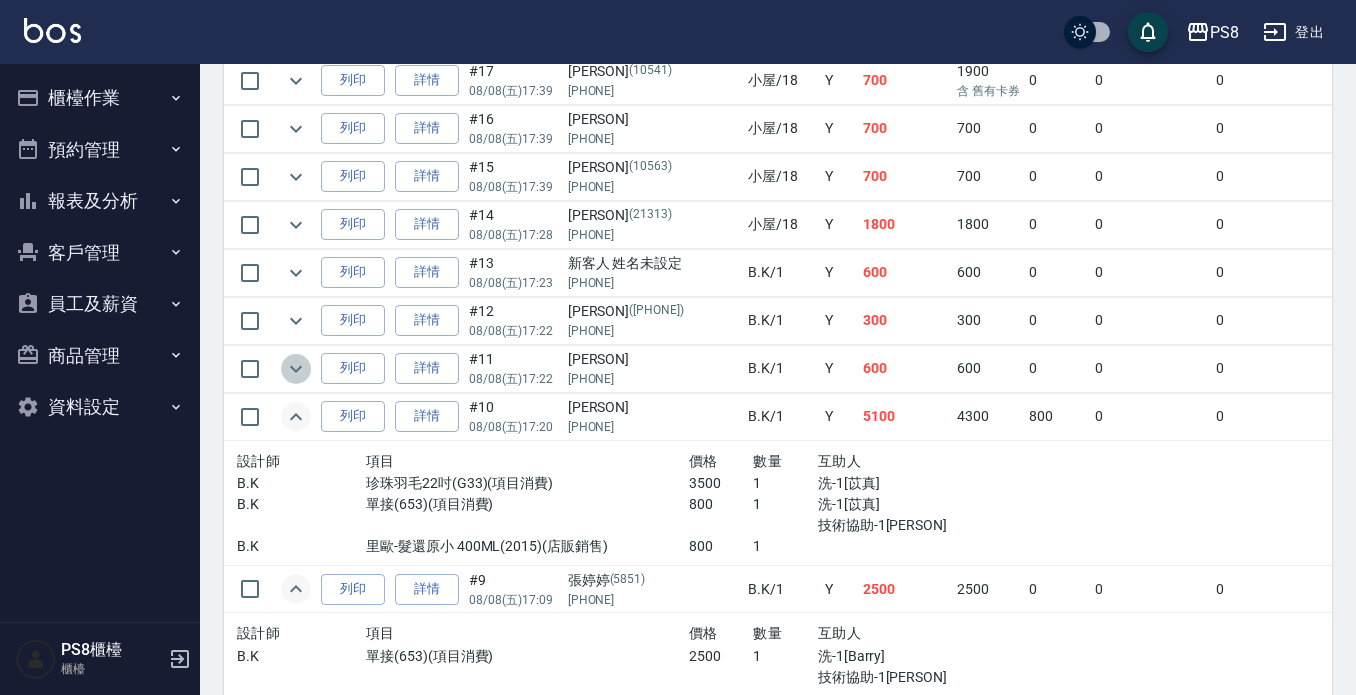 click 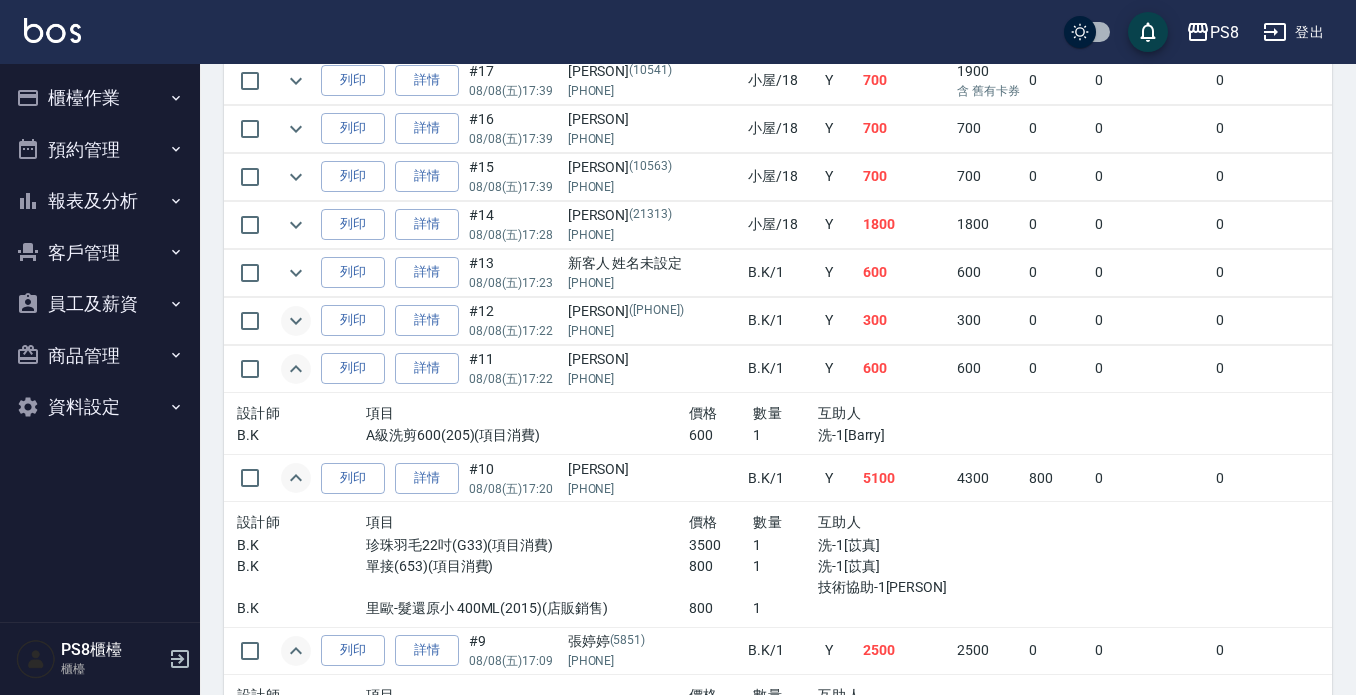 click 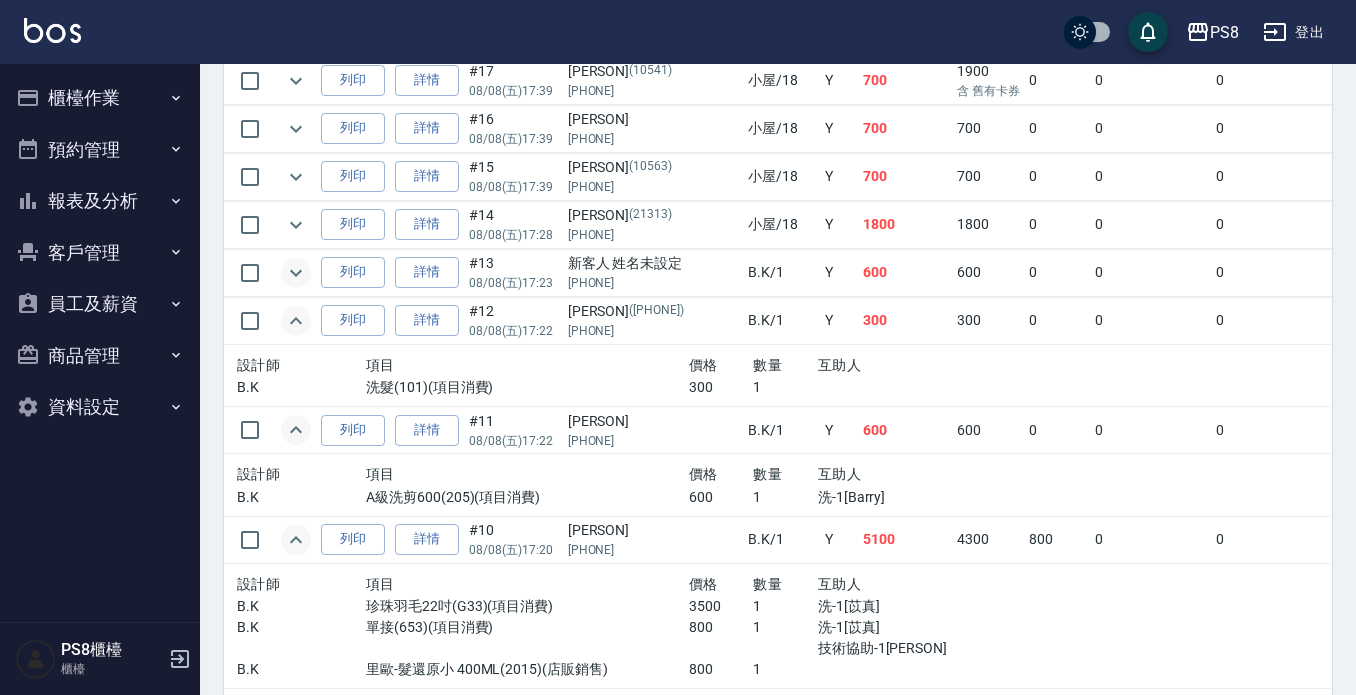 click 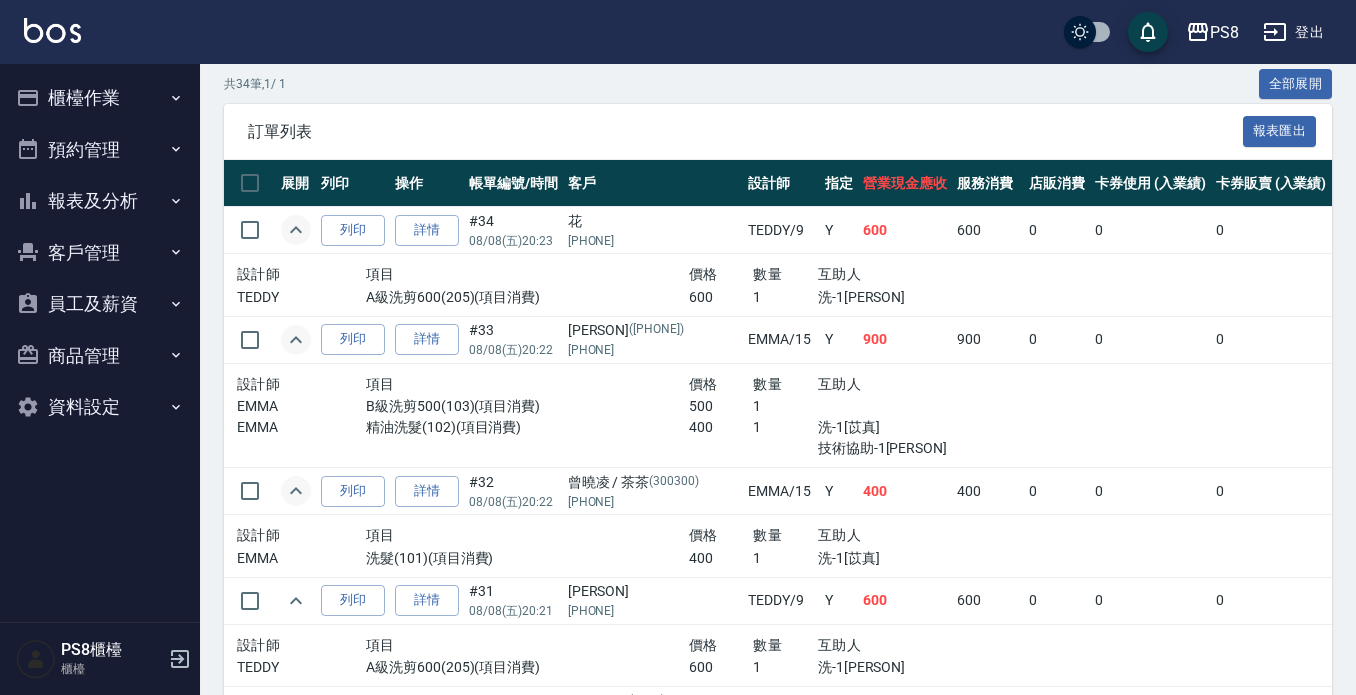 scroll, scrollTop: 0, scrollLeft: 0, axis: both 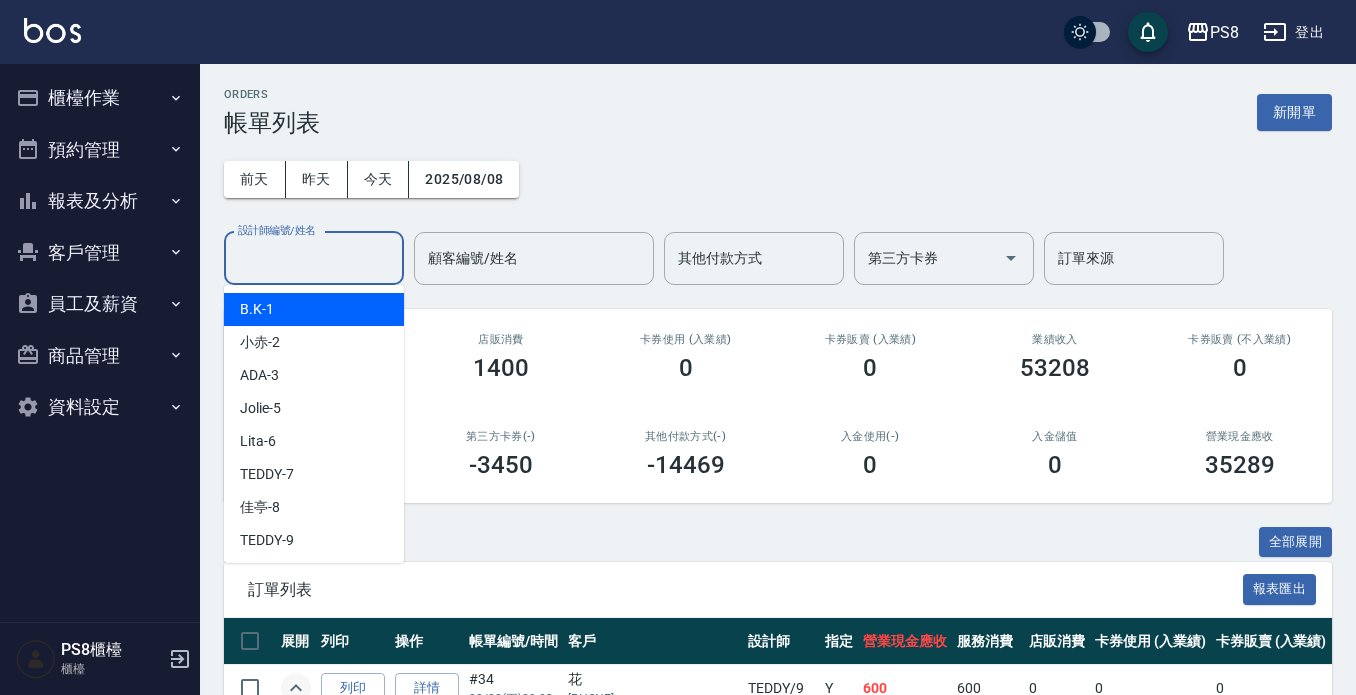 click on "設計師編號/姓名" at bounding box center (314, 258) 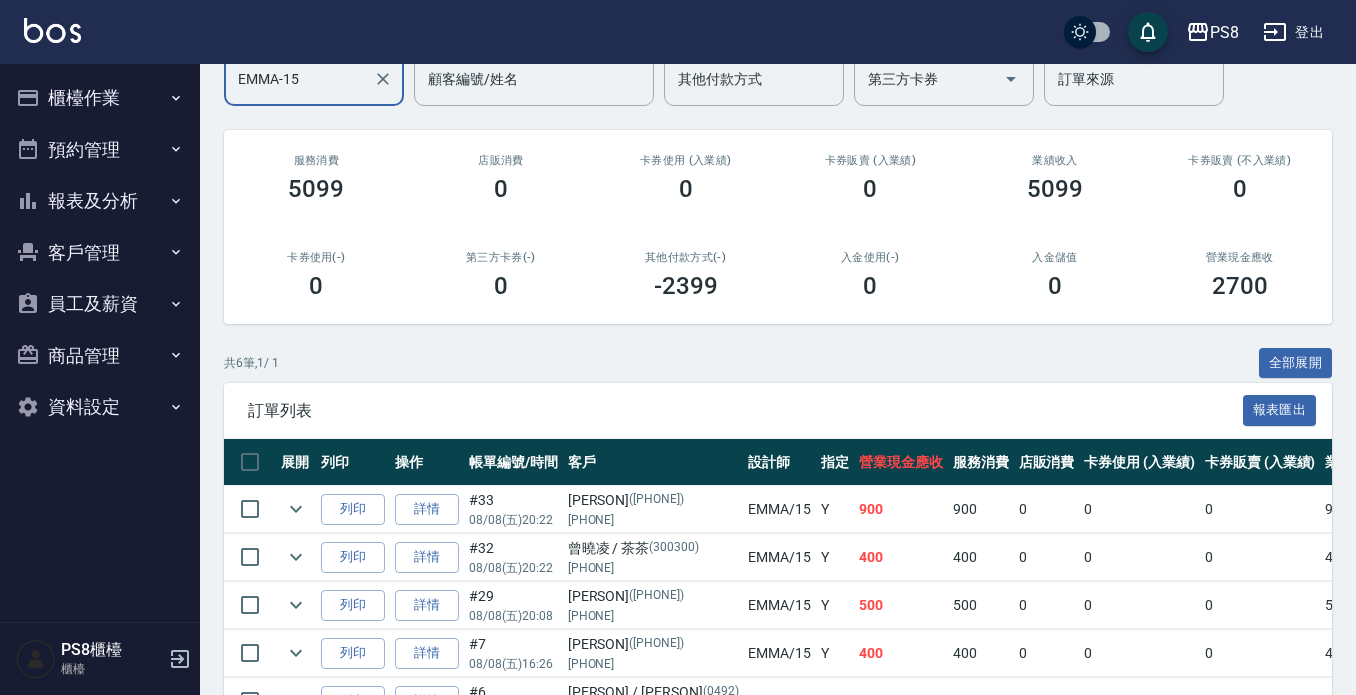 scroll, scrollTop: 0, scrollLeft: 0, axis: both 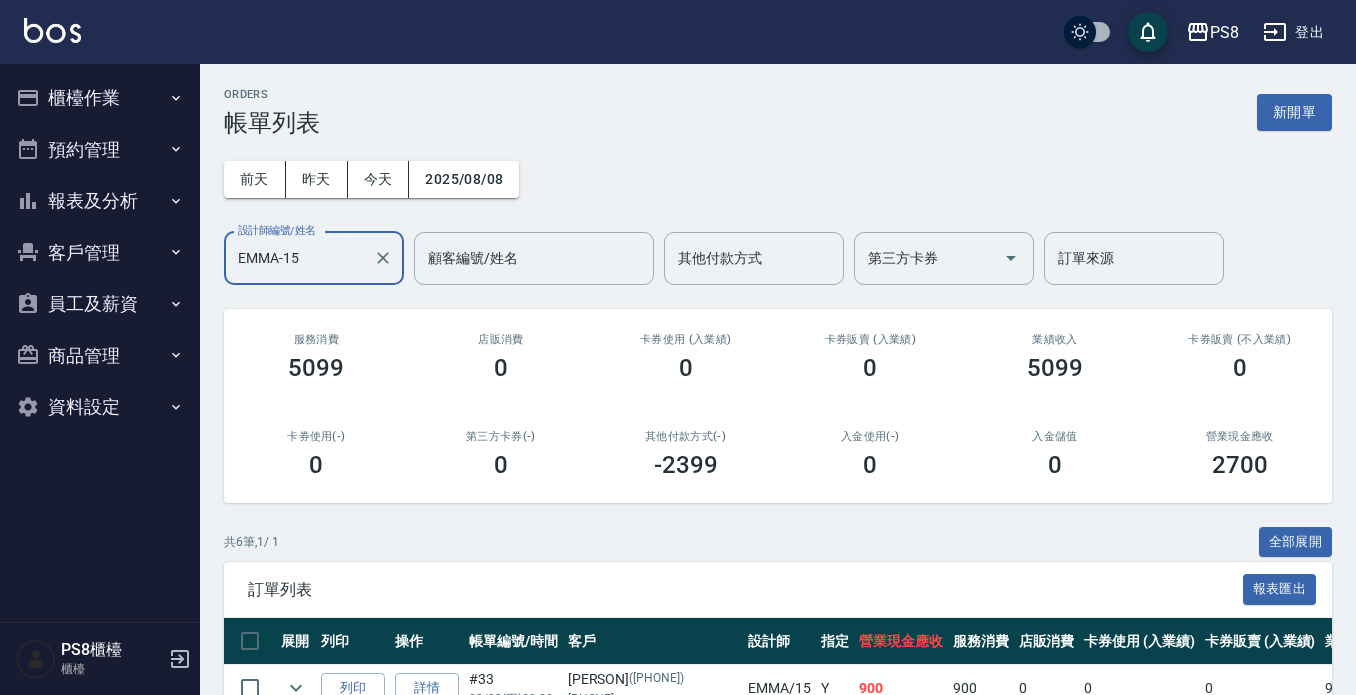 type on "EMMA-15" 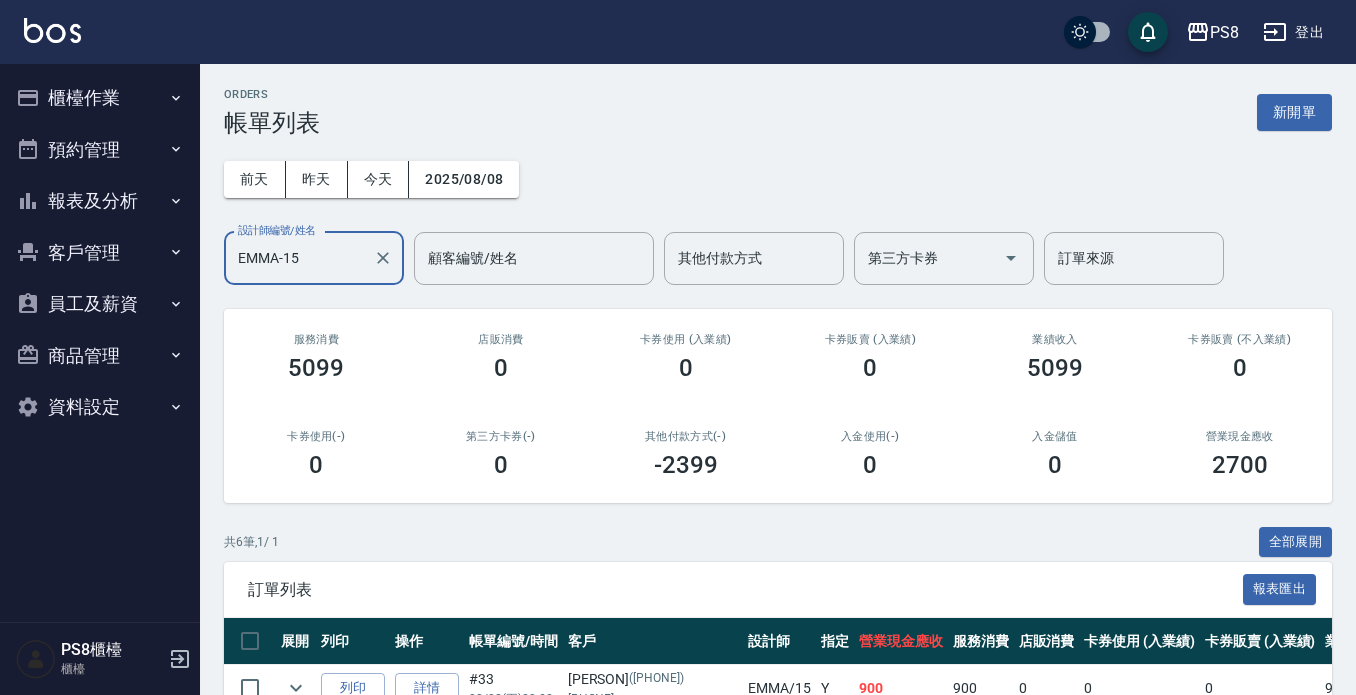 click on "櫃檯作業" at bounding box center [100, 98] 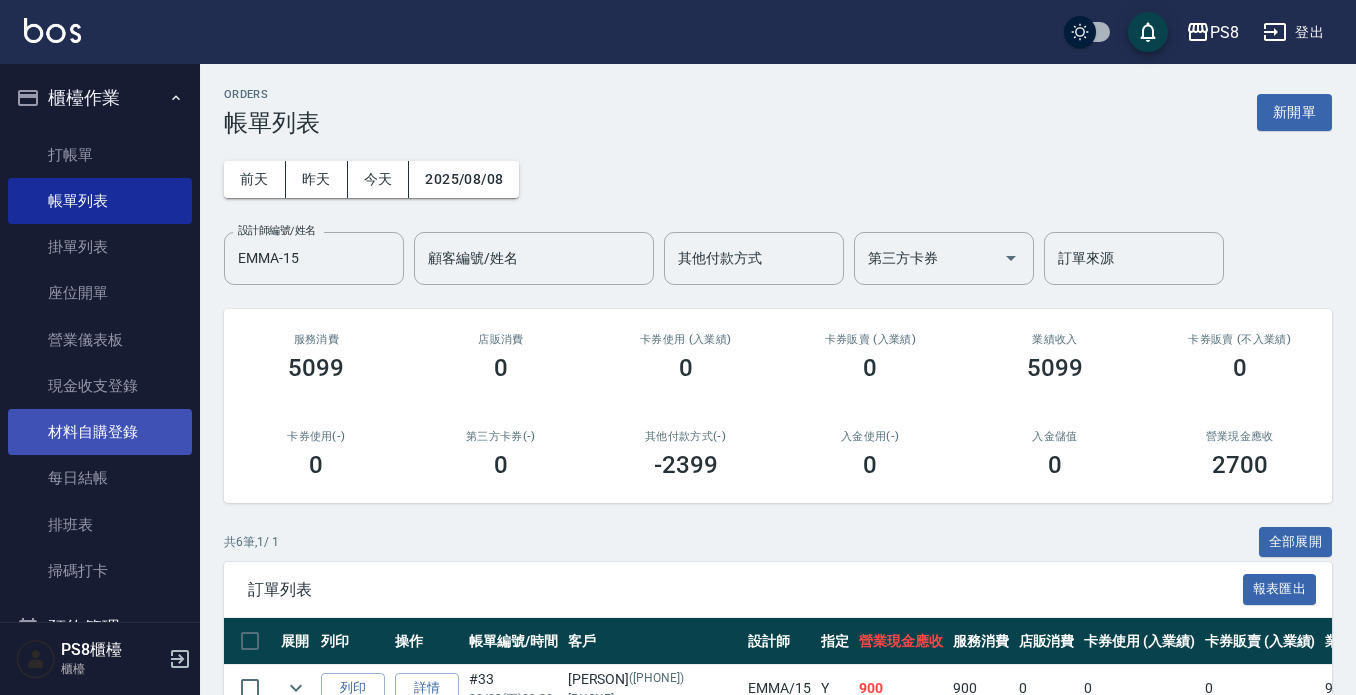 click on "每日結帳" at bounding box center (100, 478) 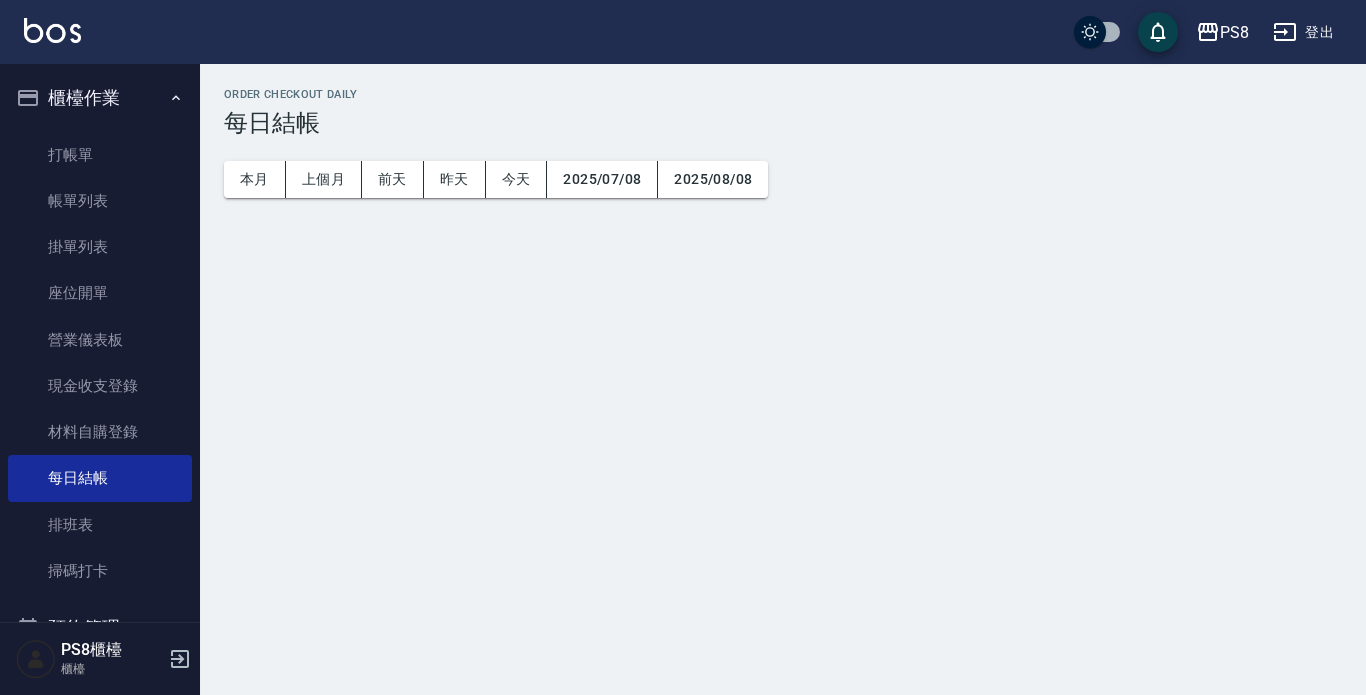 click on "櫃檯作業" at bounding box center [100, 98] 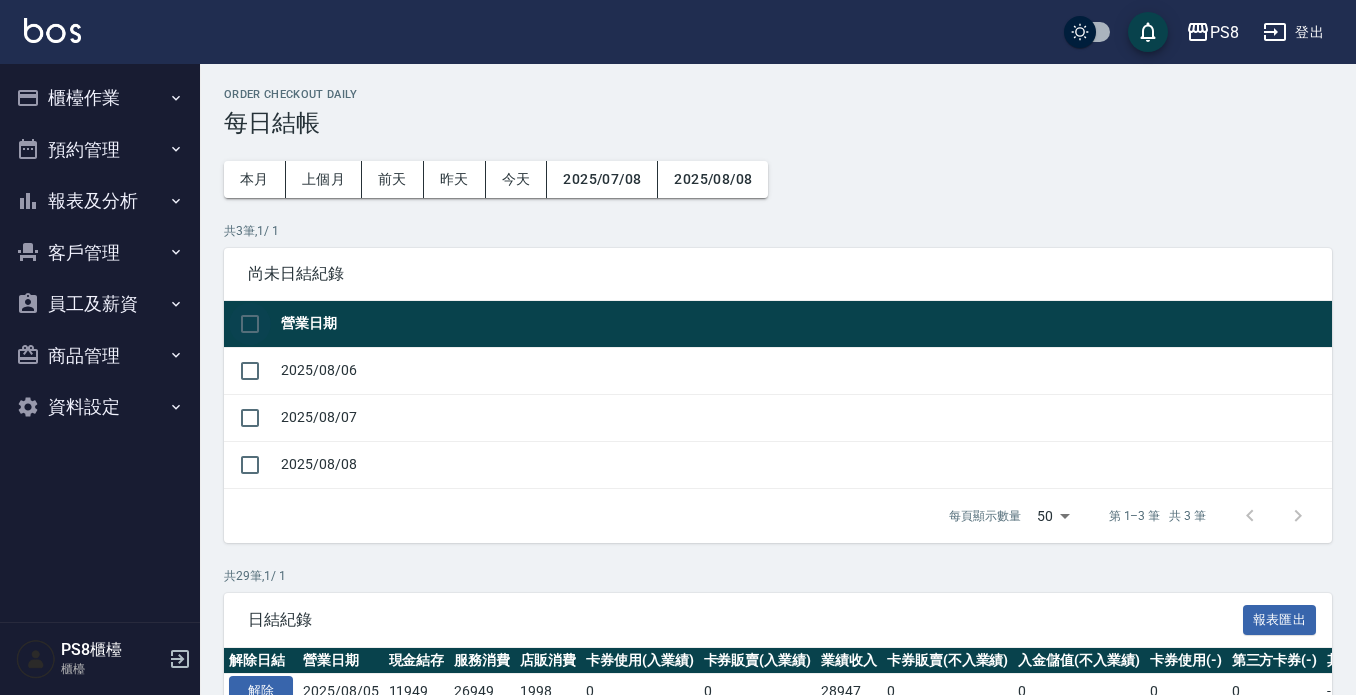 click at bounding box center (250, 324) 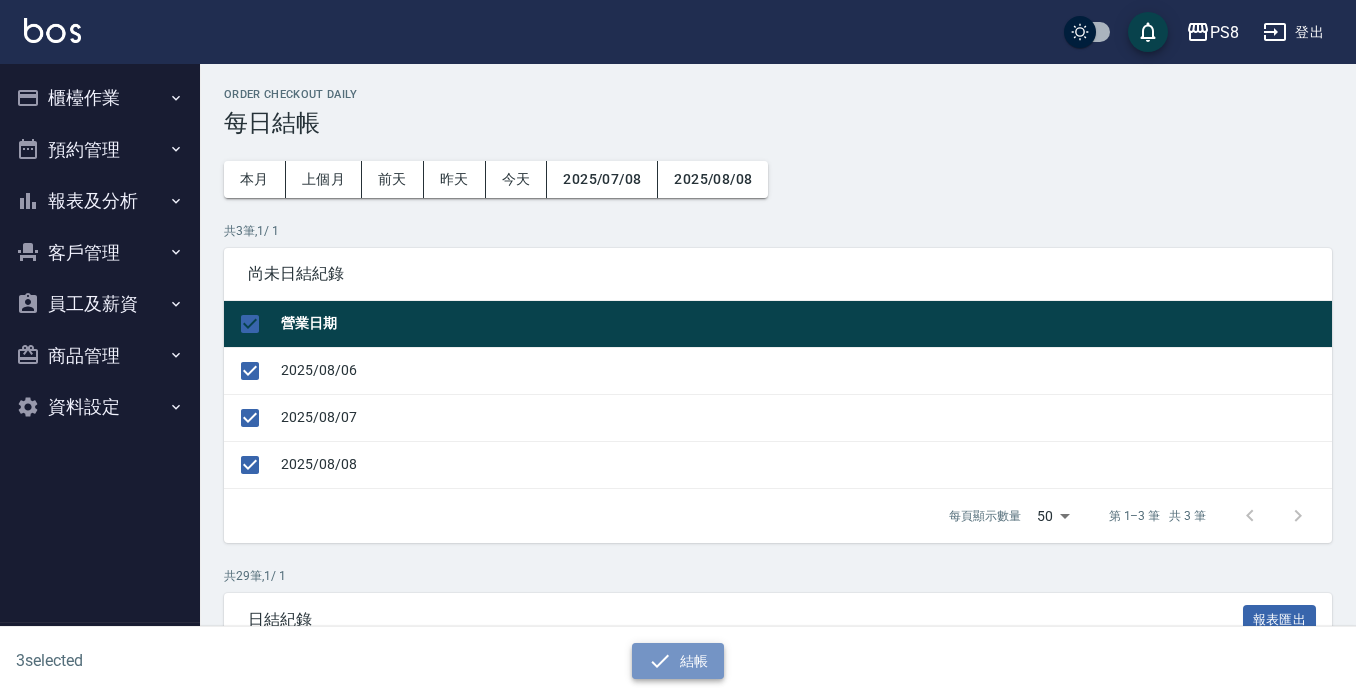 click on "結帳" at bounding box center [678, 661] 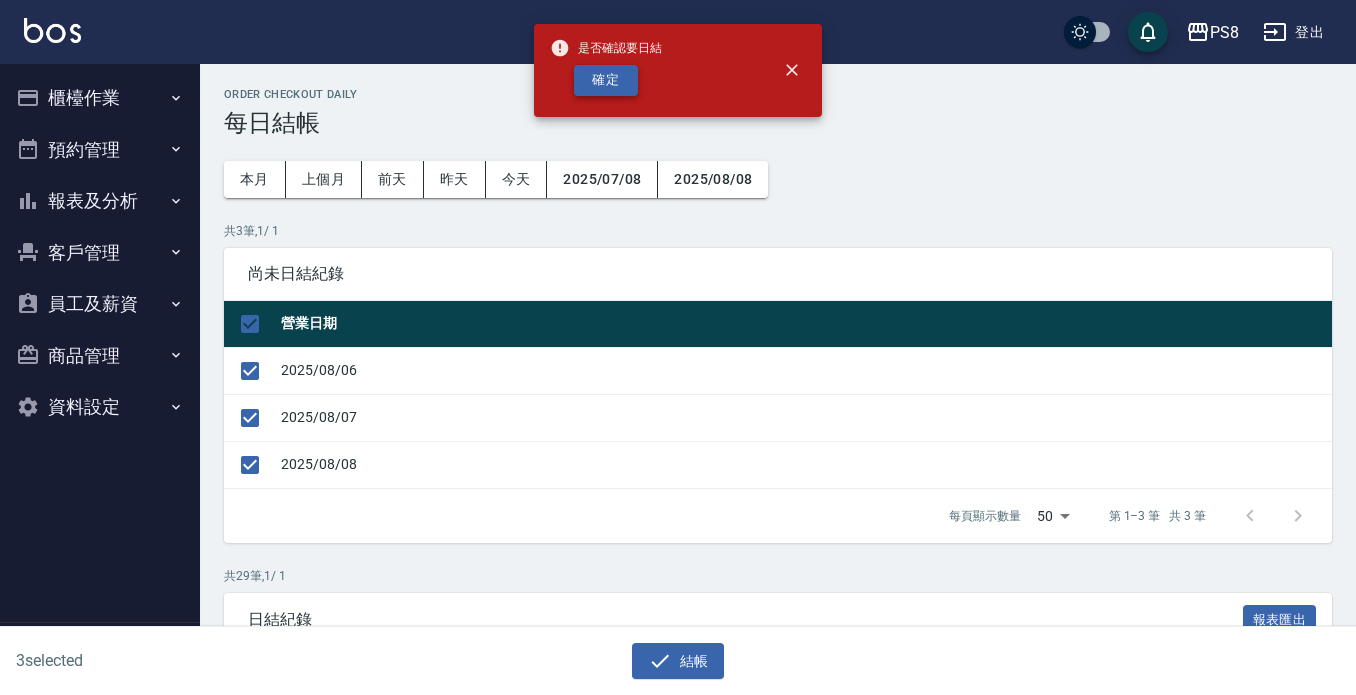 click on "確定" at bounding box center (606, 80) 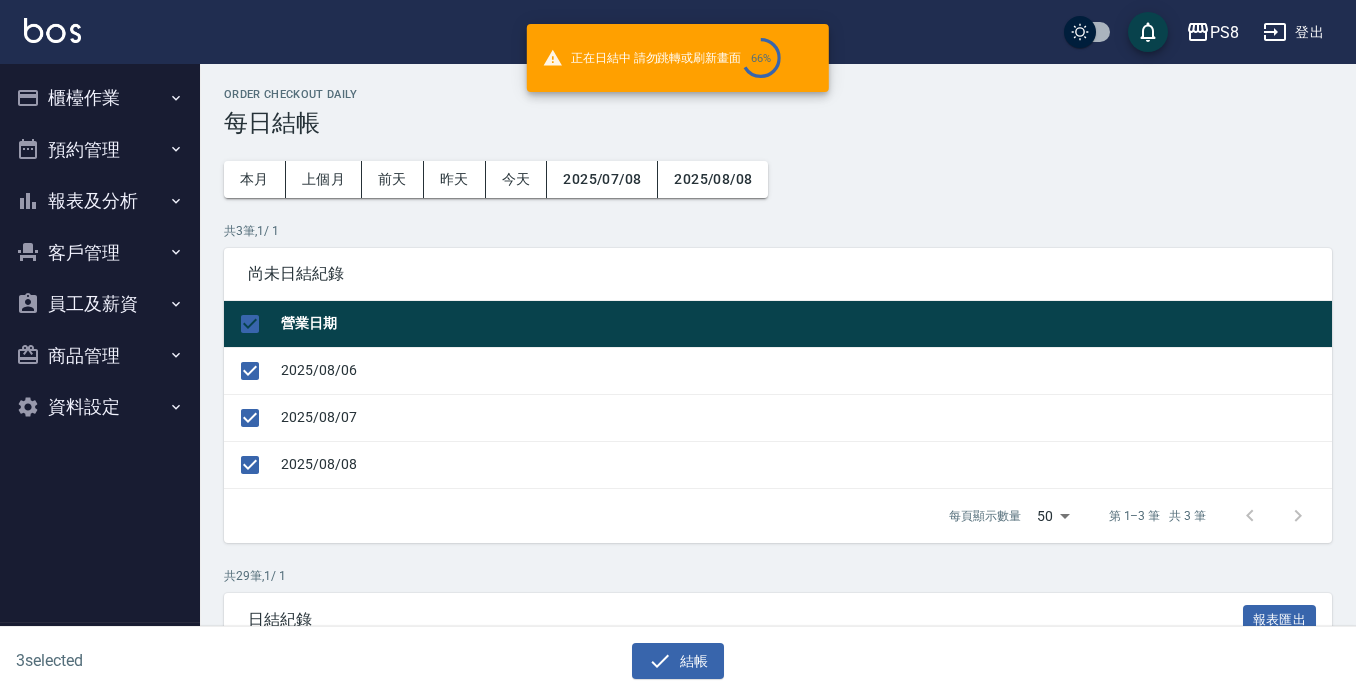 checkbox on "false" 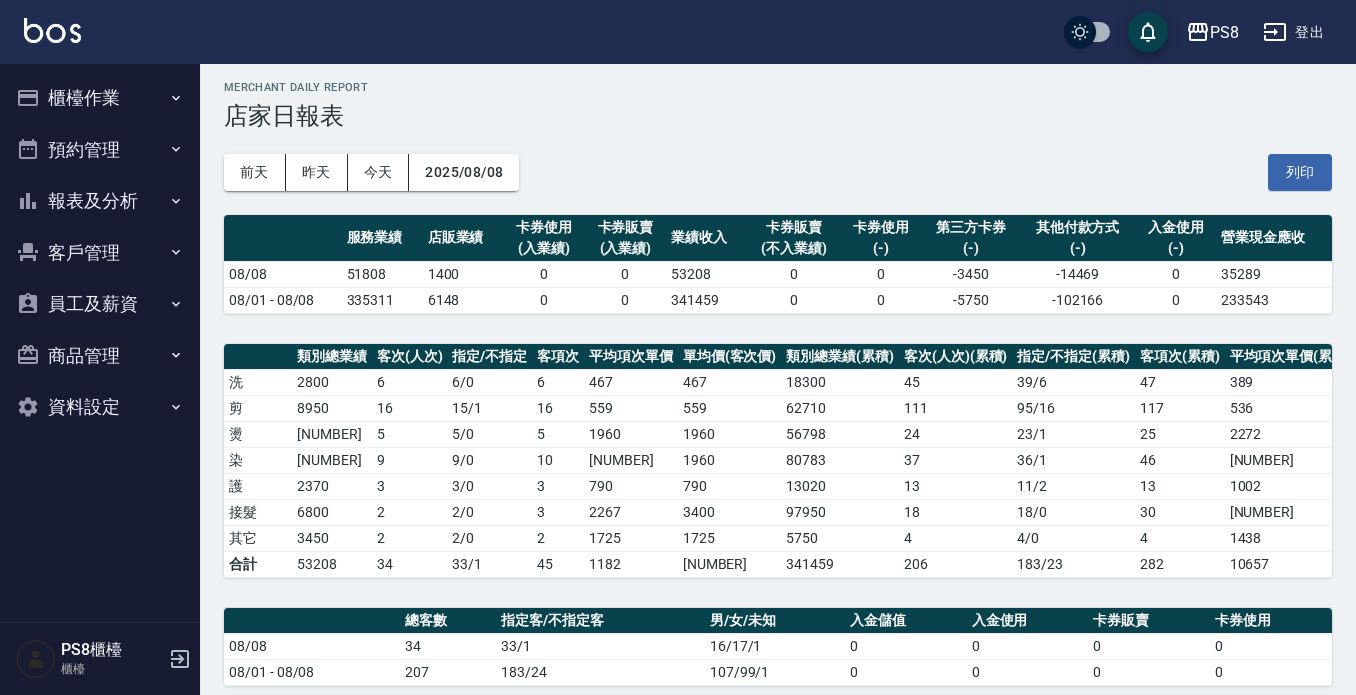 scroll, scrollTop: 0, scrollLeft: 0, axis: both 